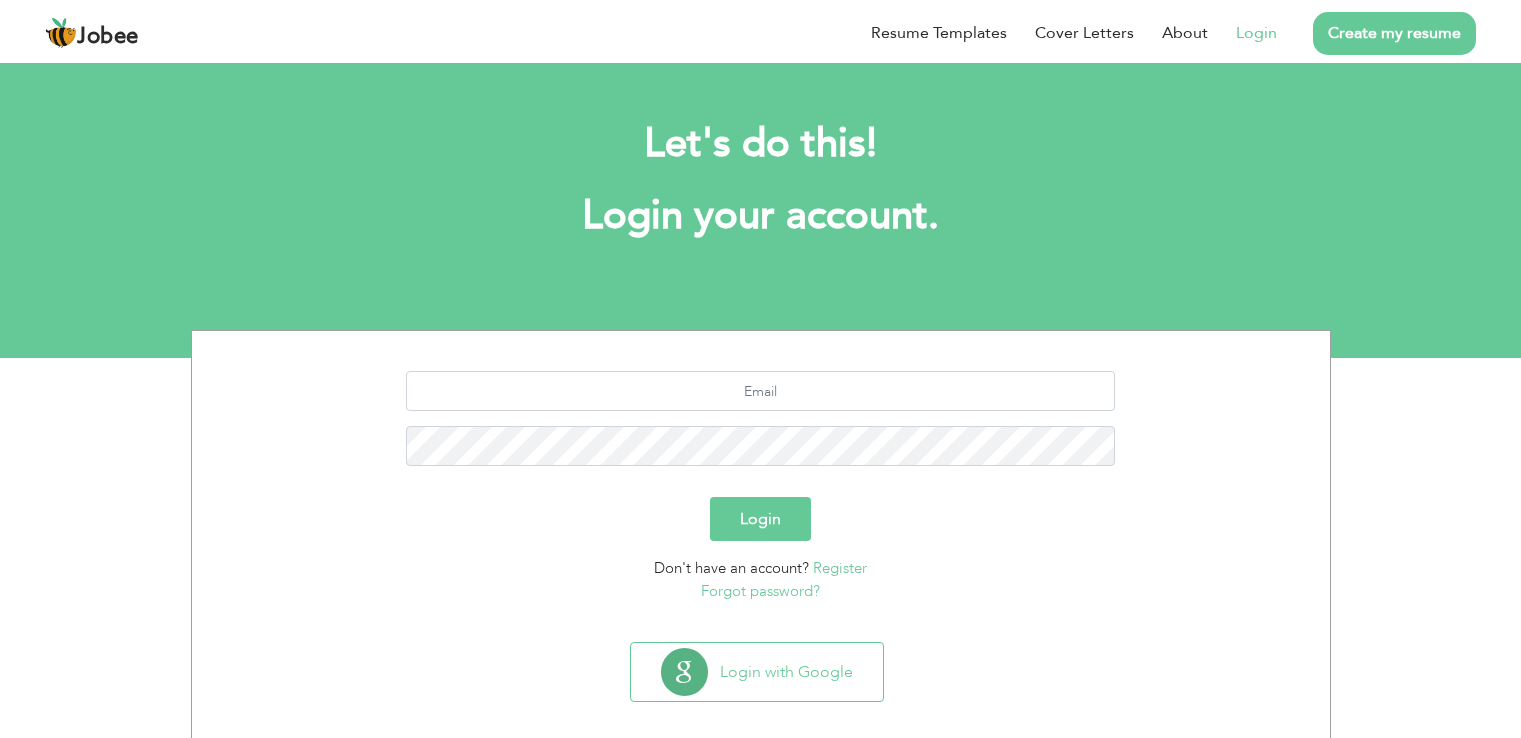 scroll, scrollTop: 0, scrollLeft: 0, axis: both 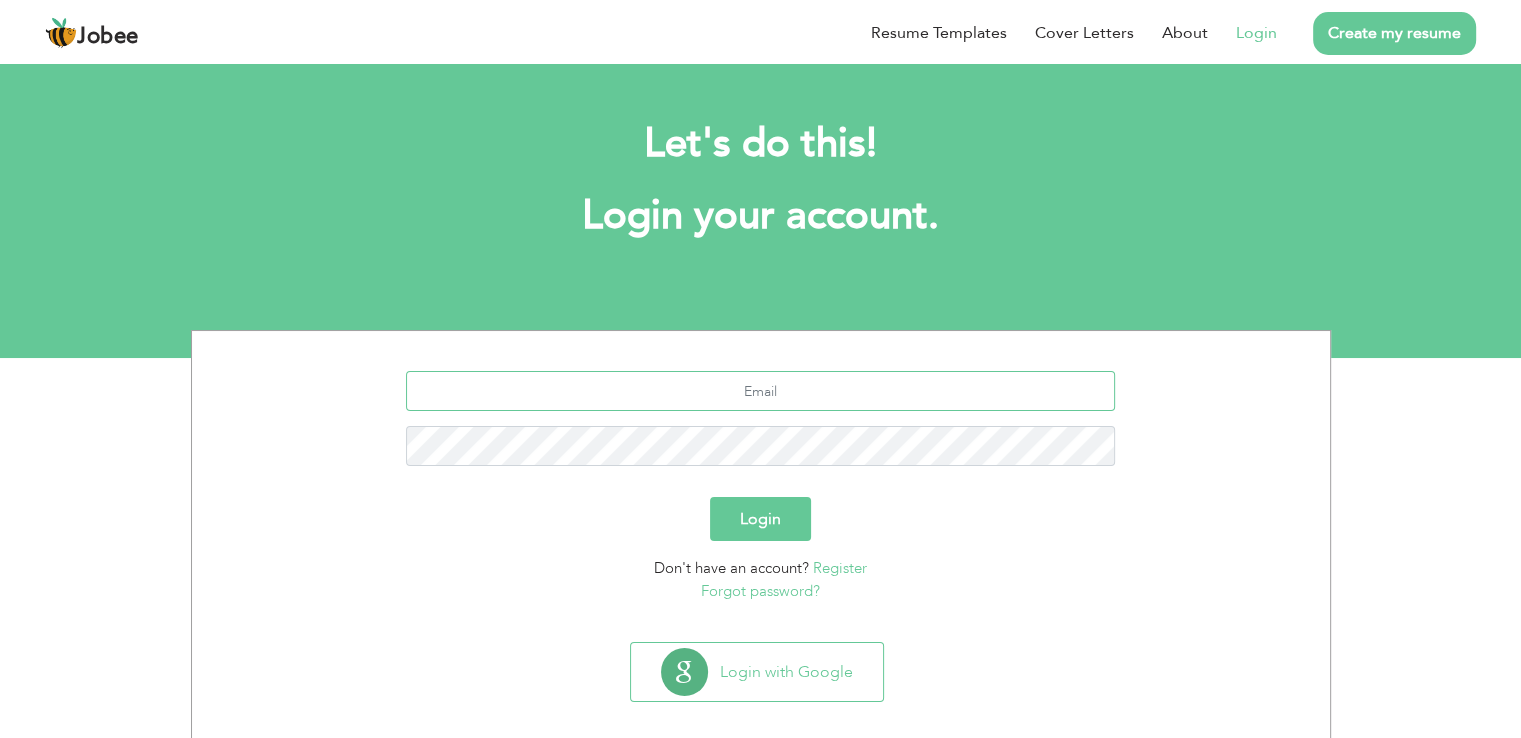 click at bounding box center [760, 391] 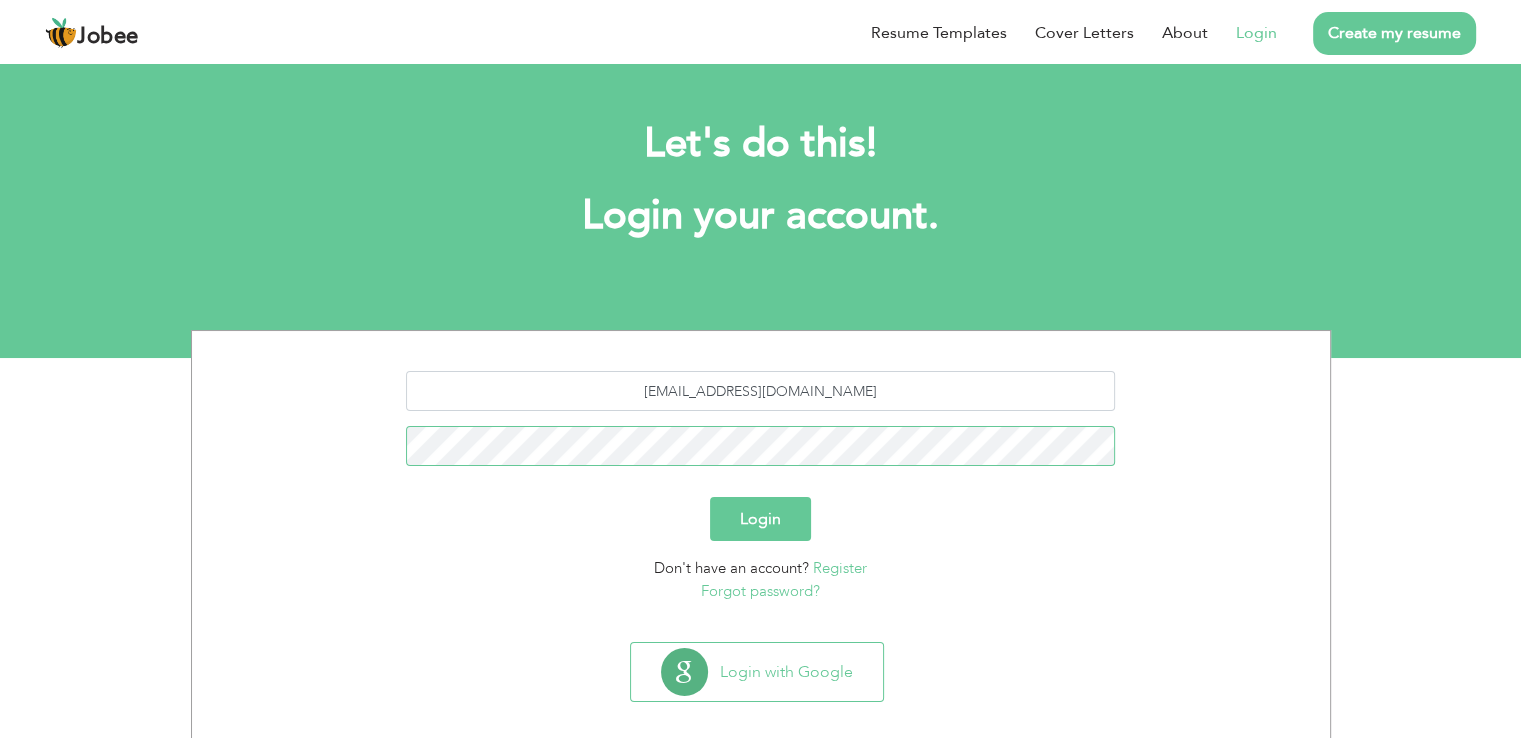 click on "Login" at bounding box center (760, 519) 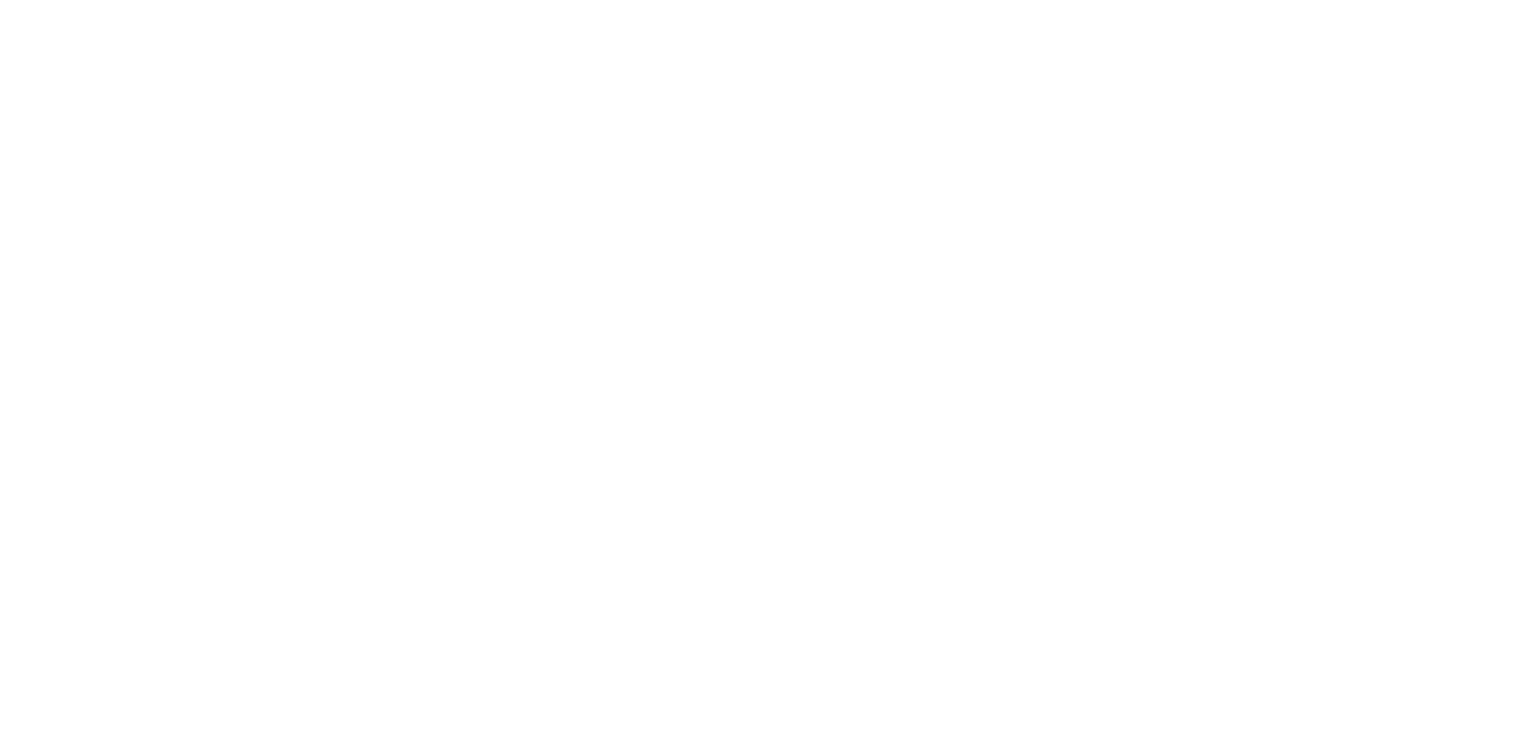 scroll, scrollTop: 0, scrollLeft: 0, axis: both 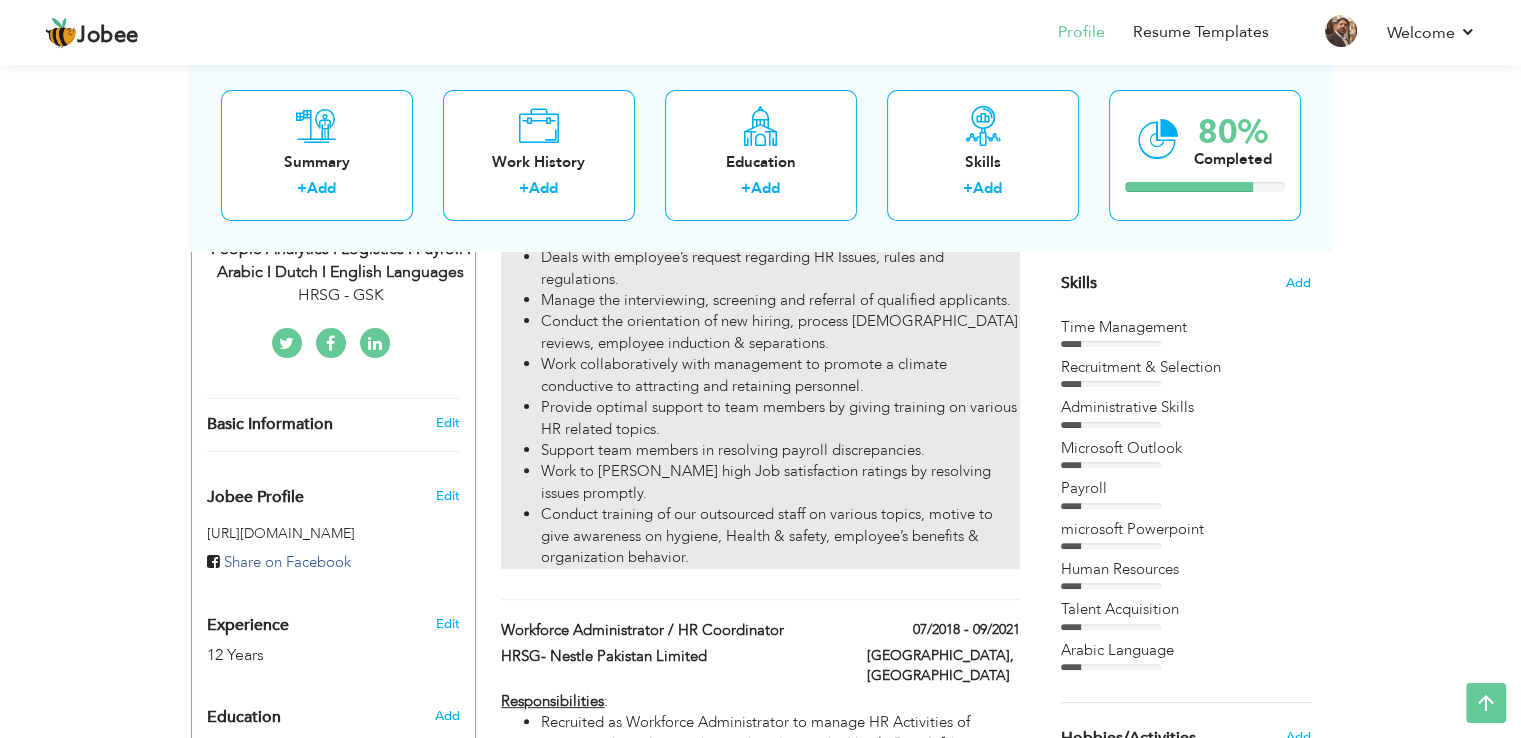 click on "Work collaboratively with management to promote a climate conductive to attracting and retaining personnel." at bounding box center (780, 375) 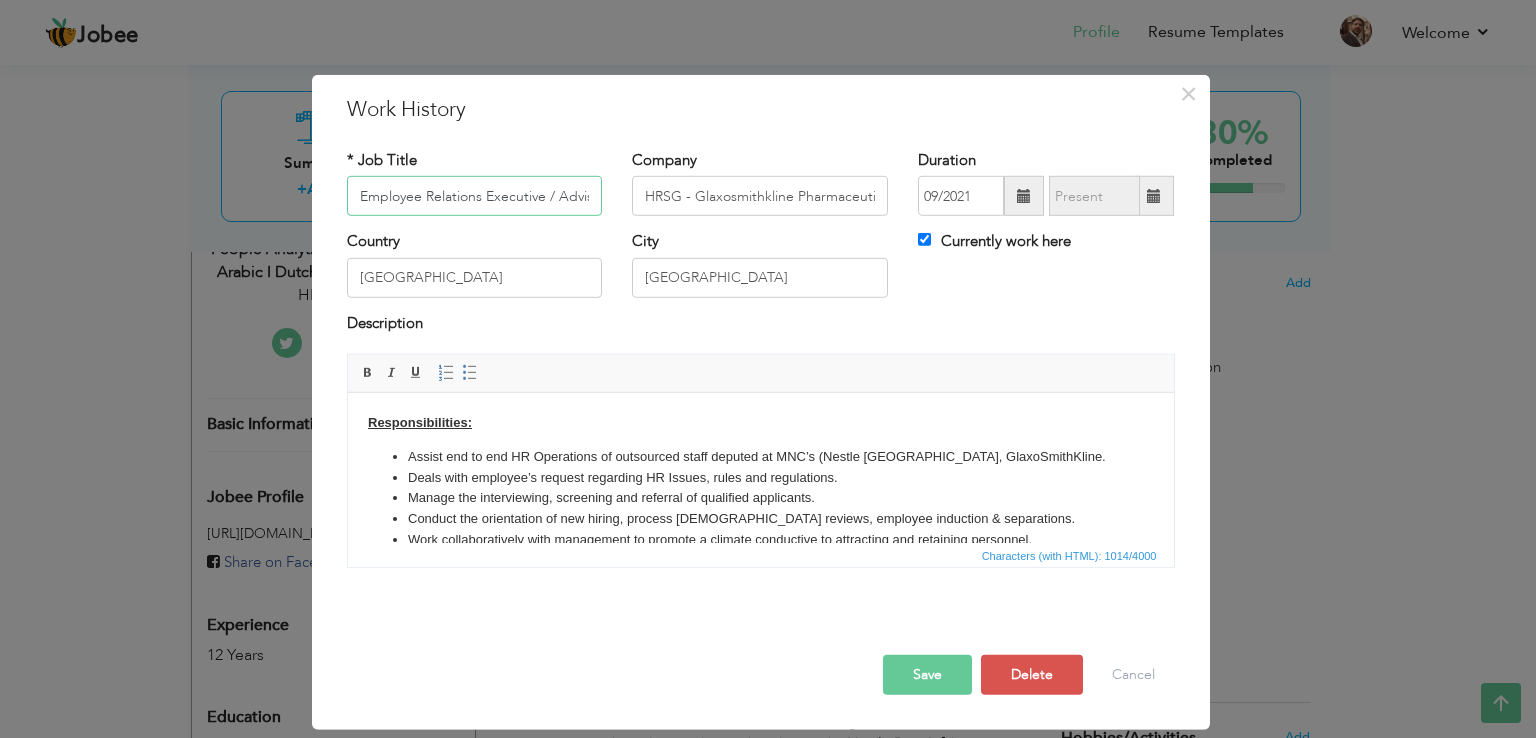 scroll, scrollTop: 0, scrollLeft: 138, axis: horizontal 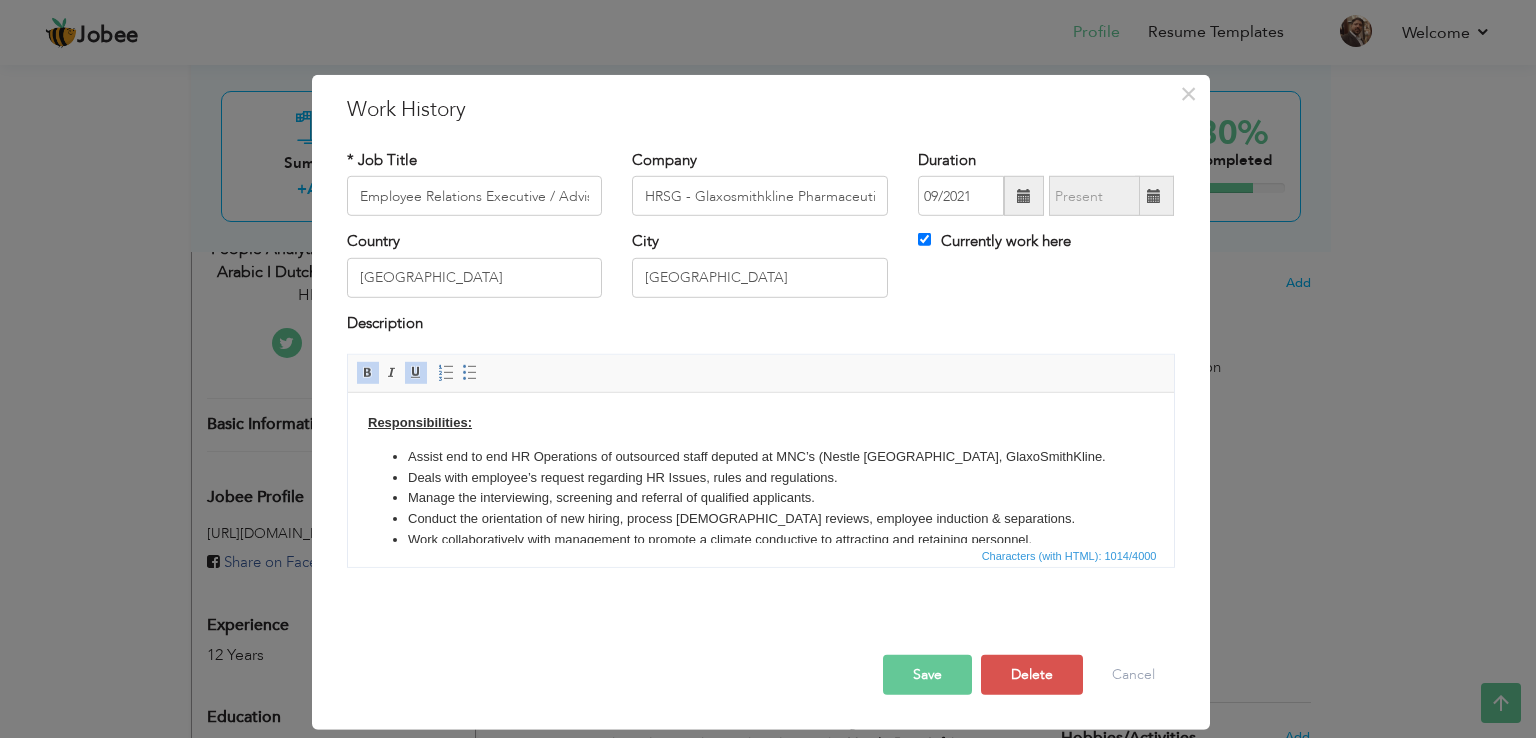 click on "Assist end to end HR Operations of outsourced staff deputed at MNC’s (Nestle Pakistan, GlaxoSmithKline." at bounding box center [760, 457] 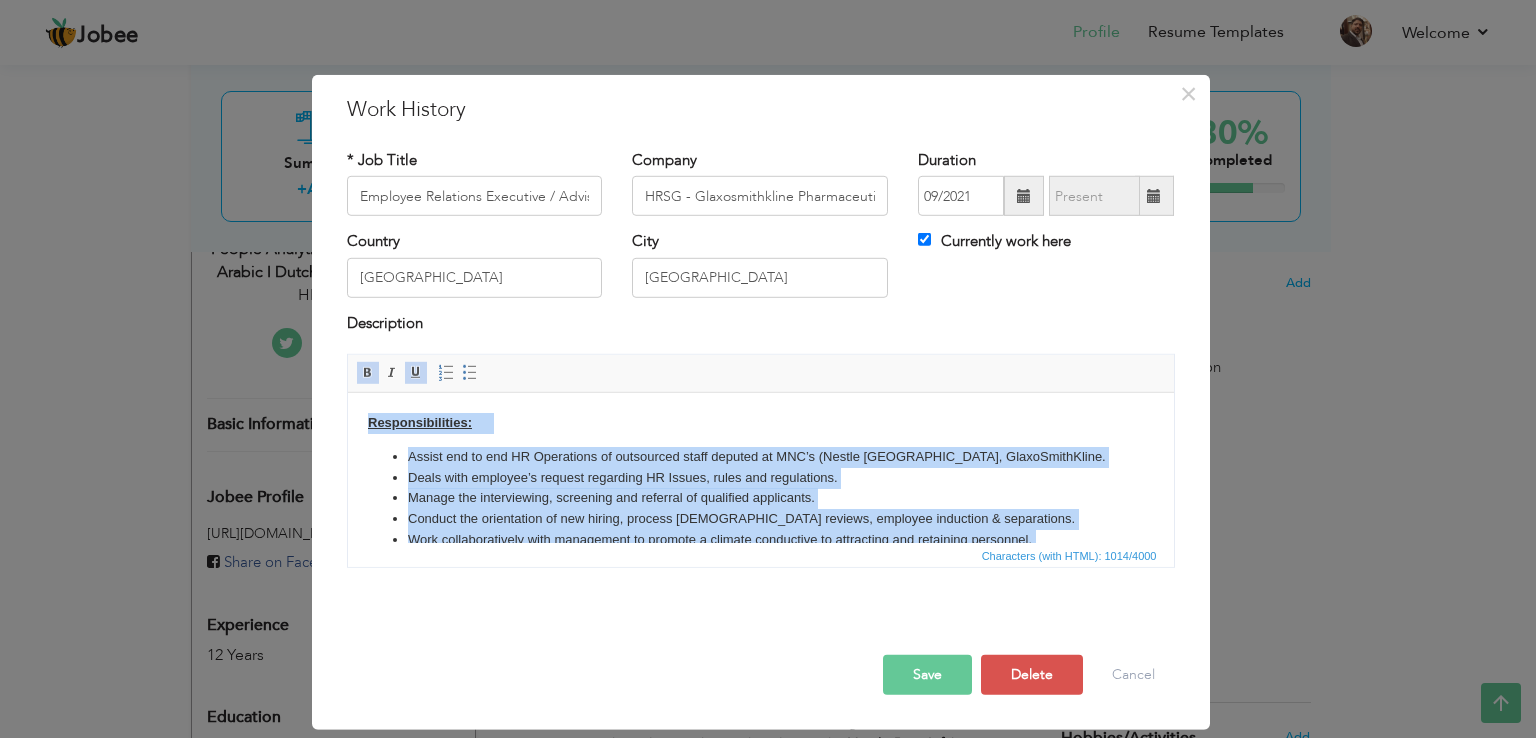 scroll, scrollTop: 131, scrollLeft: 0, axis: vertical 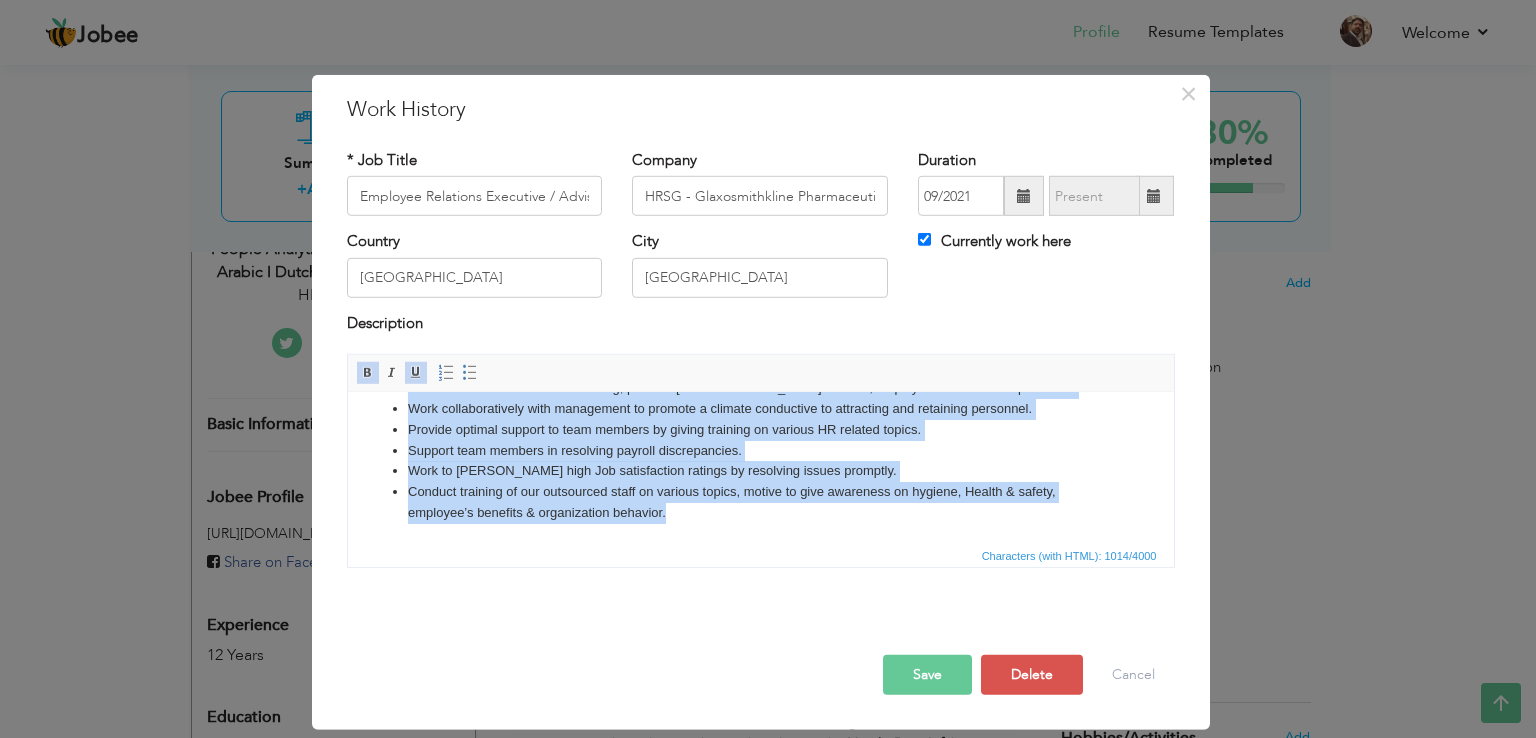 drag, startPoint x: 362, startPoint y: 422, endPoint x: 1121, endPoint y: 777, distance: 837.91766 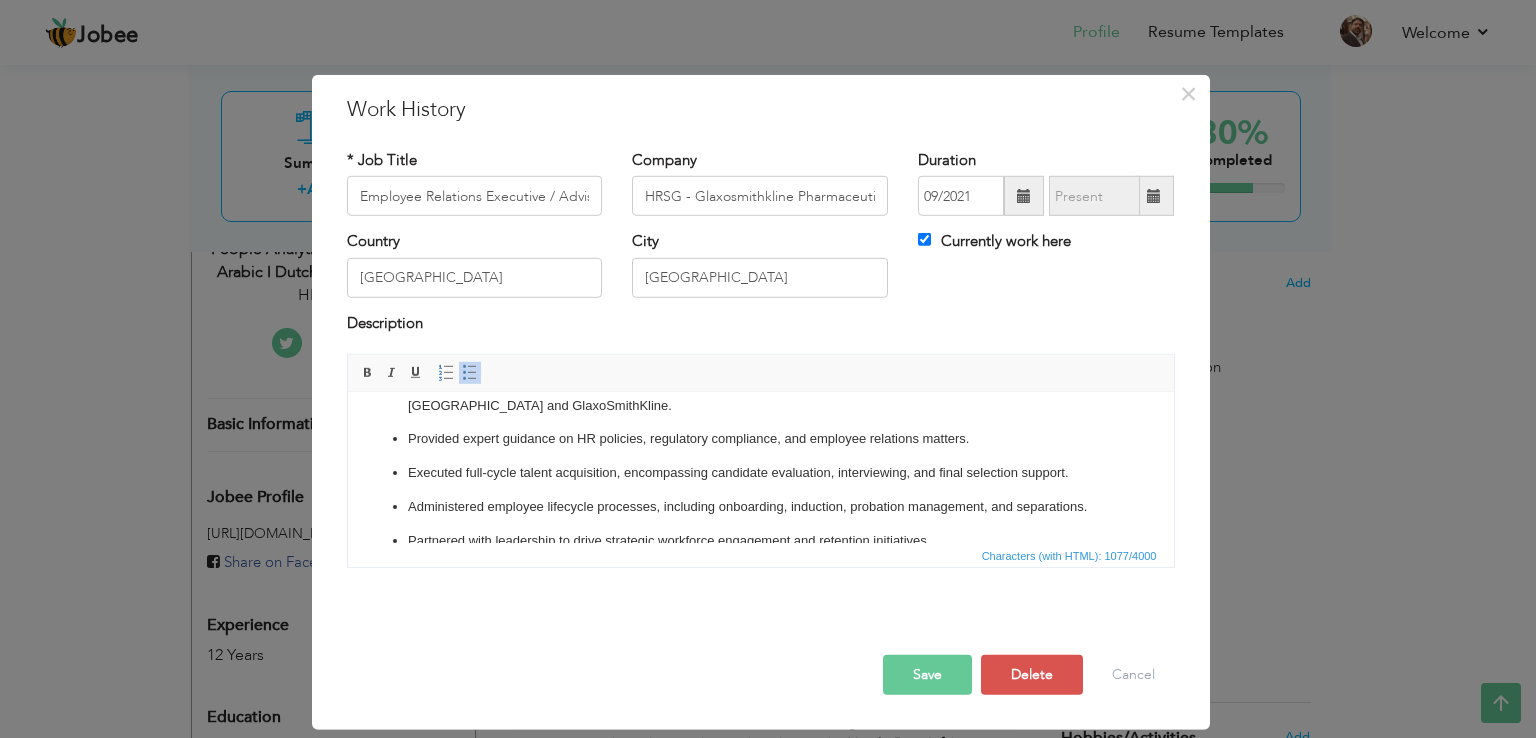 scroll, scrollTop: 0, scrollLeft: 0, axis: both 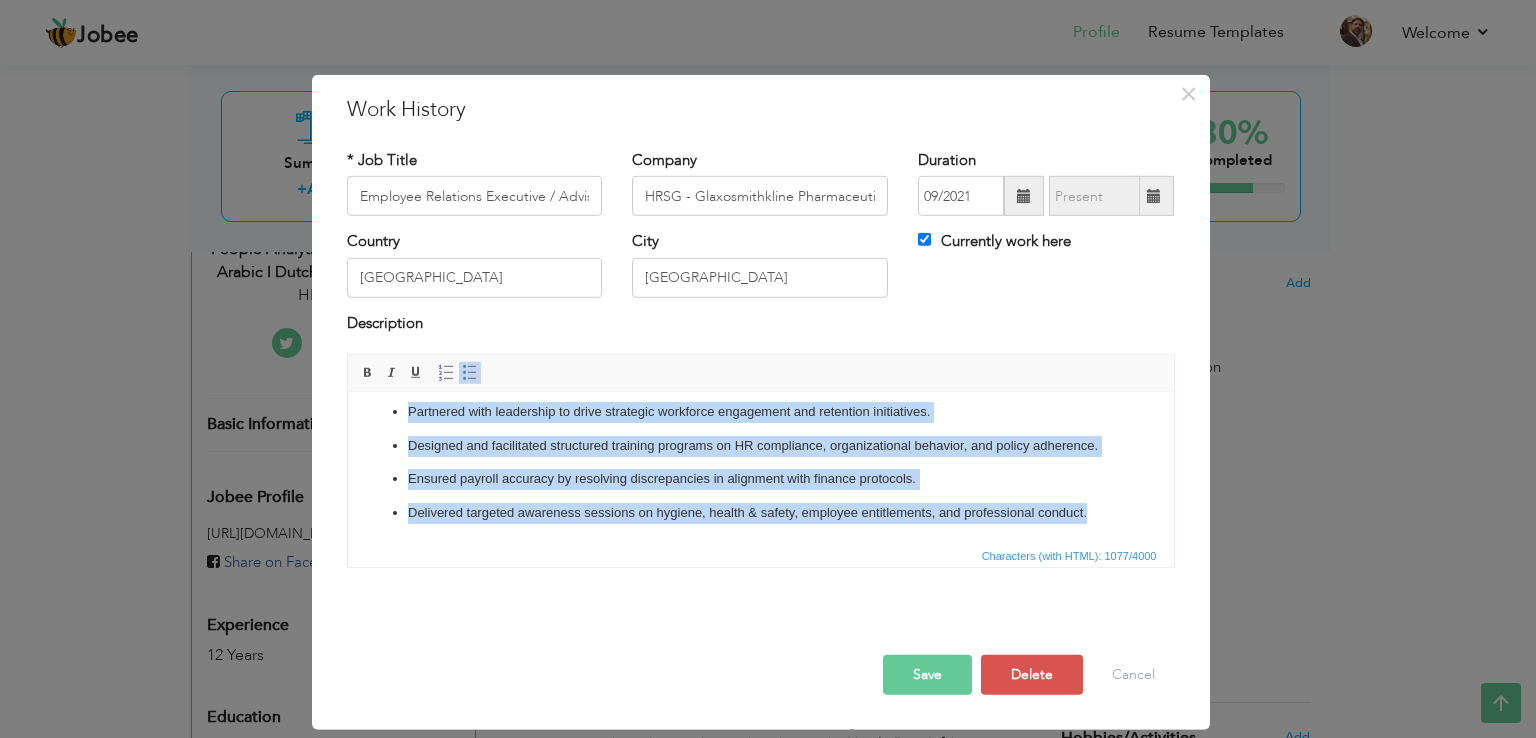 drag, startPoint x: 403, startPoint y: 453, endPoint x: 1778, endPoint y: 1127, distance: 1531.307 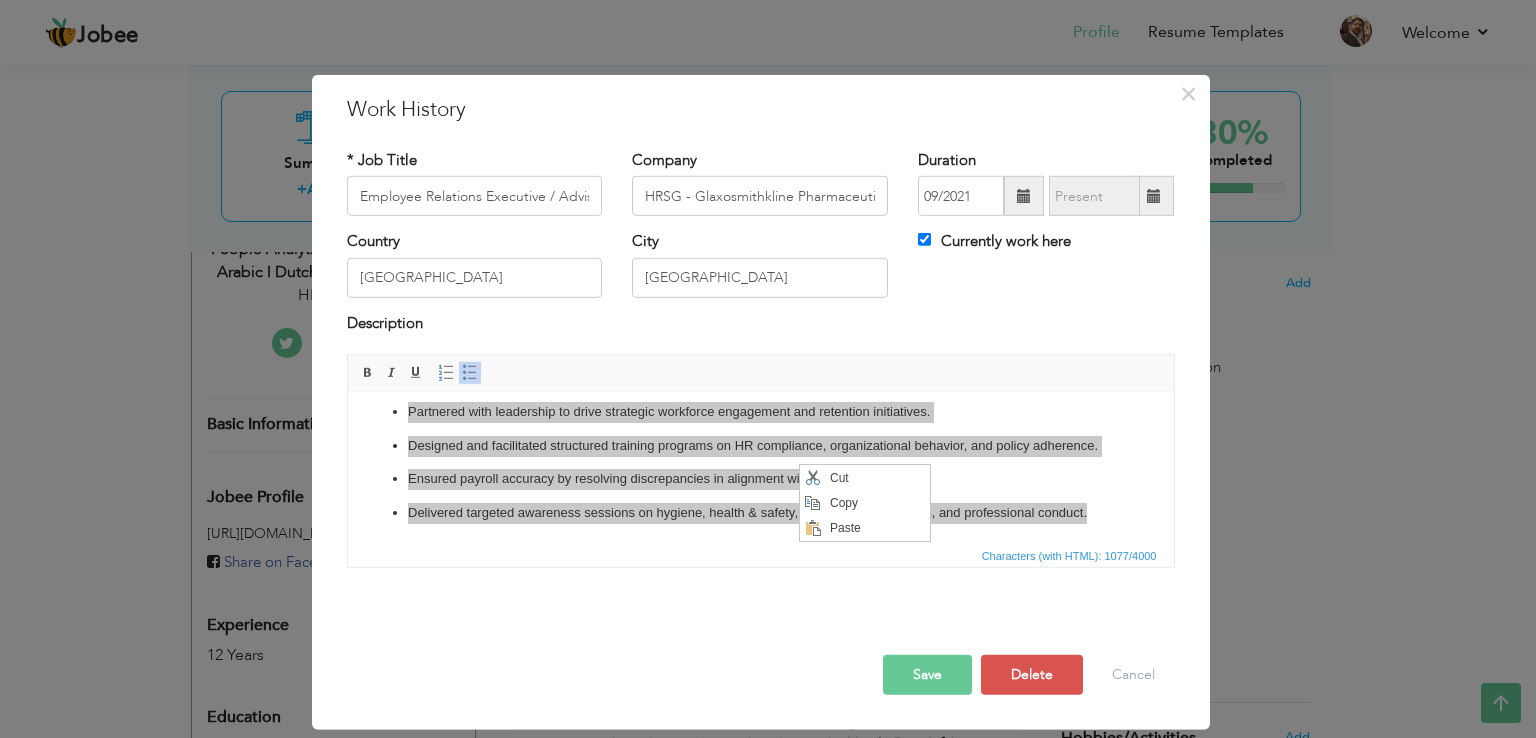scroll, scrollTop: 0, scrollLeft: 0, axis: both 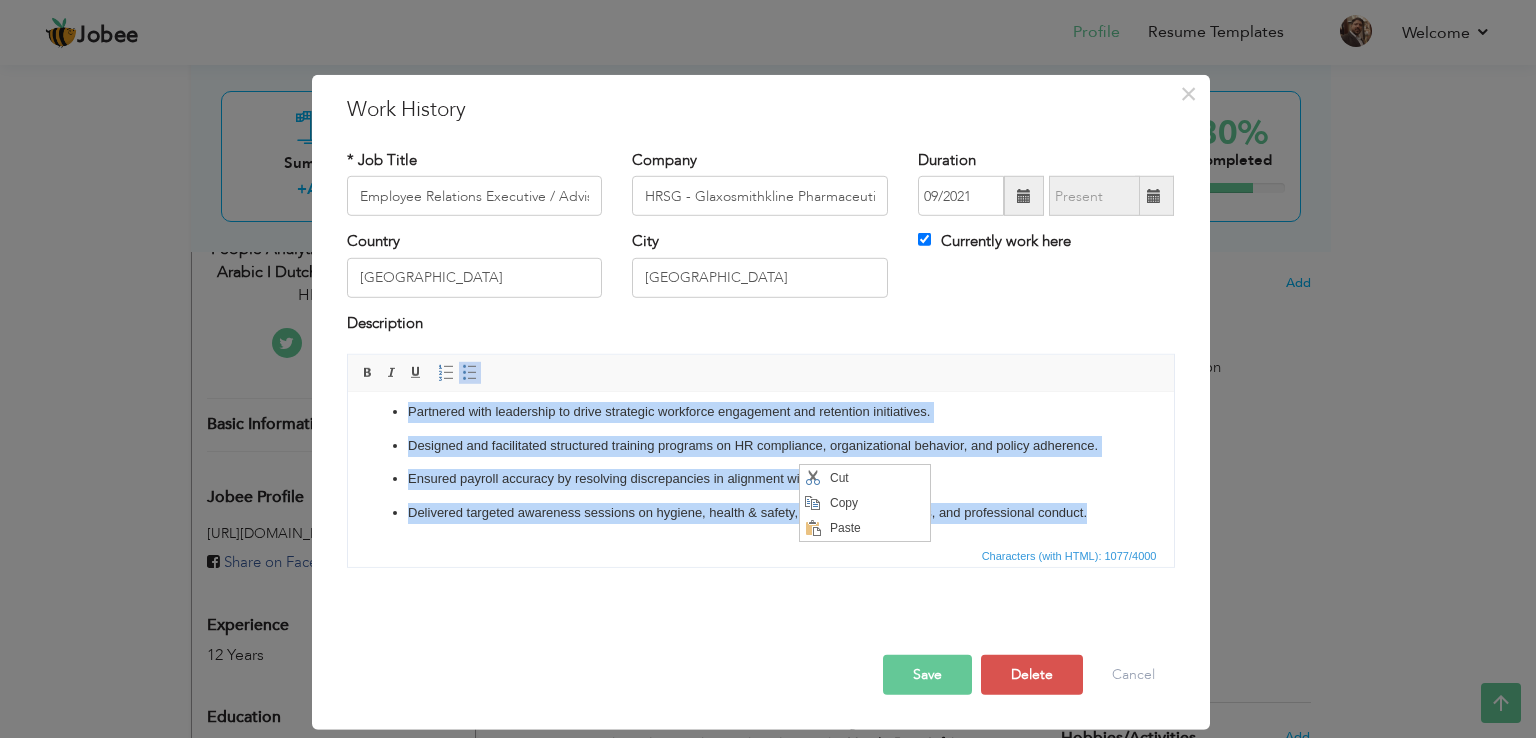 click on "Designed and facilitated structured training programs on HR compliance, organizational behavior, and policy adherence." at bounding box center (760, 446) 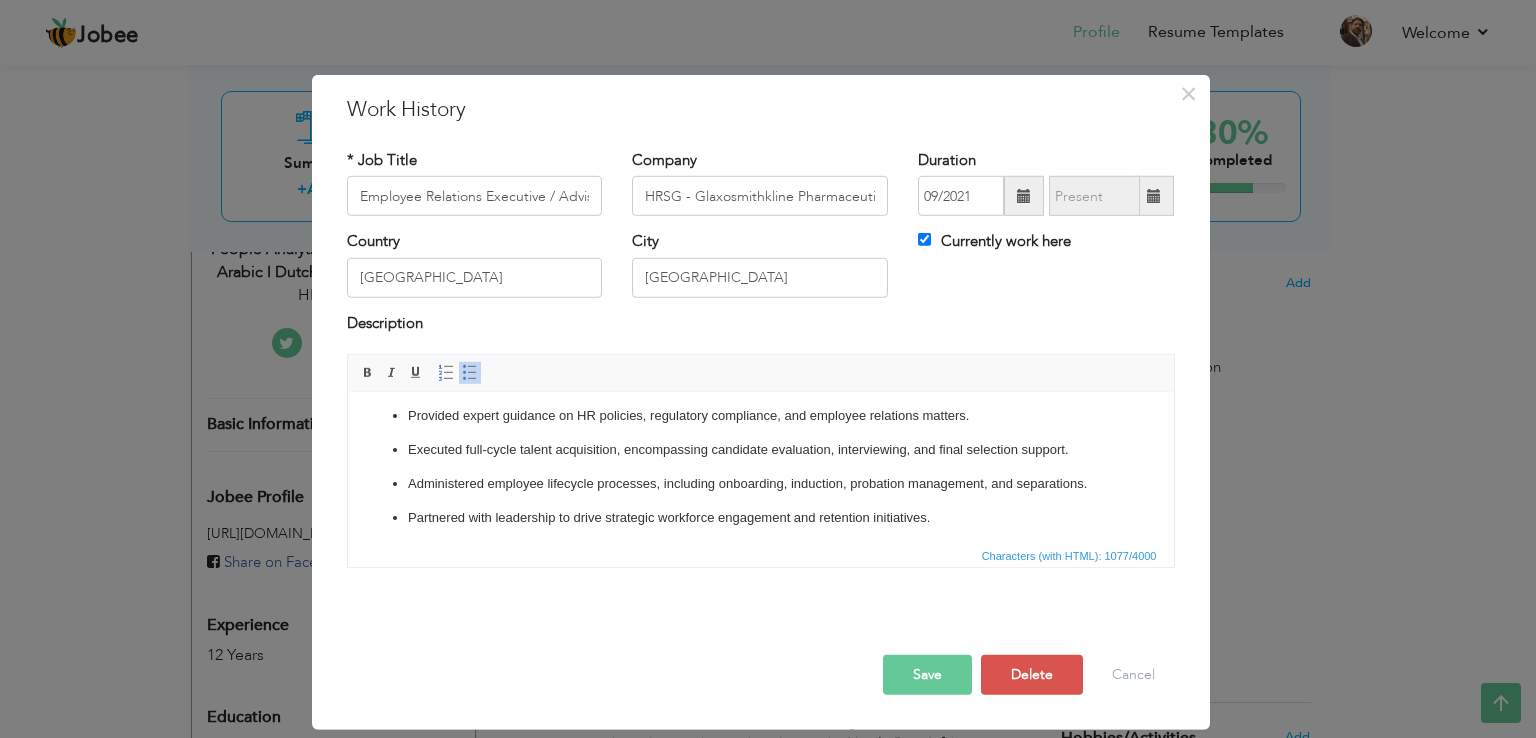 scroll, scrollTop: 0, scrollLeft: 0, axis: both 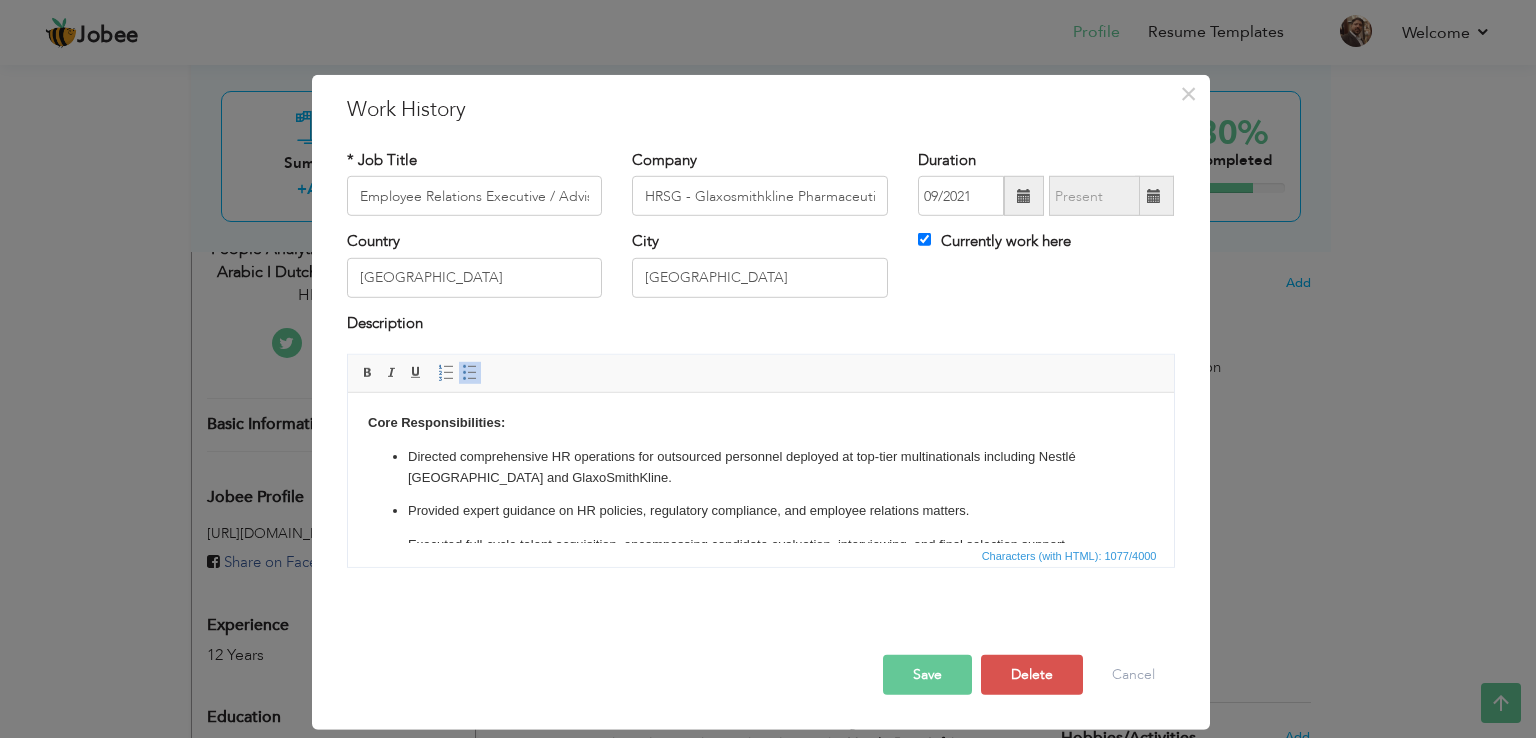 click on "Directed comprehensive HR operations for outsourced personnel deployed at top-tier multinationals including Nestlé [GEOGRAPHIC_DATA] and GlaxoSmithKline." at bounding box center (760, 468) 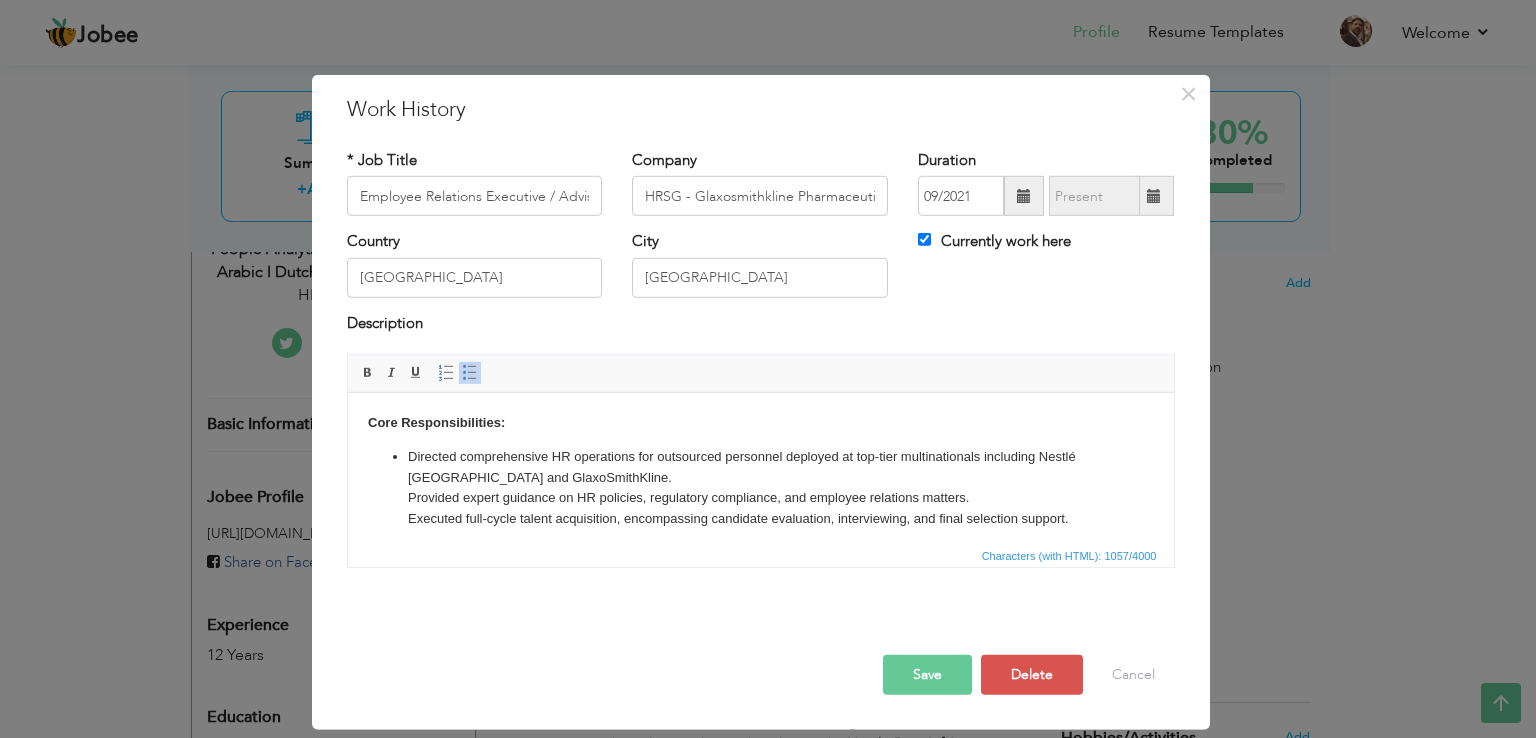 scroll, scrollTop: 0, scrollLeft: 0, axis: both 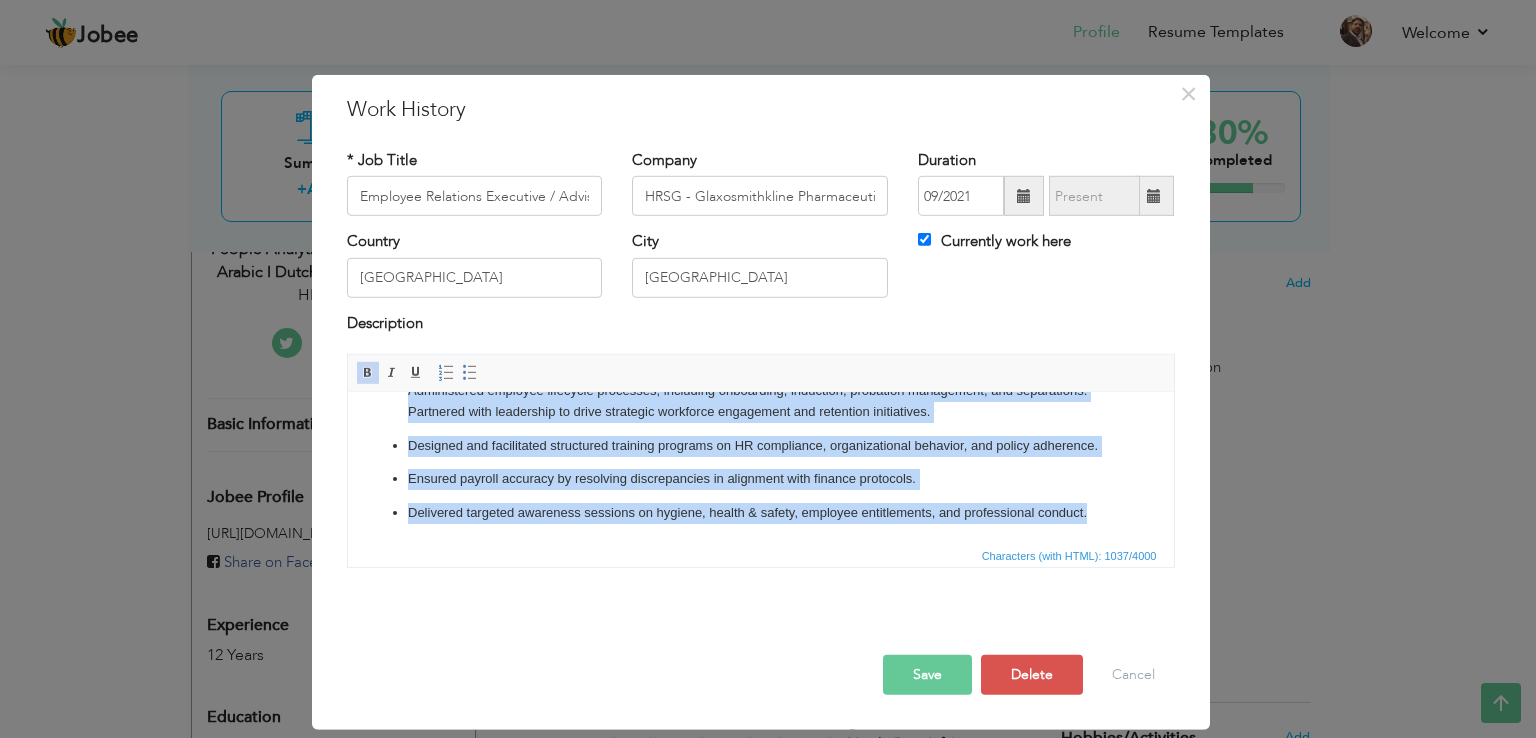 drag, startPoint x: 365, startPoint y: 423, endPoint x: 1338, endPoint y: 776, distance: 1035.0546 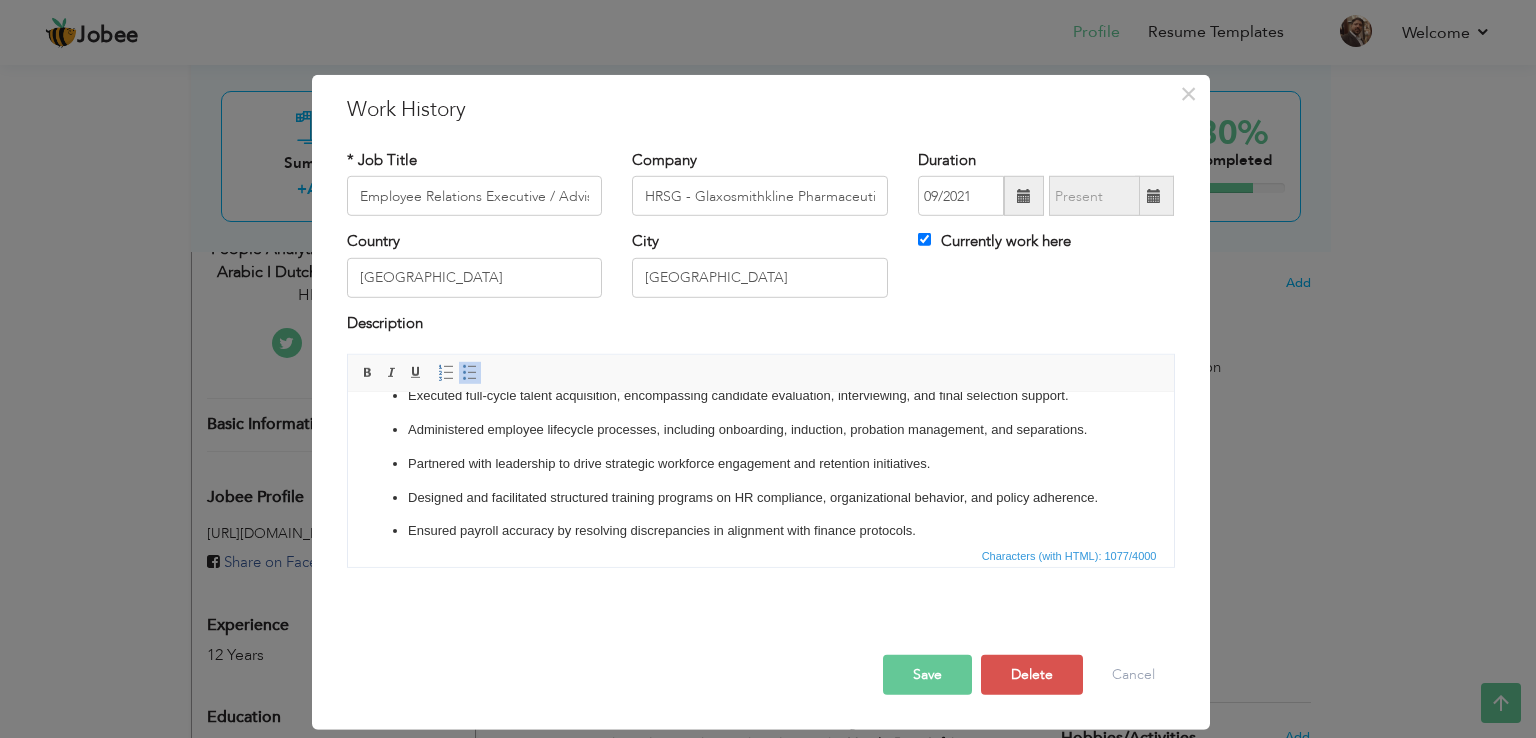 scroll, scrollTop: 178, scrollLeft: 0, axis: vertical 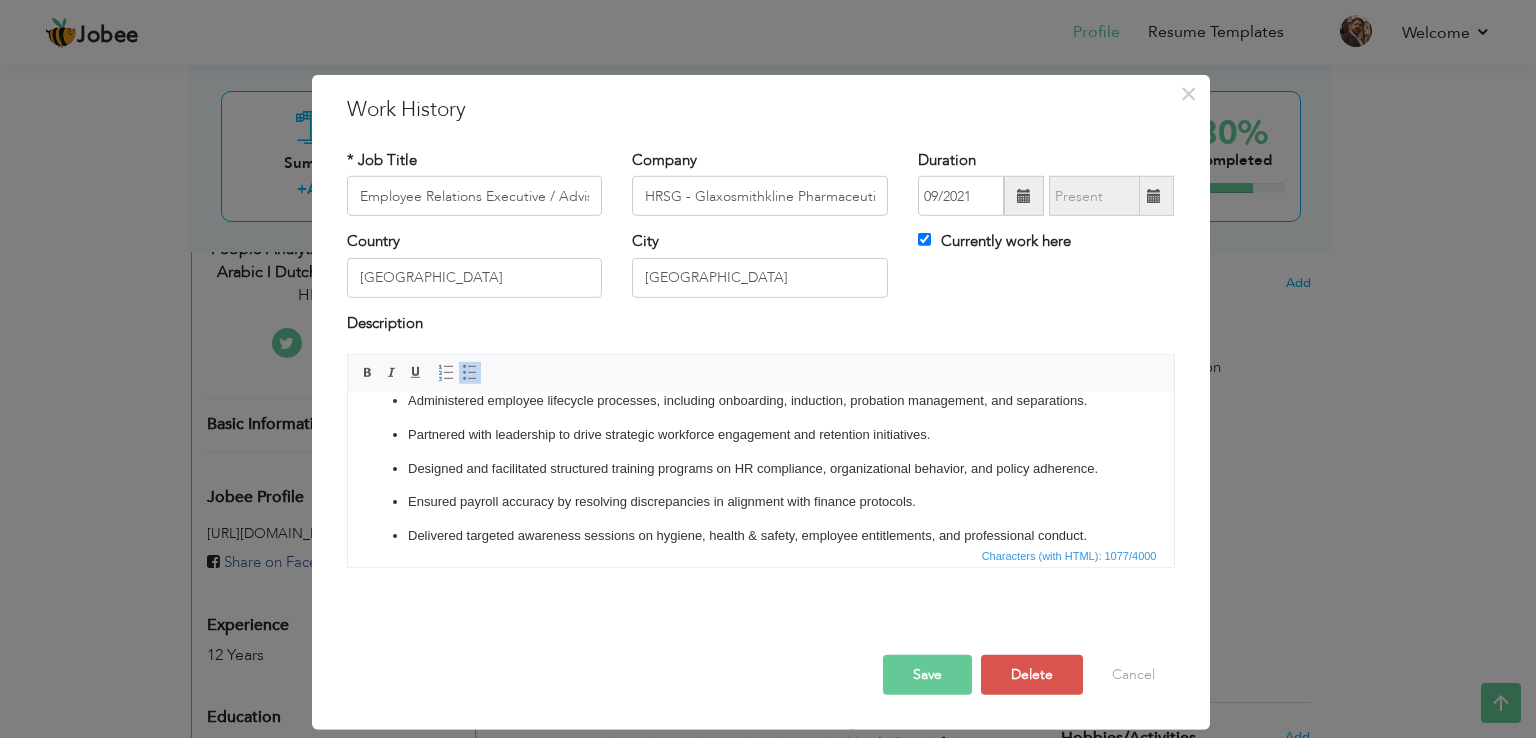 click on "Save" at bounding box center (927, 675) 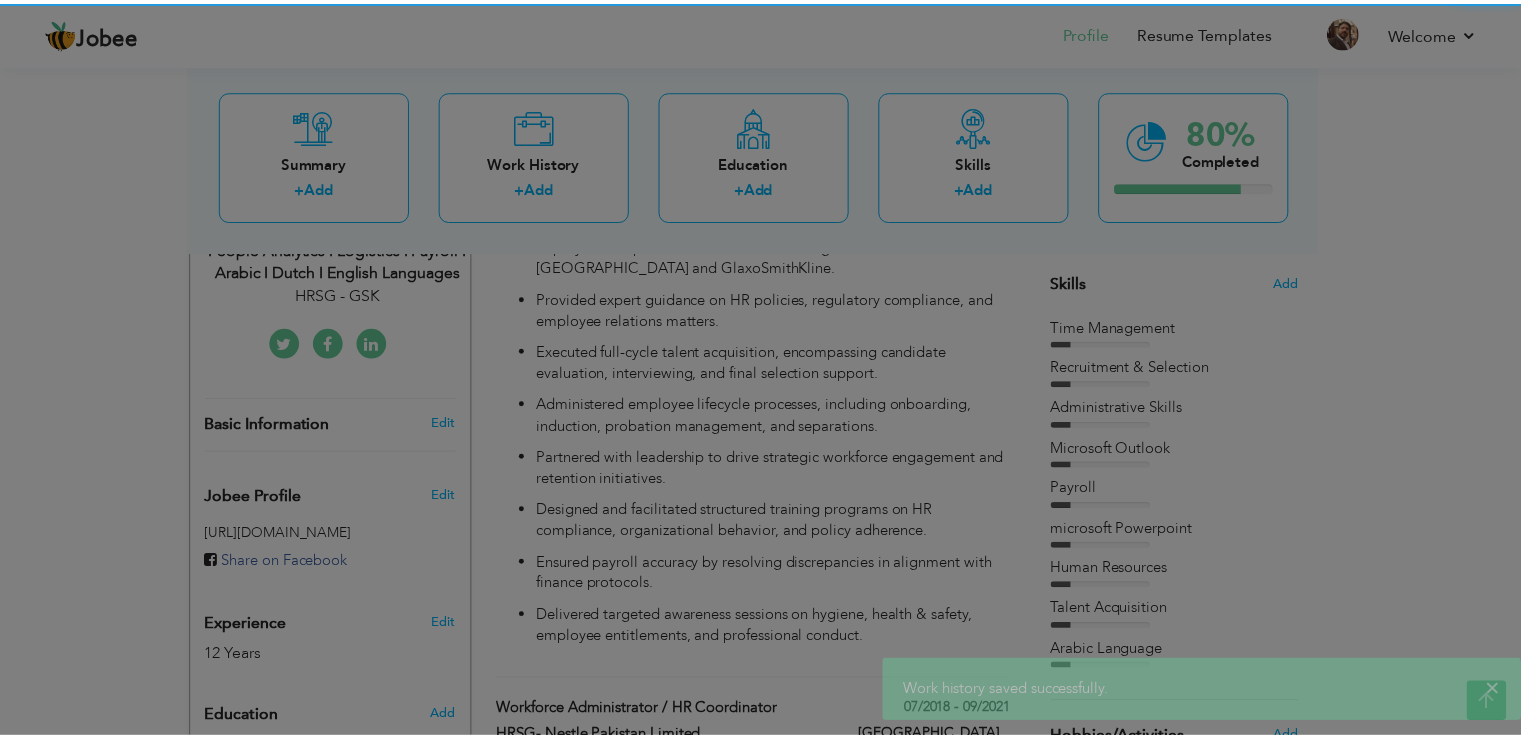 scroll, scrollTop: 0, scrollLeft: 0, axis: both 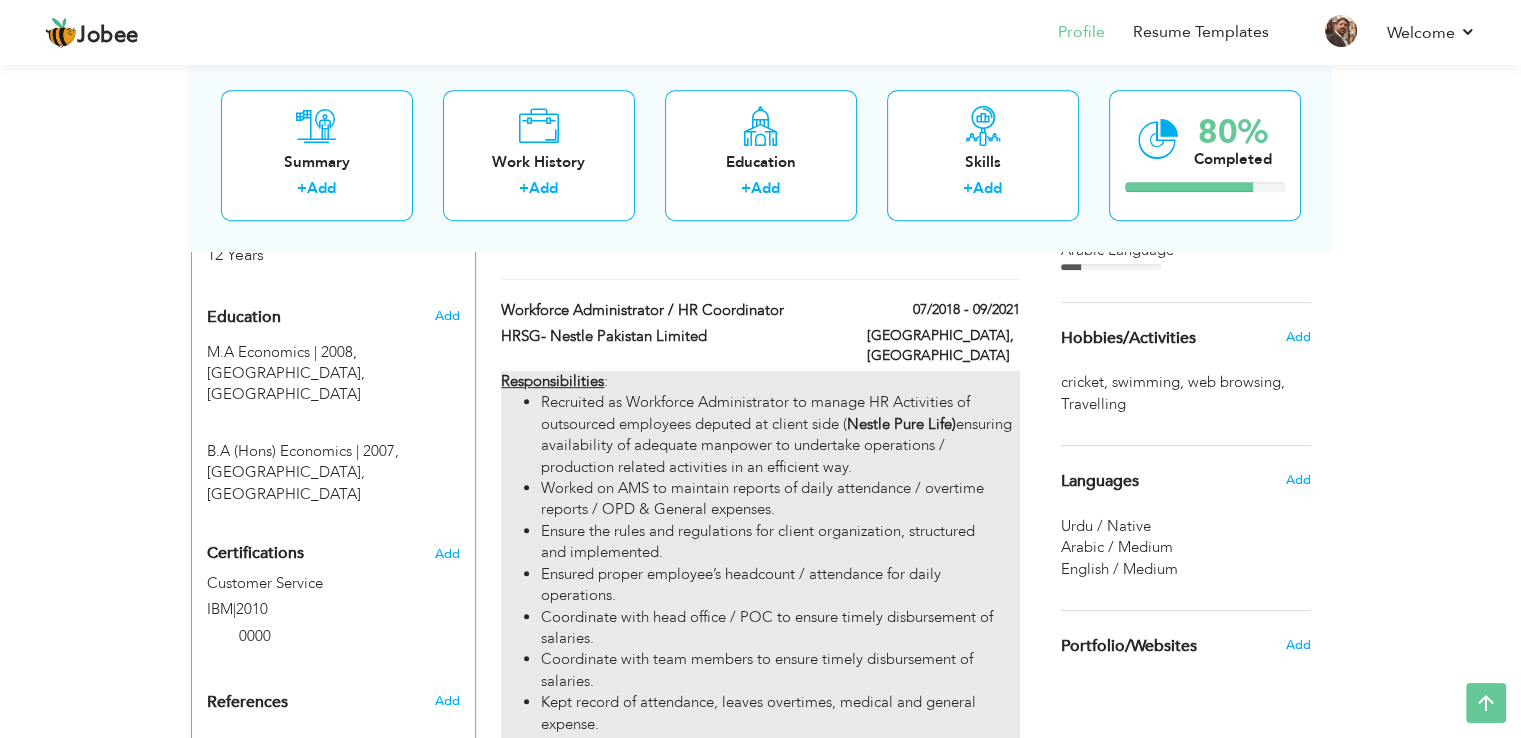 click on "Ensure the rules and regulations for client organization, structured and implemented." at bounding box center (780, 542) 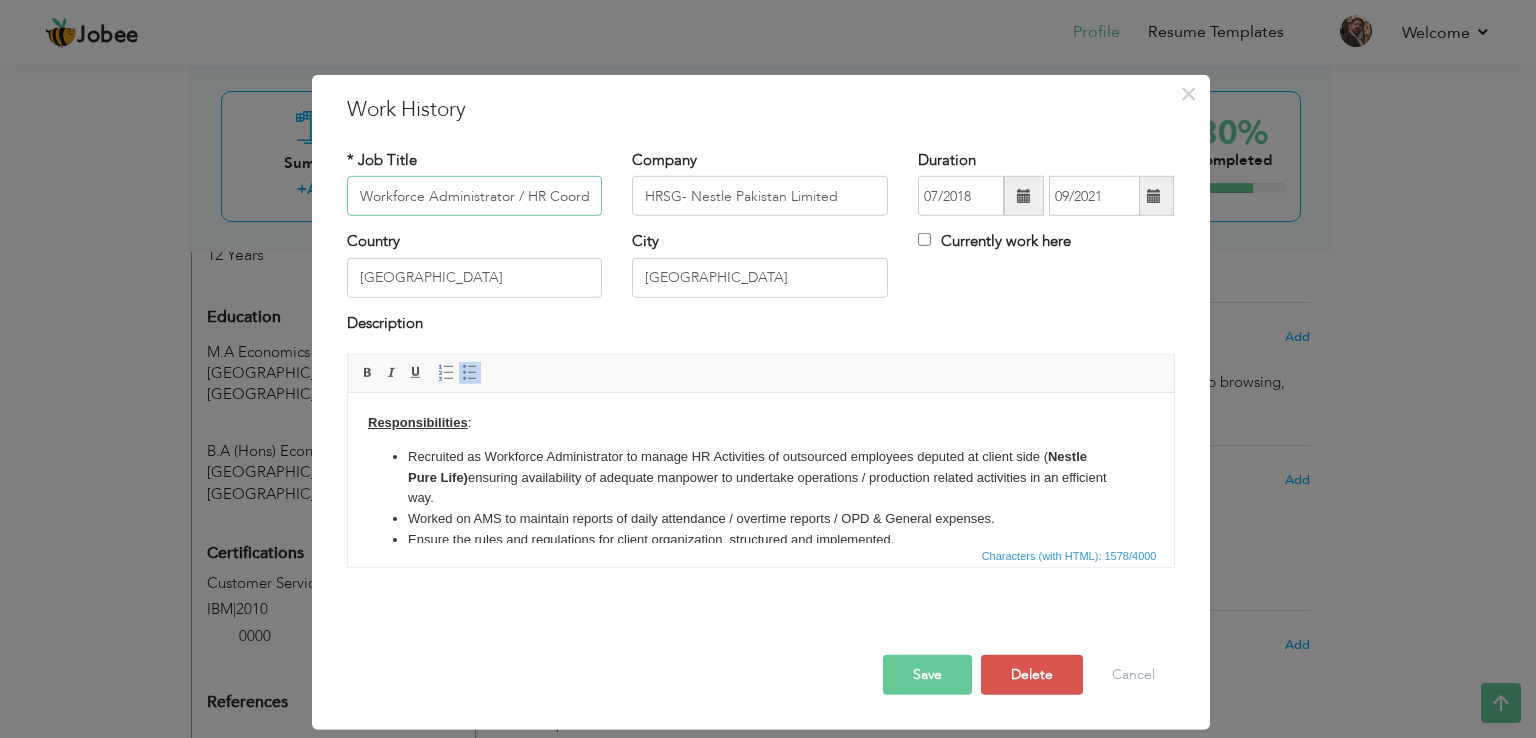 scroll, scrollTop: 0, scrollLeft: 32, axis: horizontal 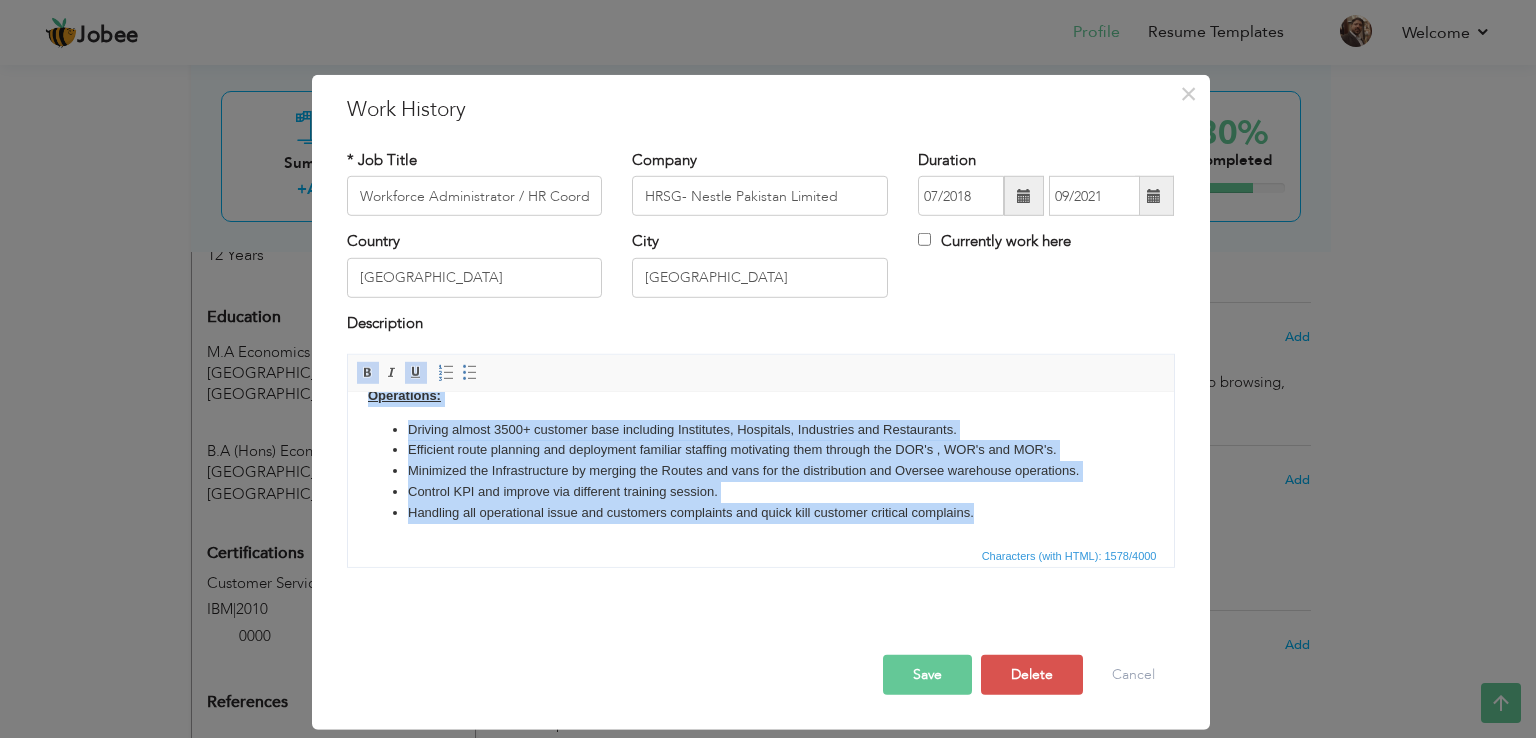 drag, startPoint x: 367, startPoint y: 423, endPoint x: 1326, endPoint y: 777, distance: 1022.251 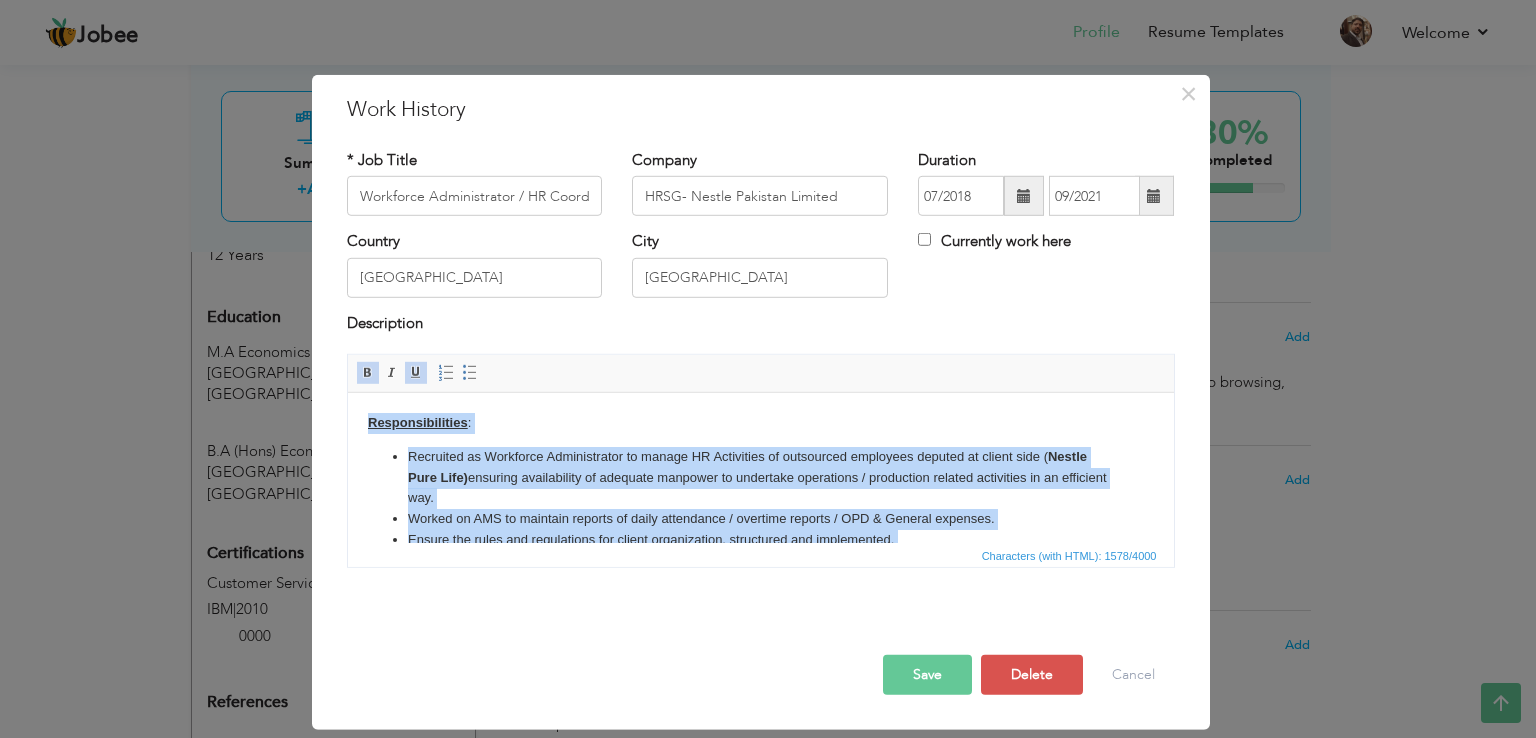 scroll, scrollTop: 282, scrollLeft: 0, axis: vertical 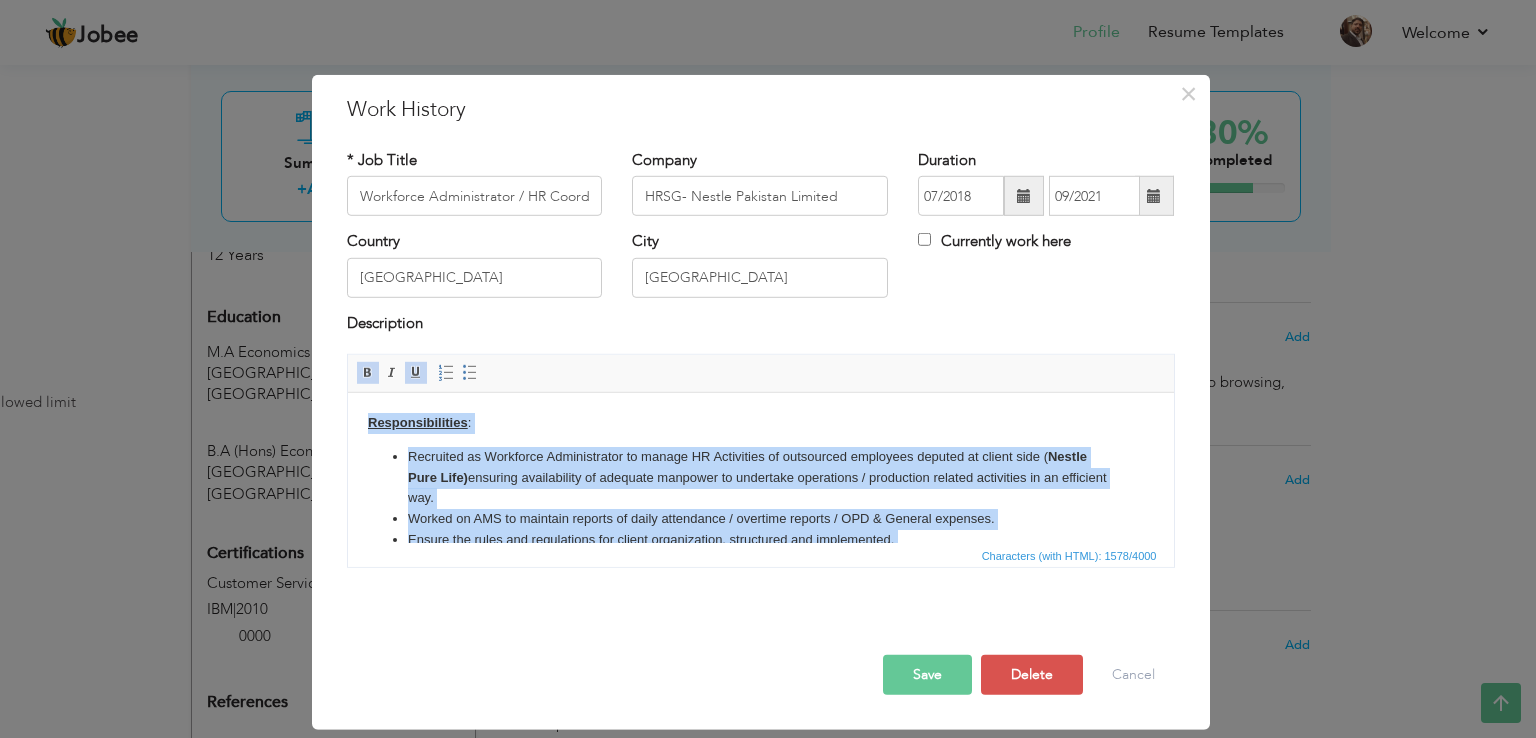 click on "Responsibilities : Recruited as Workforce Administrator to manage HR Activities of outsourced employees deputed at client side ( Nestle Pure Life)  ensuring availability of adequate manpower to undertake operations / production related activities in an efficient way. Worked on AMS to maintain reports of daily attendance / overtime reports / OPD & General expenses. Ensure the rules and regulations for client organization, structured and implemented. Ensured proper employee’s headcount / attendance for daily operations. Coordinate with head office / POC to ensure timely disbursement of salaries. Coordinate with team members to ensure timely disbursement of salaries. Kept record of attendance, leaves overtimes, medical and general expense. Coordinate with vendors / all stake holders for invoice verification to ensure timely rollout of payments   Operations: Driving almost 3500+ customer base including Institutes, Hospitals, Industries and Restaurants." at bounding box center [760, 609] 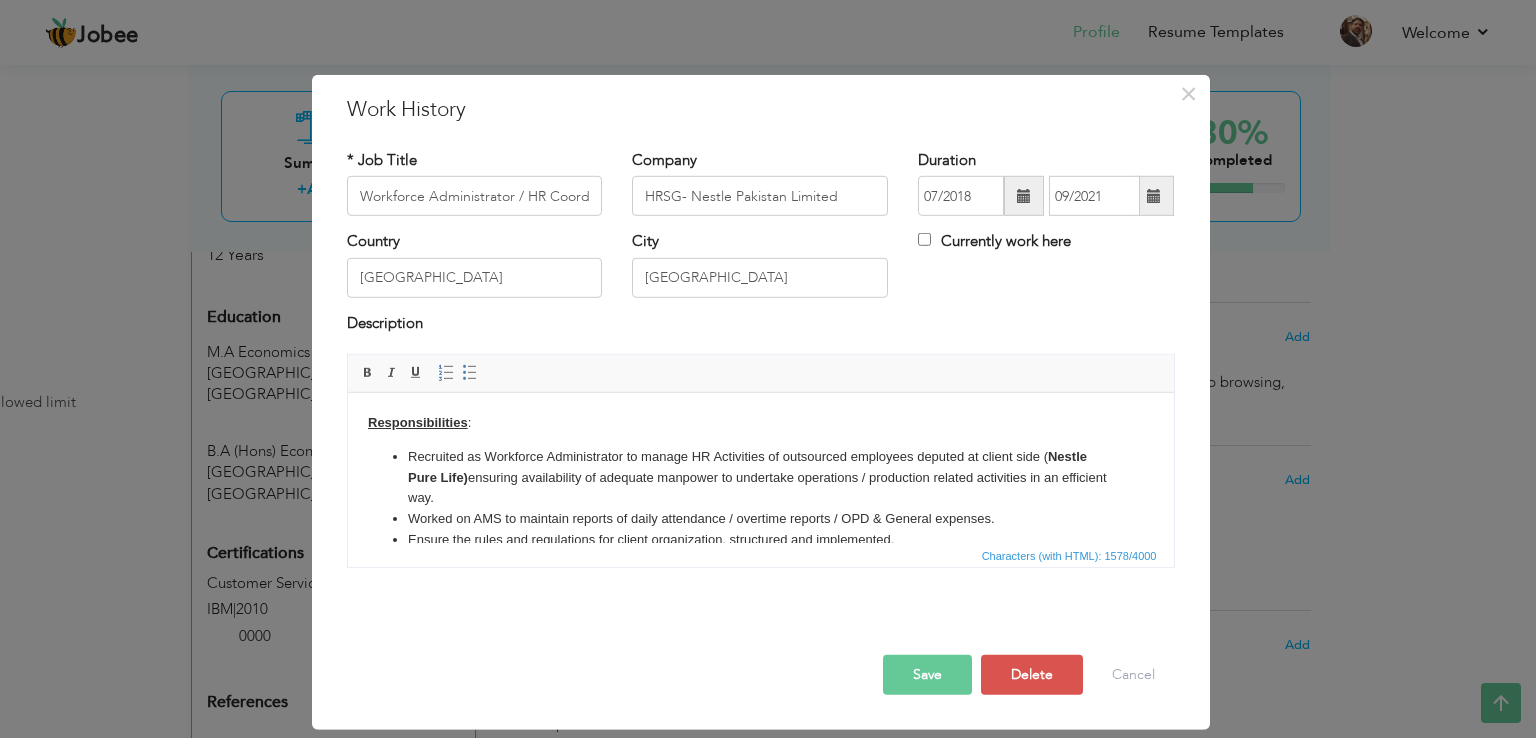 click on "Responsibilities" at bounding box center [417, 422] 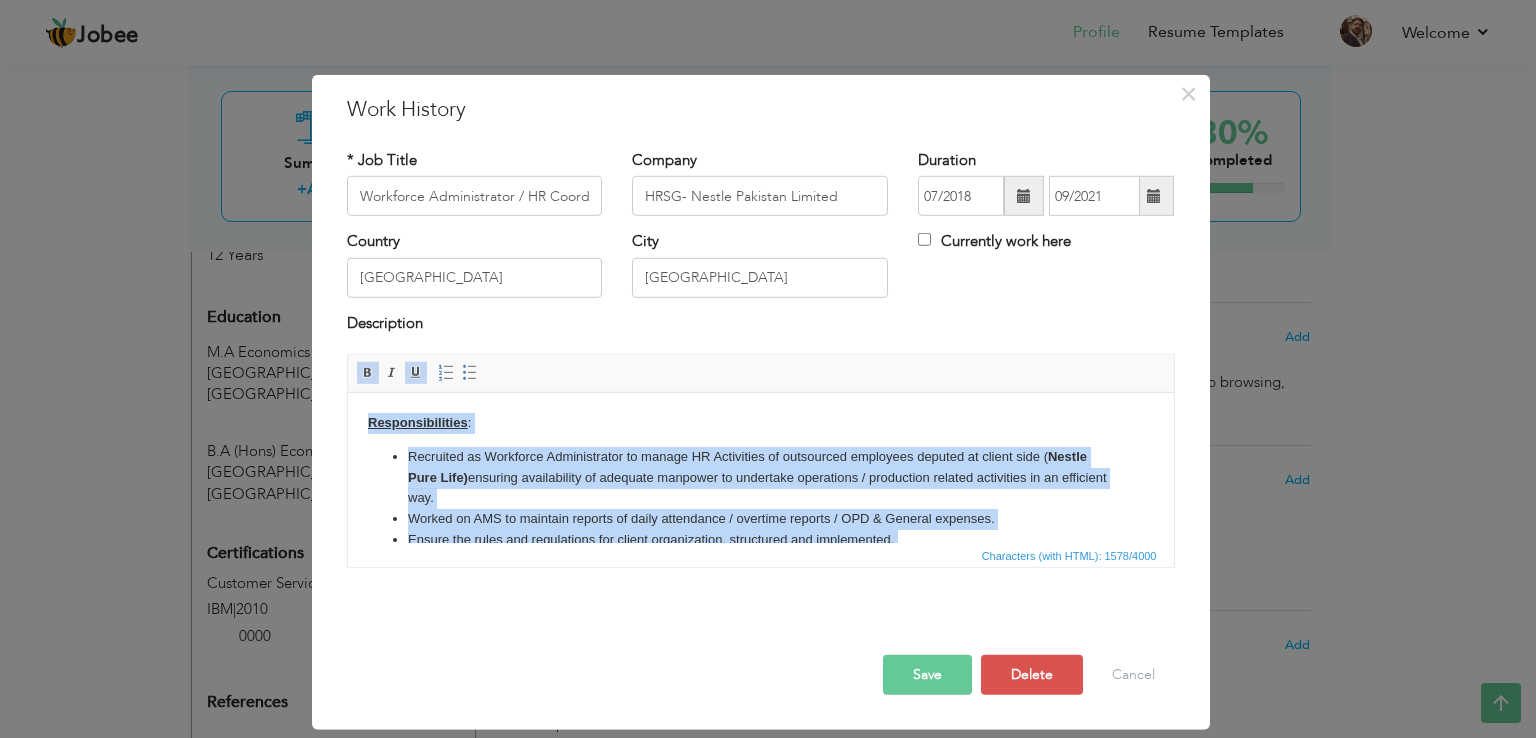 click on "Responsibilities : Recruited as Workforce Administrator to manage HR Activities of outsourced employees deputed at client side ( Nestle Pure Life)  ensuring availability of adequate manpower to undertake operations / production related activities in an efficient way. Worked on AMS to maintain reports of daily attendance / overtime reports / OPD & General expenses. Ensure the rules and regulations for client organization, structured and implemented. Ensured proper employee’s headcount / attendance for daily operations. Coordinate with head office / POC to ensure timely disbursement of salaries. Coordinate with team members to ensure timely disbursement of salaries. Kept record of attendance, leaves overtimes, medical and general expense. Coordinate with vendors / all stake holders for invoice verification to ensure timely rollout of payments   Operations: Driving almost 3500+ customer base including Institutes, Hospitals, Industries and Restaurants." at bounding box center (760, 609) 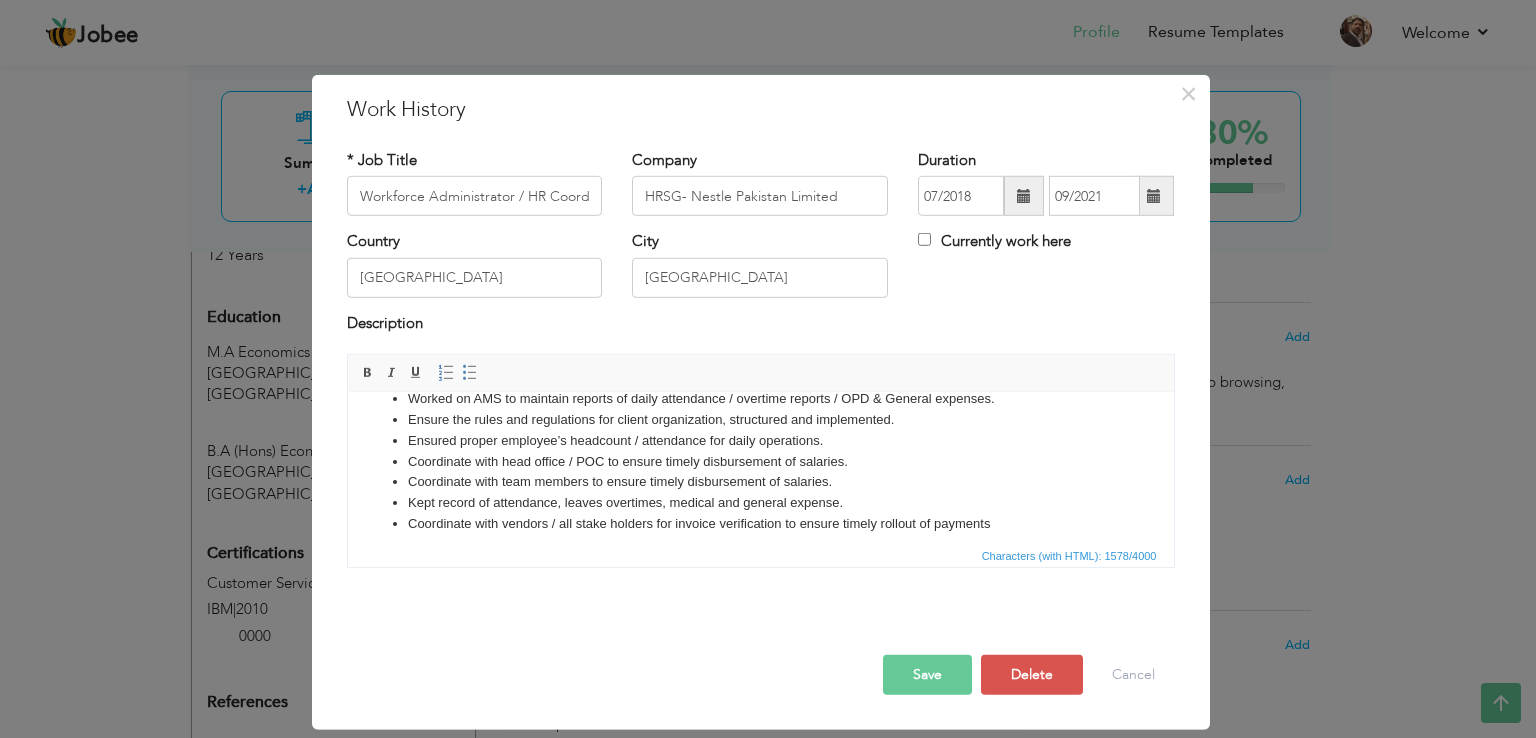 scroll, scrollTop: 0, scrollLeft: 0, axis: both 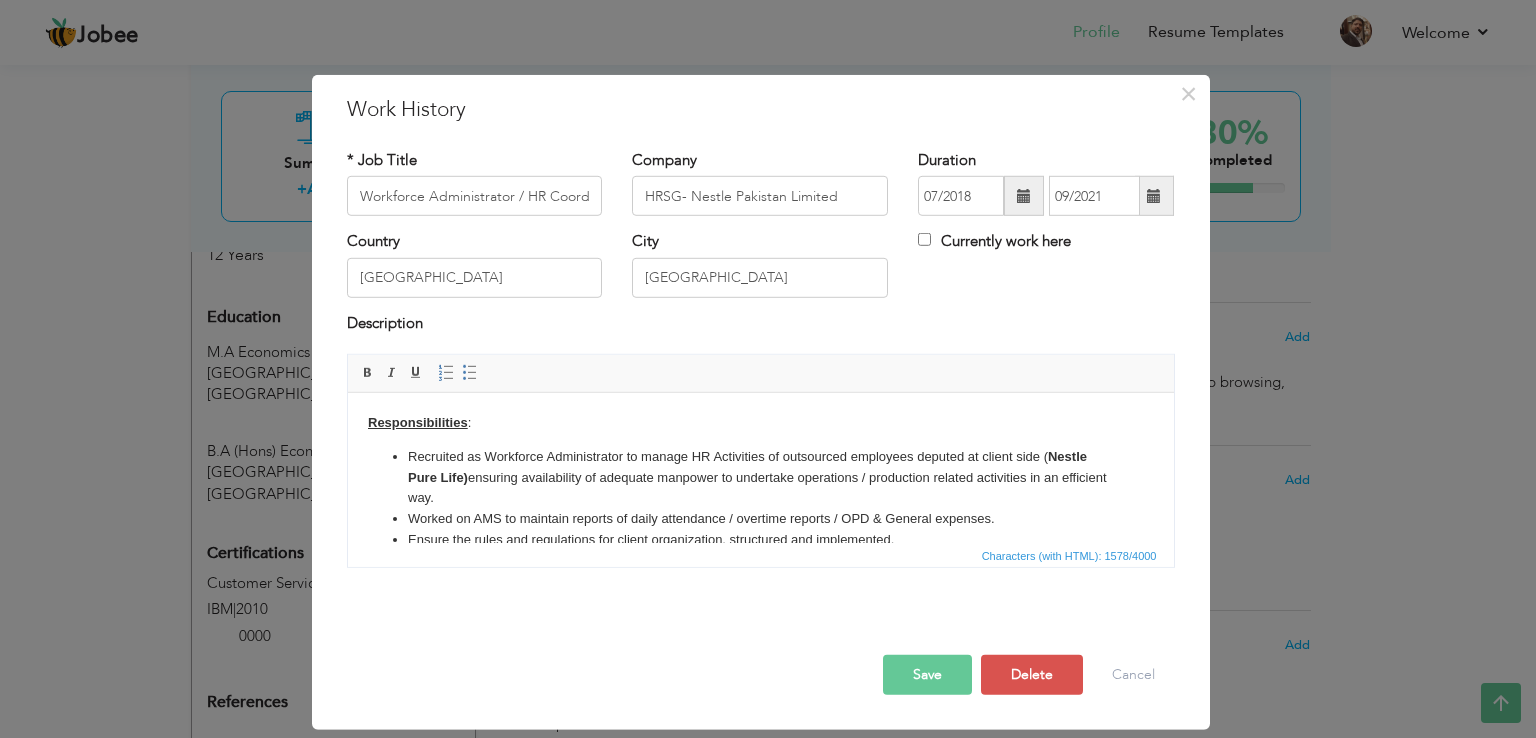 click on "Responsibilities : Recruited as Workforce Administrator to manage HR Activities of outsourced employees deputed at client side ( Nestle Pure Life)  ensuring availability of adequate manpower to undertake operations / production related activities in an efficient way. Worked on AMS to maintain reports of daily attendance / overtime reports / OPD & General expenses. Ensure the rules and regulations for client organization, structured and implemented. Ensured proper employee’s headcount / attendance for daily operations. Coordinate with head office / POC to ensure timely disbursement of salaries. Coordinate with team members to ensure timely disbursement of salaries. Kept record of attendance, leaves overtimes, medical and general expense. Coordinate with vendors / all stake holders for invoice verification to ensure timely rollout of payments   Operations: Driving almost 3500+ customer base including Institutes, Hospitals, Industries and Restaurants." at bounding box center (760, 609) 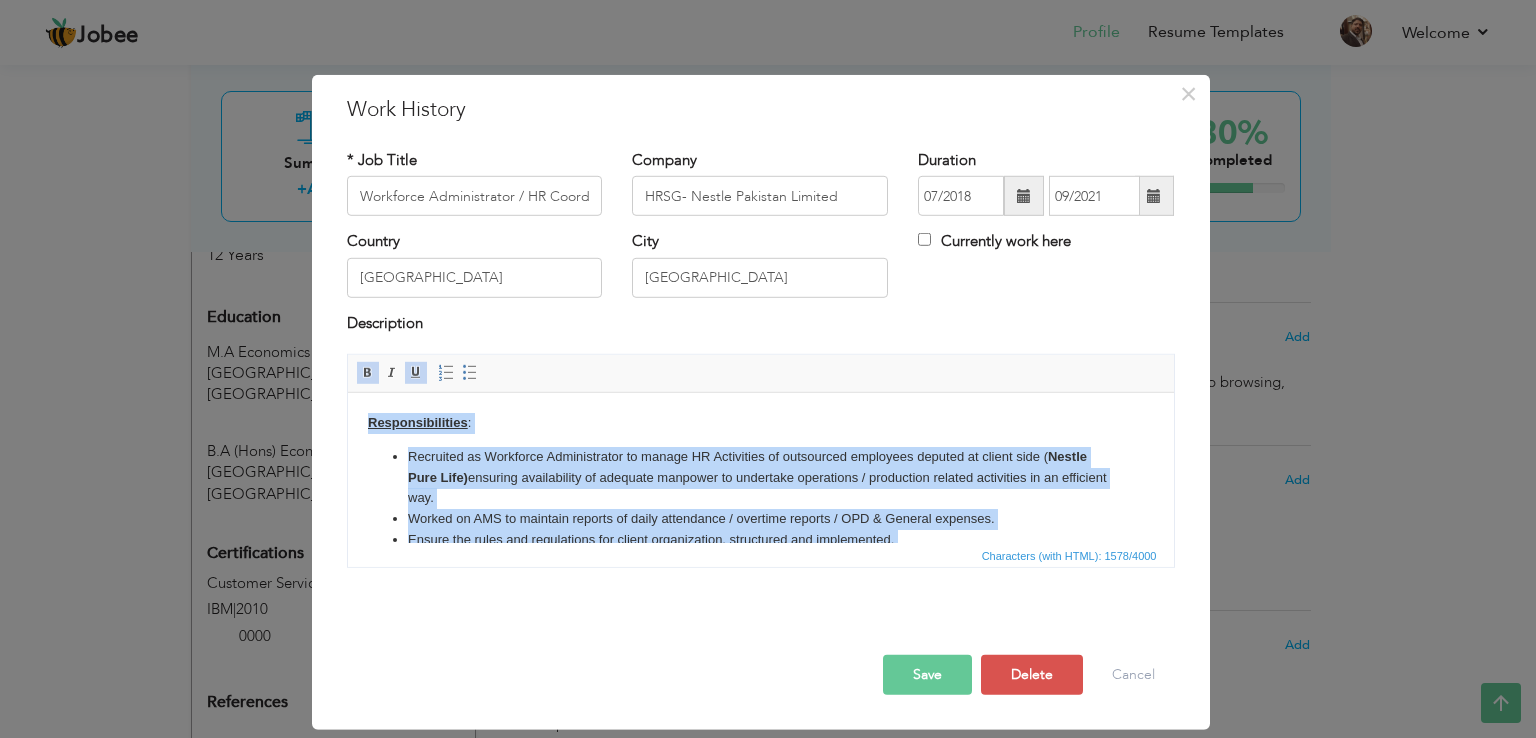 type 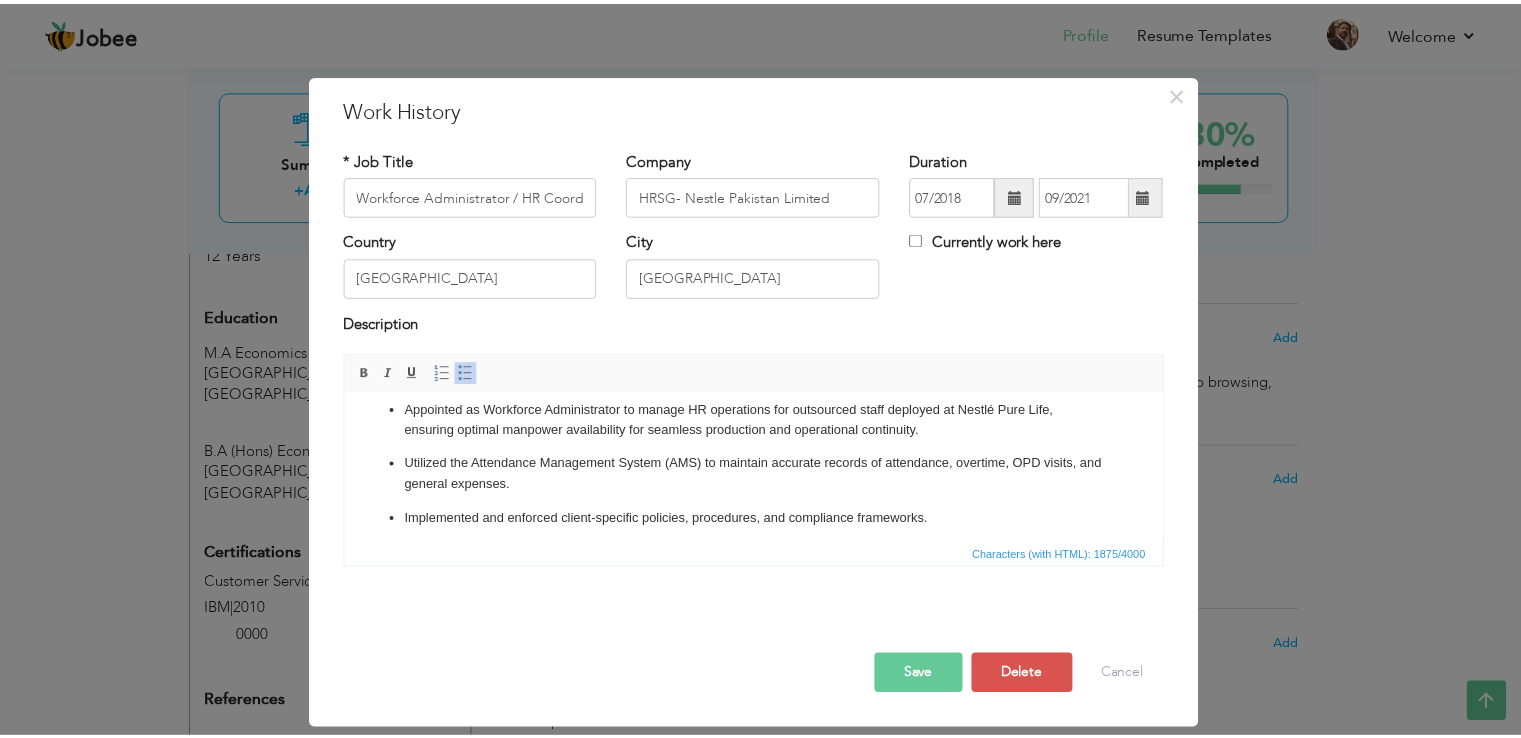 scroll, scrollTop: 0, scrollLeft: 0, axis: both 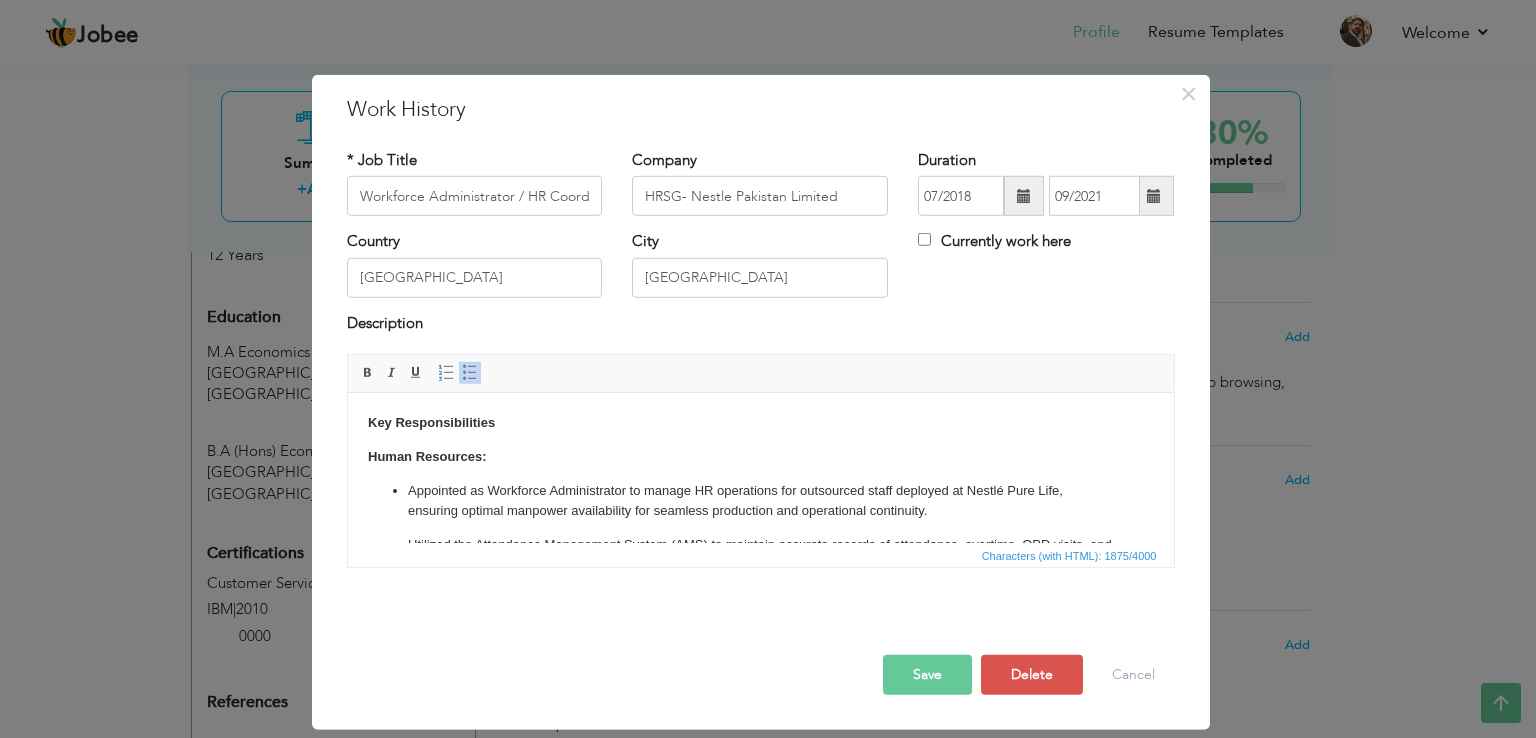 click on "Save" at bounding box center [927, 675] 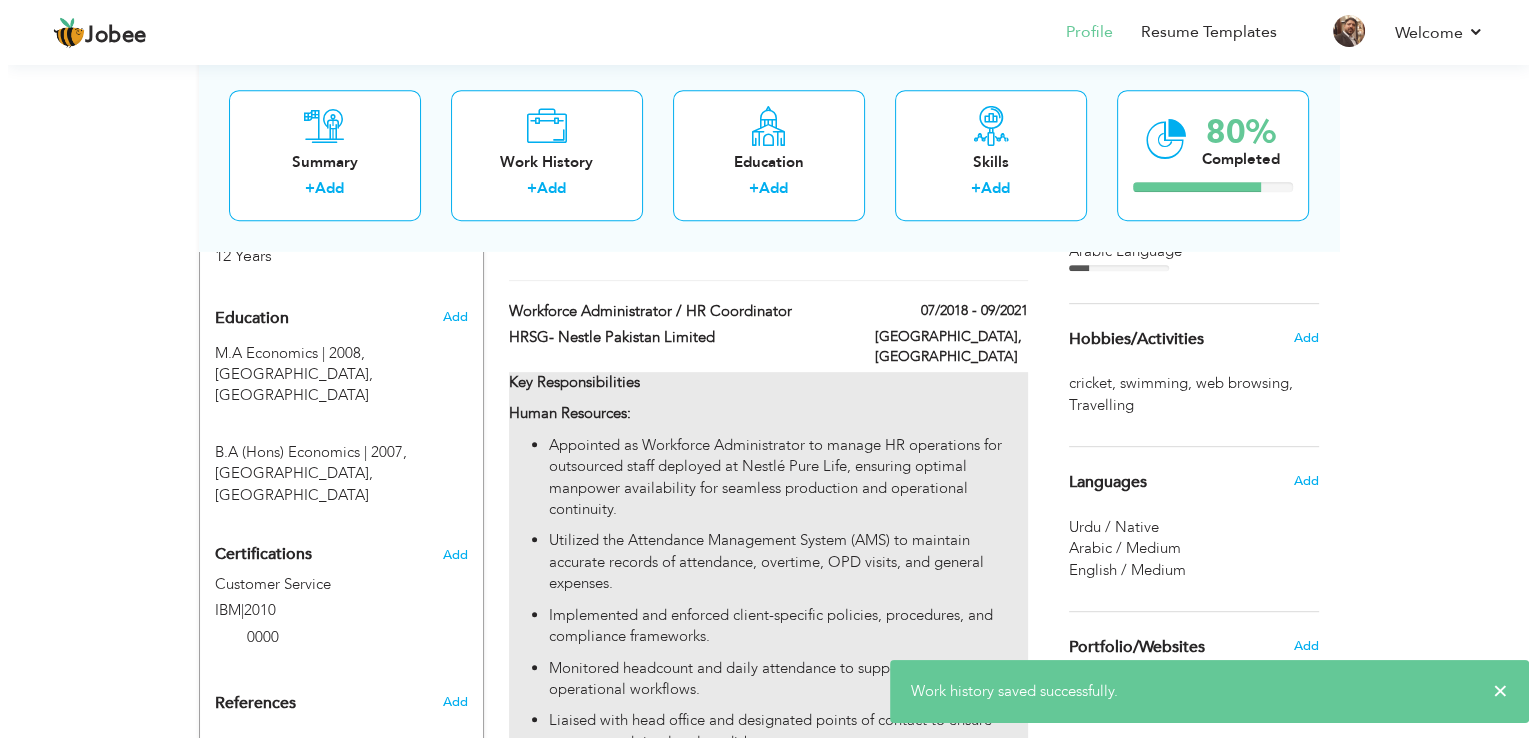 scroll, scrollTop: 897, scrollLeft: 0, axis: vertical 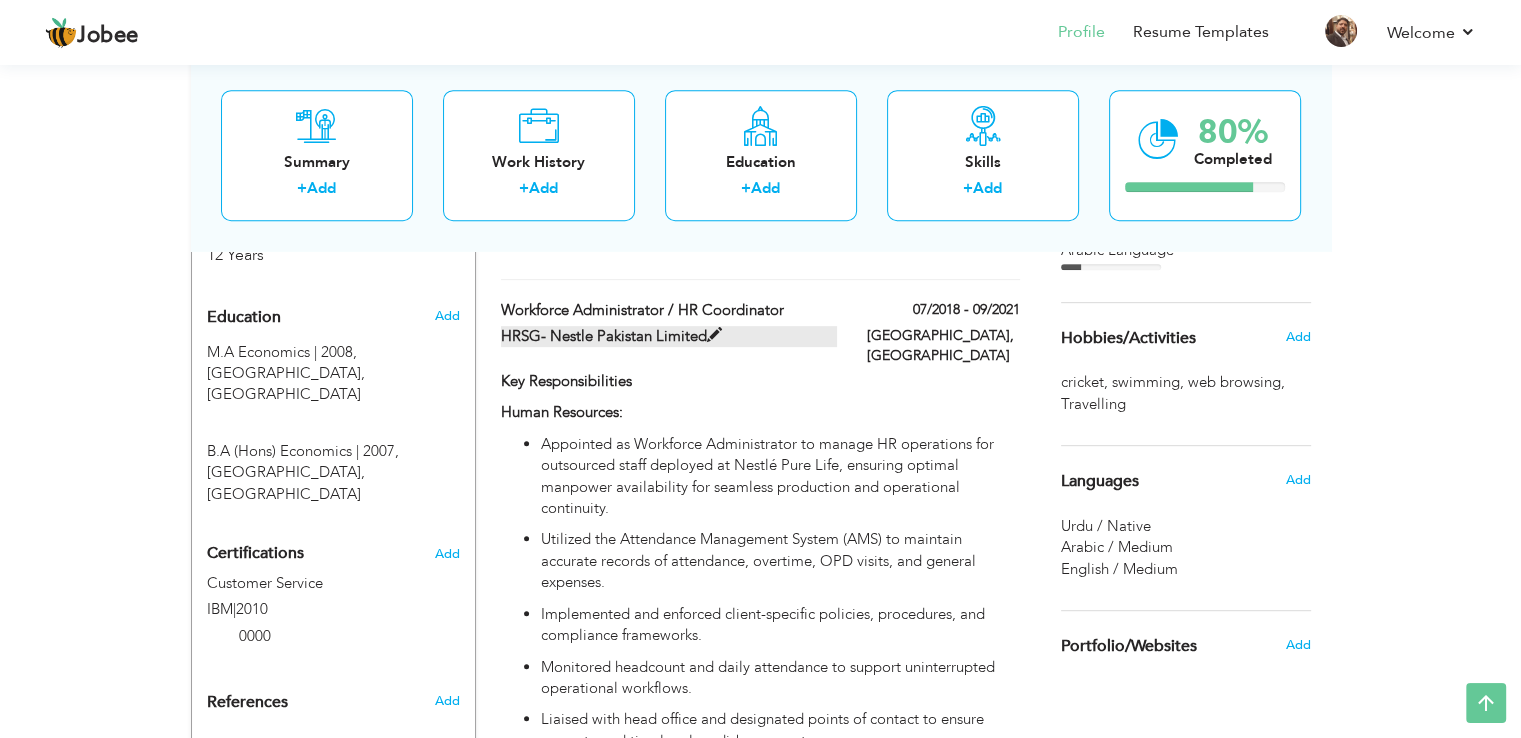 click on "HRSG- Nestle Pakistan Limited" at bounding box center [669, 336] 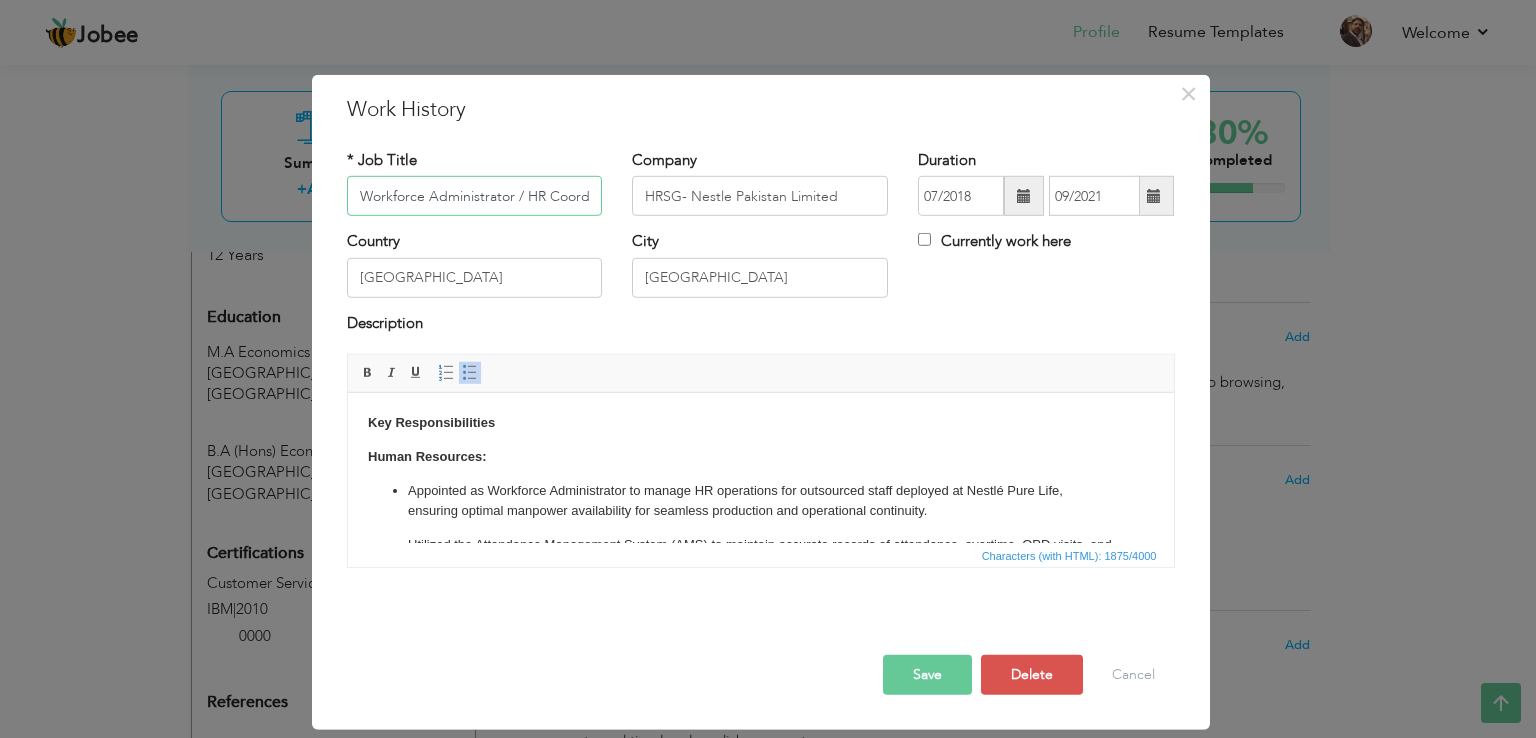 scroll, scrollTop: 0, scrollLeft: 32, axis: horizontal 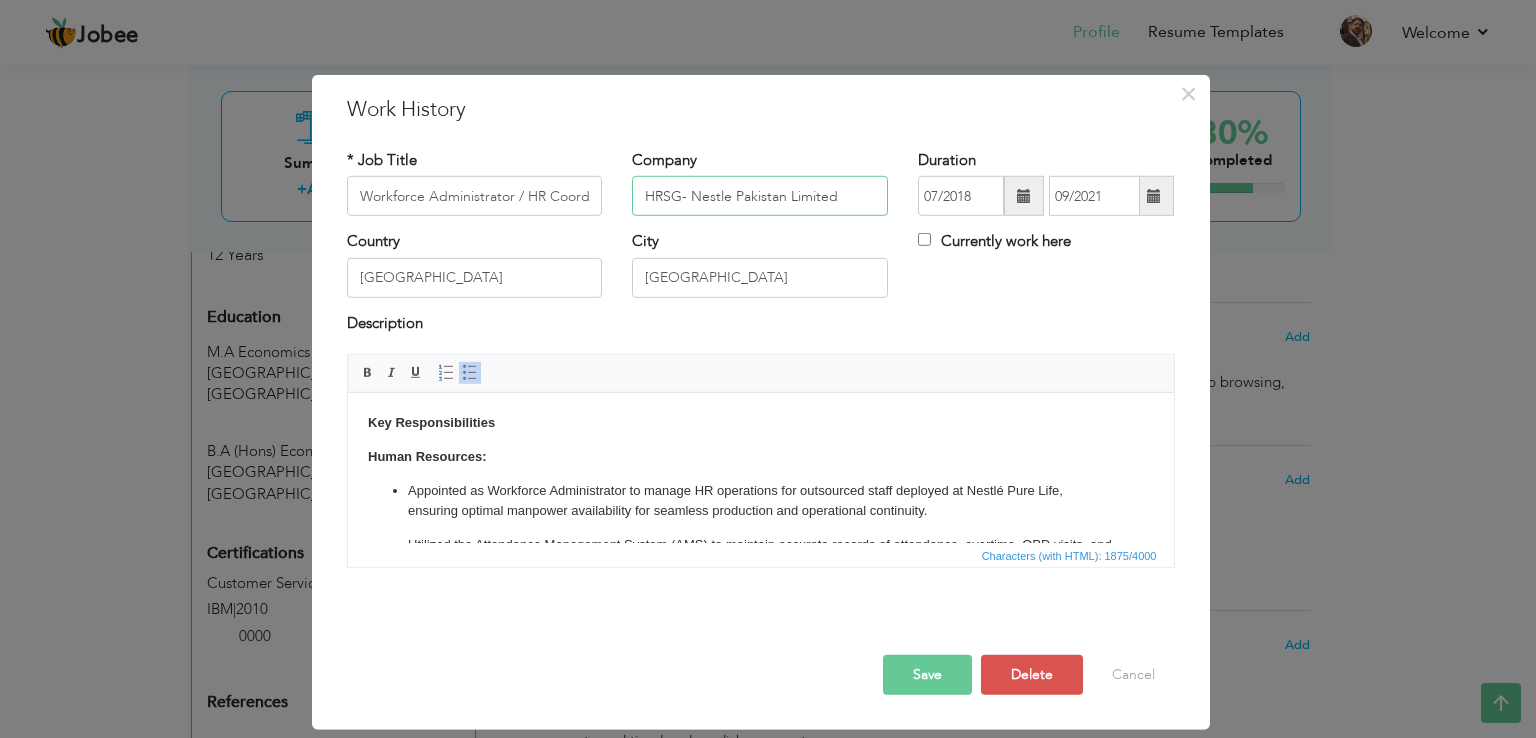 drag, startPoint x: 692, startPoint y: 189, endPoint x: 600, endPoint y: 192, distance: 92.0489 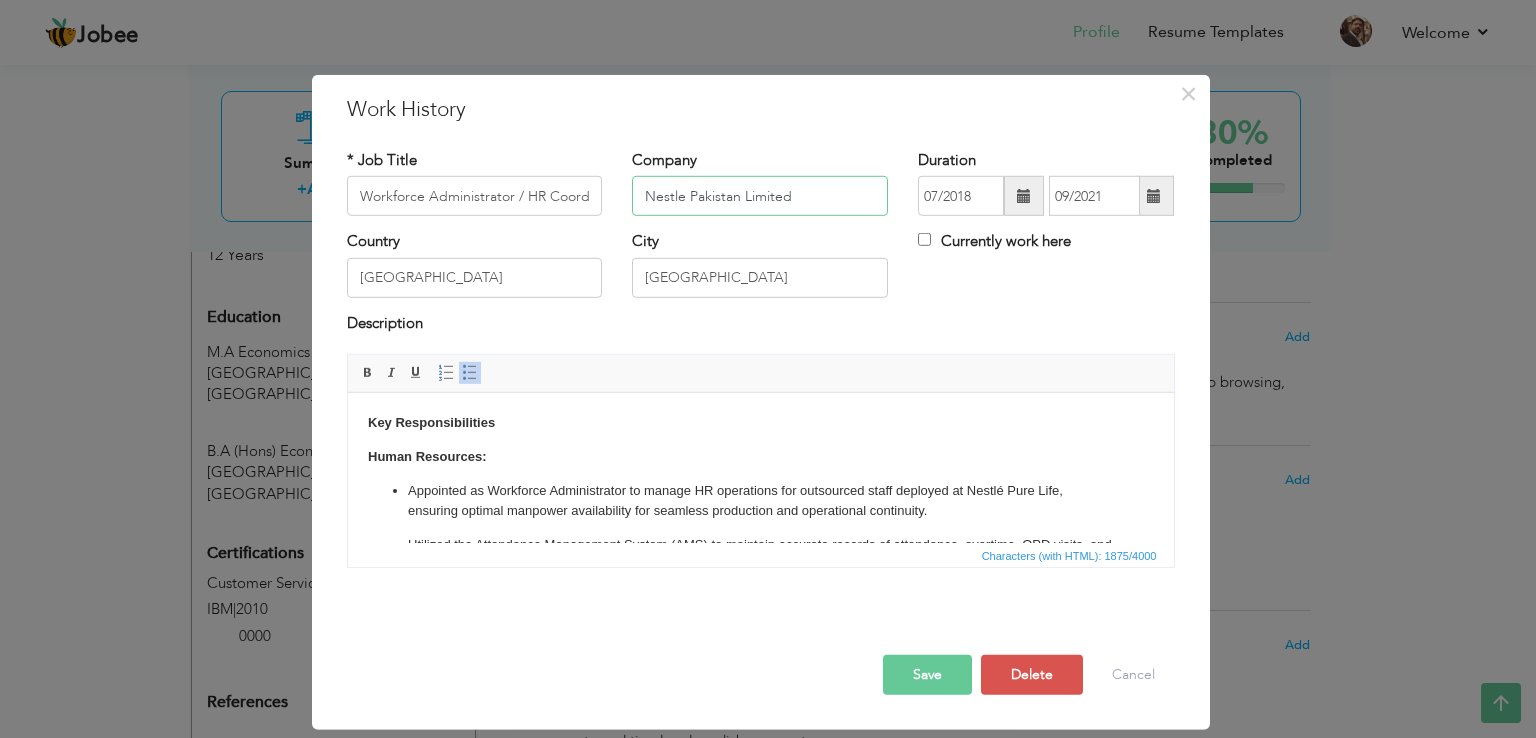 type on "Nestle Pakistan Limited" 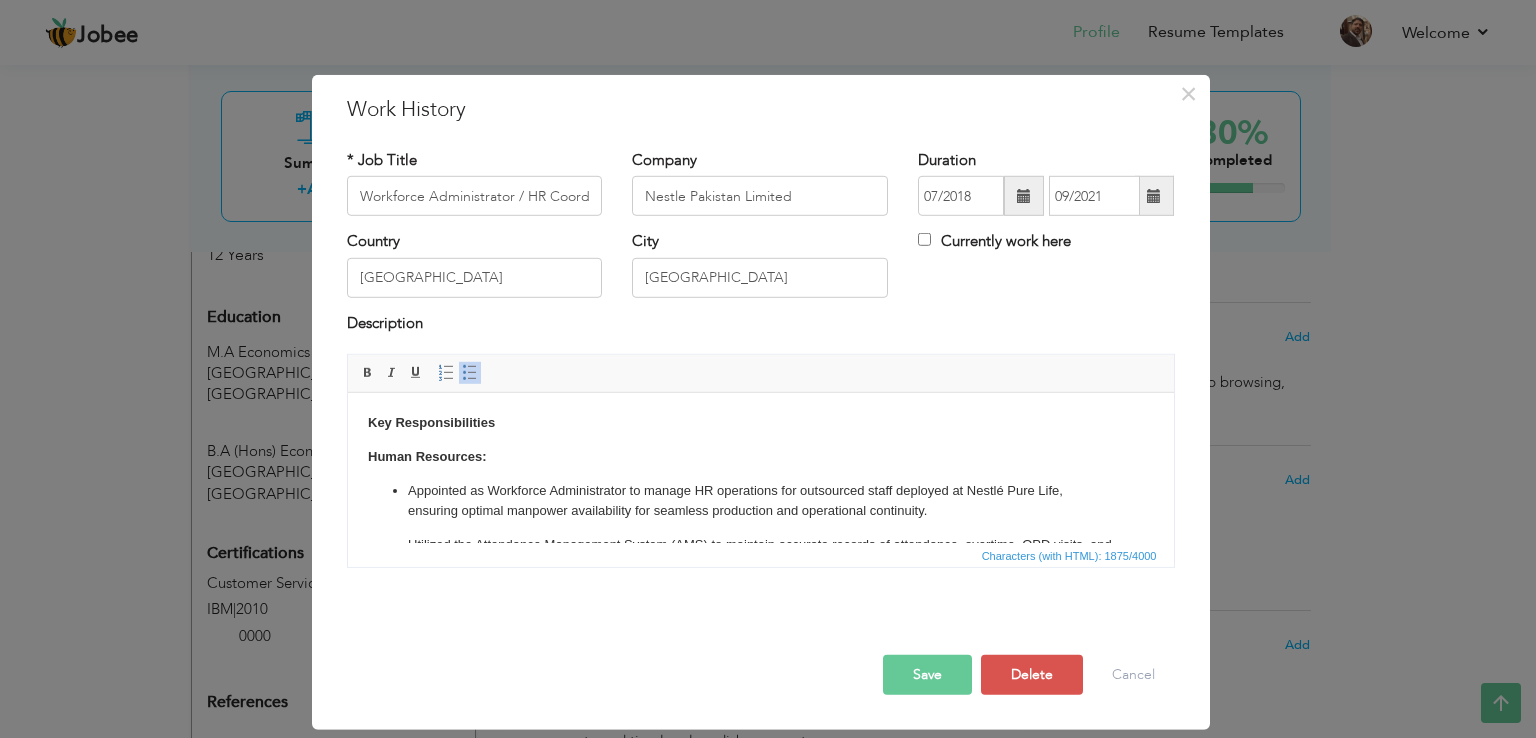 click on "Save" at bounding box center (927, 675) 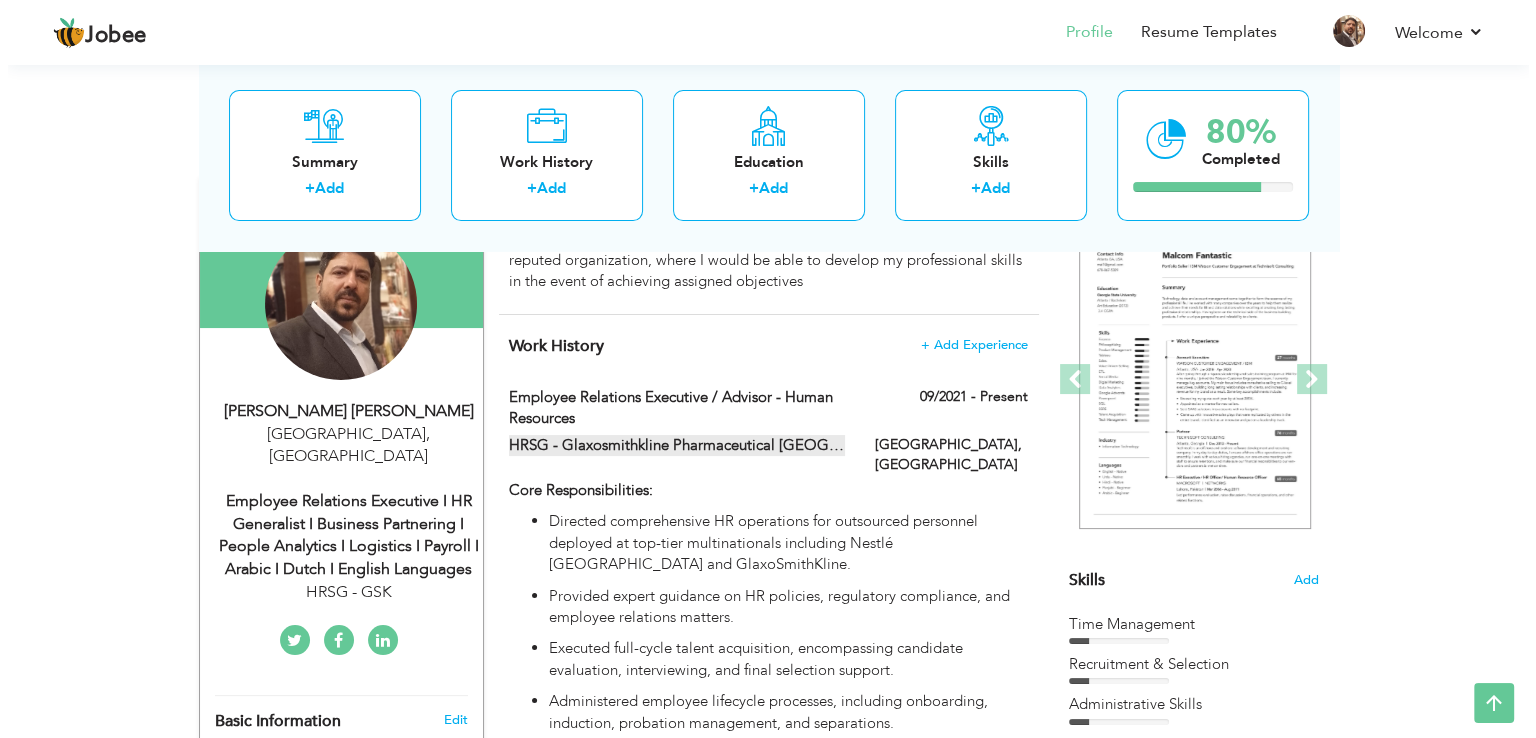 scroll, scrollTop: 197, scrollLeft: 0, axis: vertical 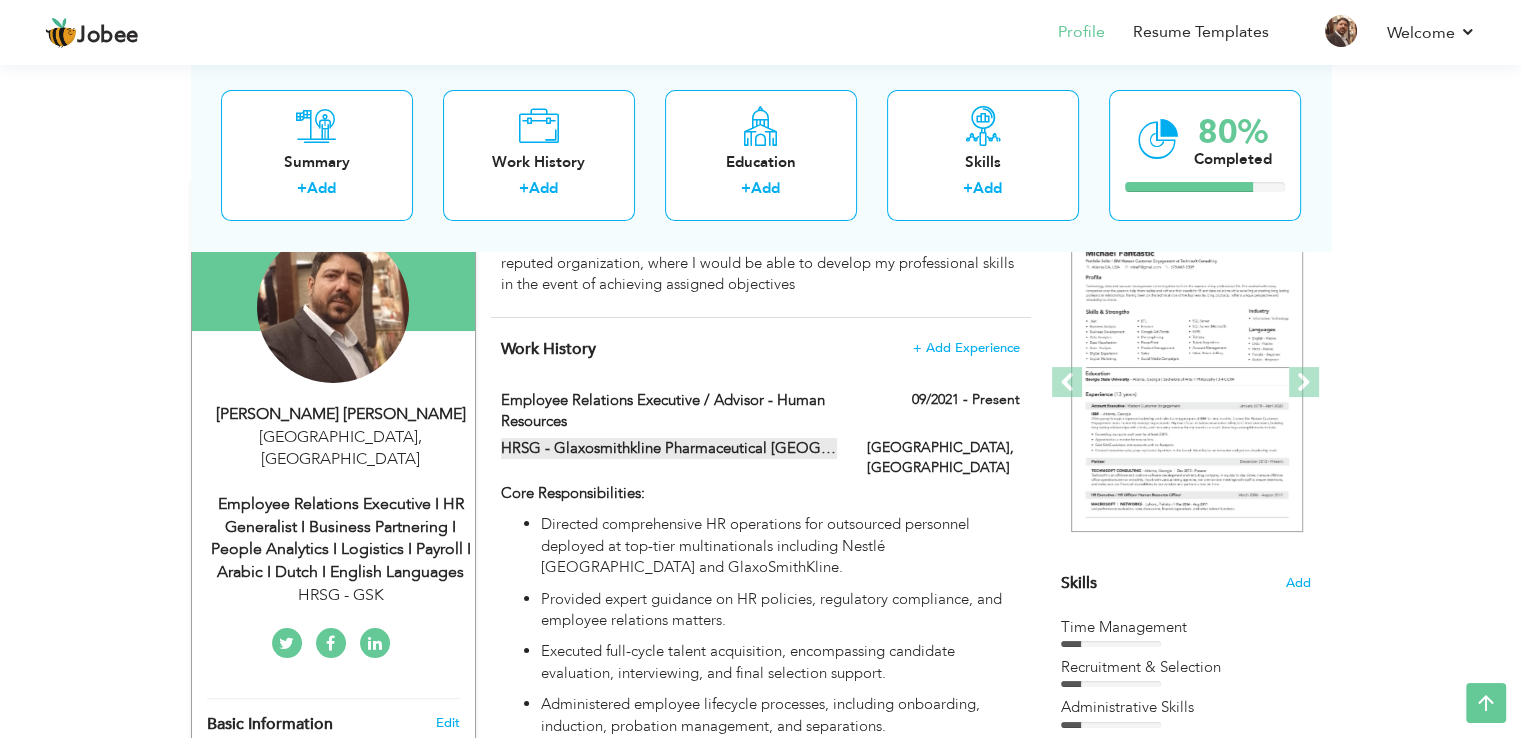 click on "HRSG - Glaxosmithkline Pharmaceutical Pakistan" at bounding box center [669, 448] 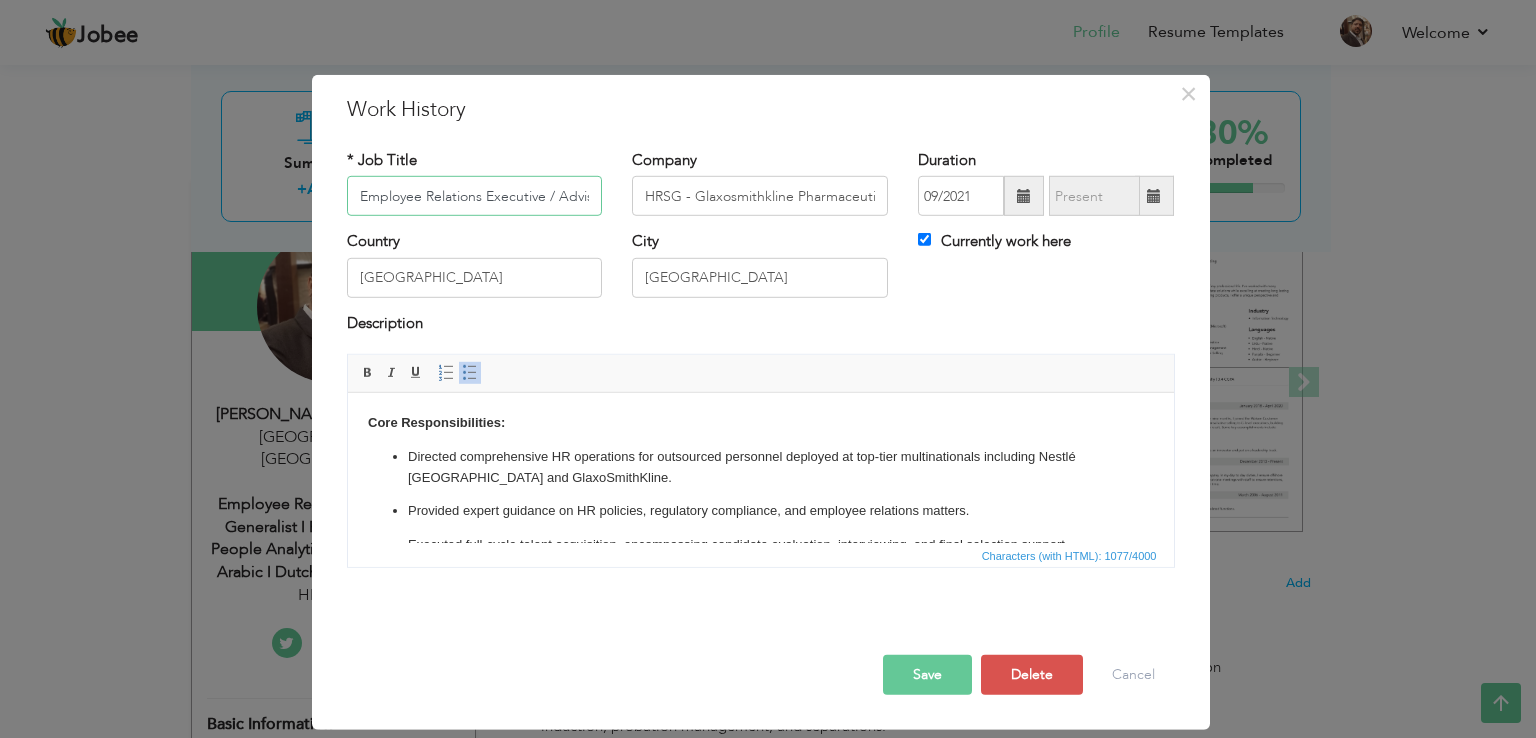scroll, scrollTop: 0, scrollLeft: 138, axis: horizontal 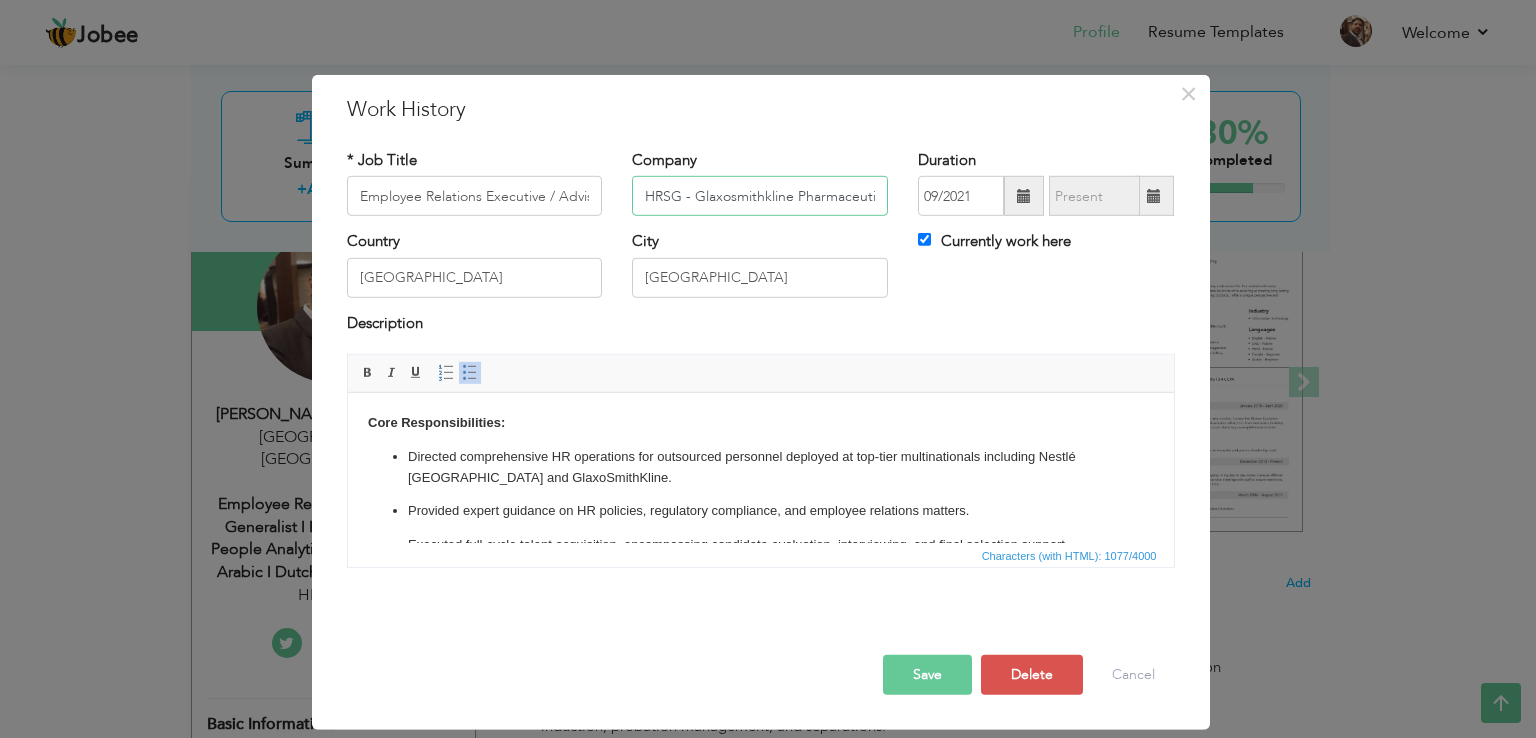 drag, startPoint x: 694, startPoint y: 194, endPoint x: 631, endPoint y: 194, distance: 63 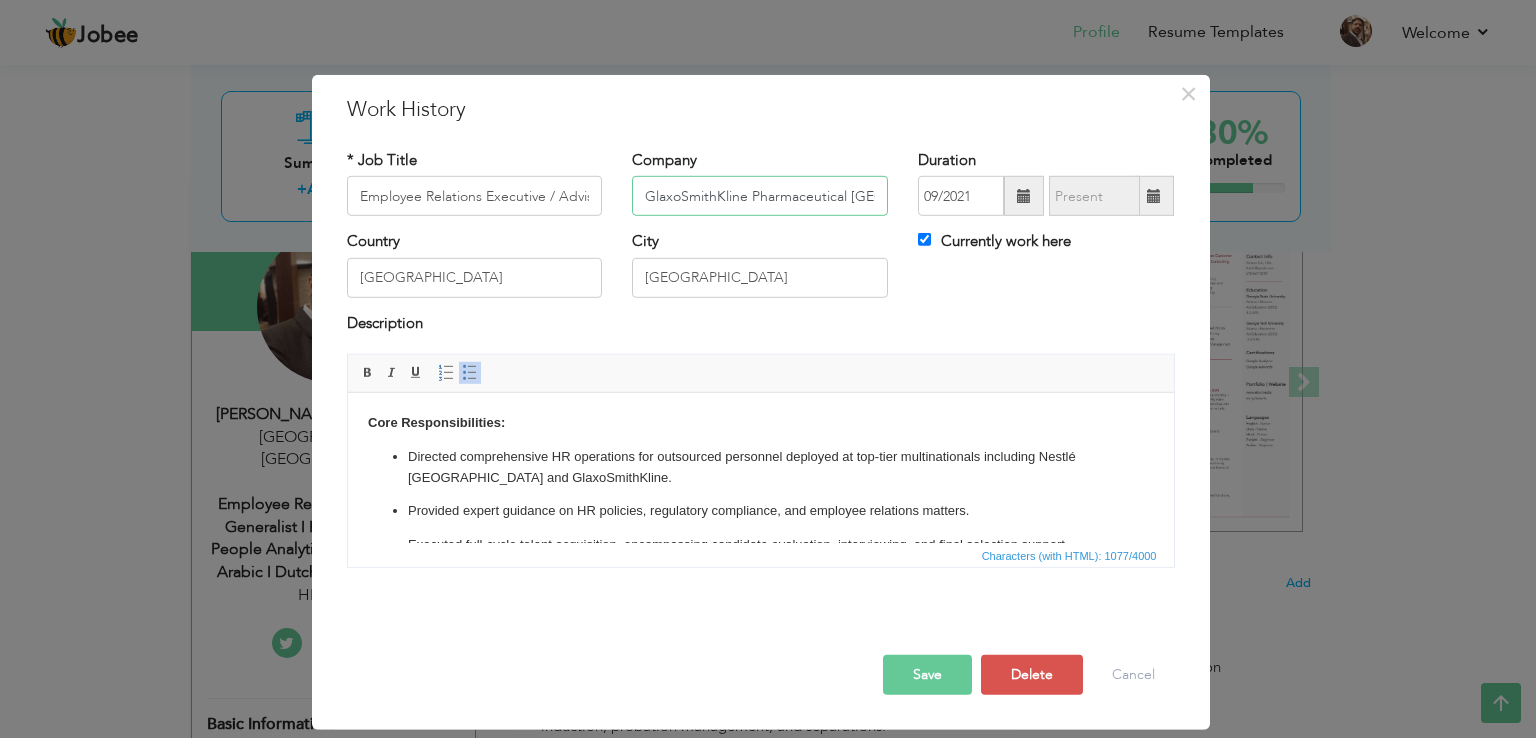 type on "GlaxoSmithKline Pharmaceutical [GEOGRAPHIC_DATA]" 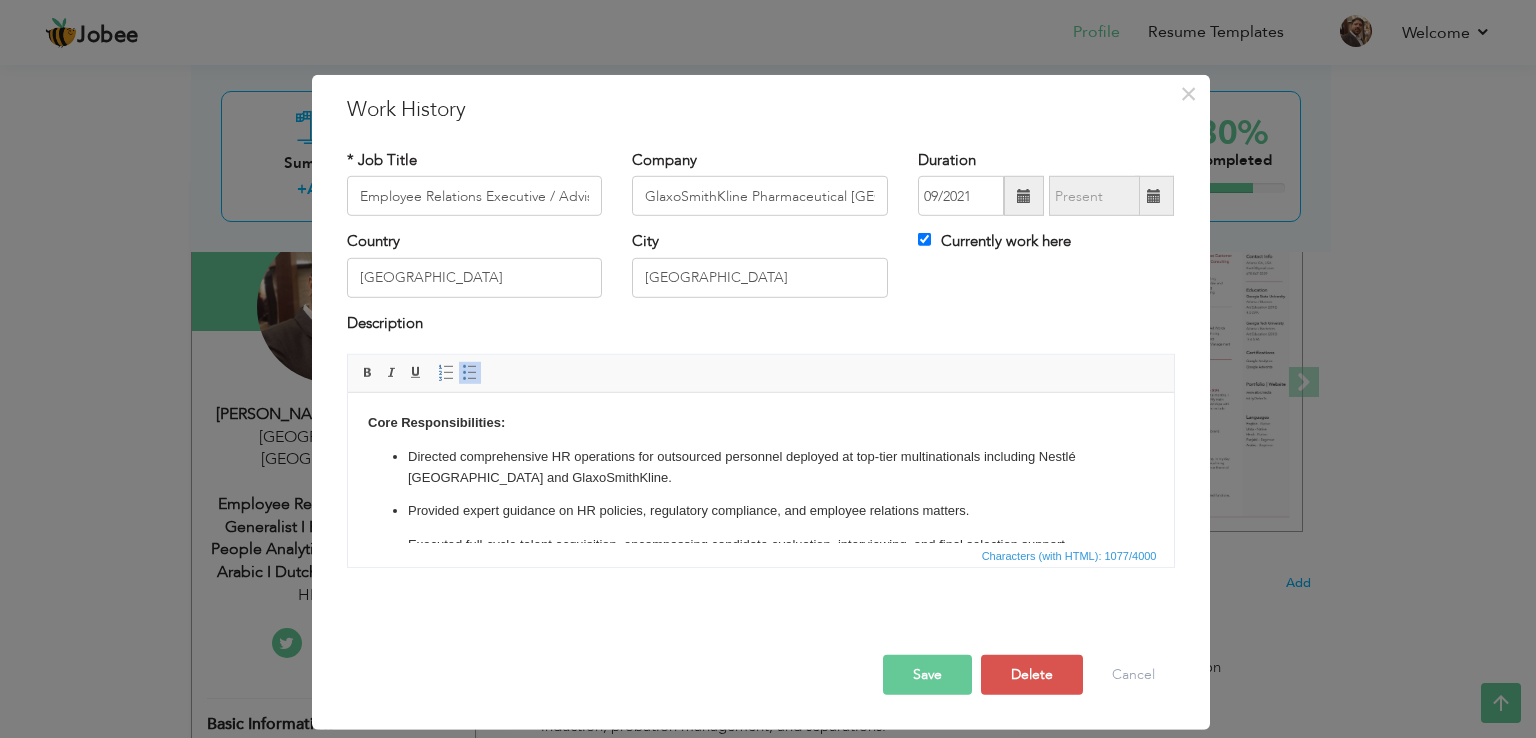 click on "Save" at bounding box center [927, 675] 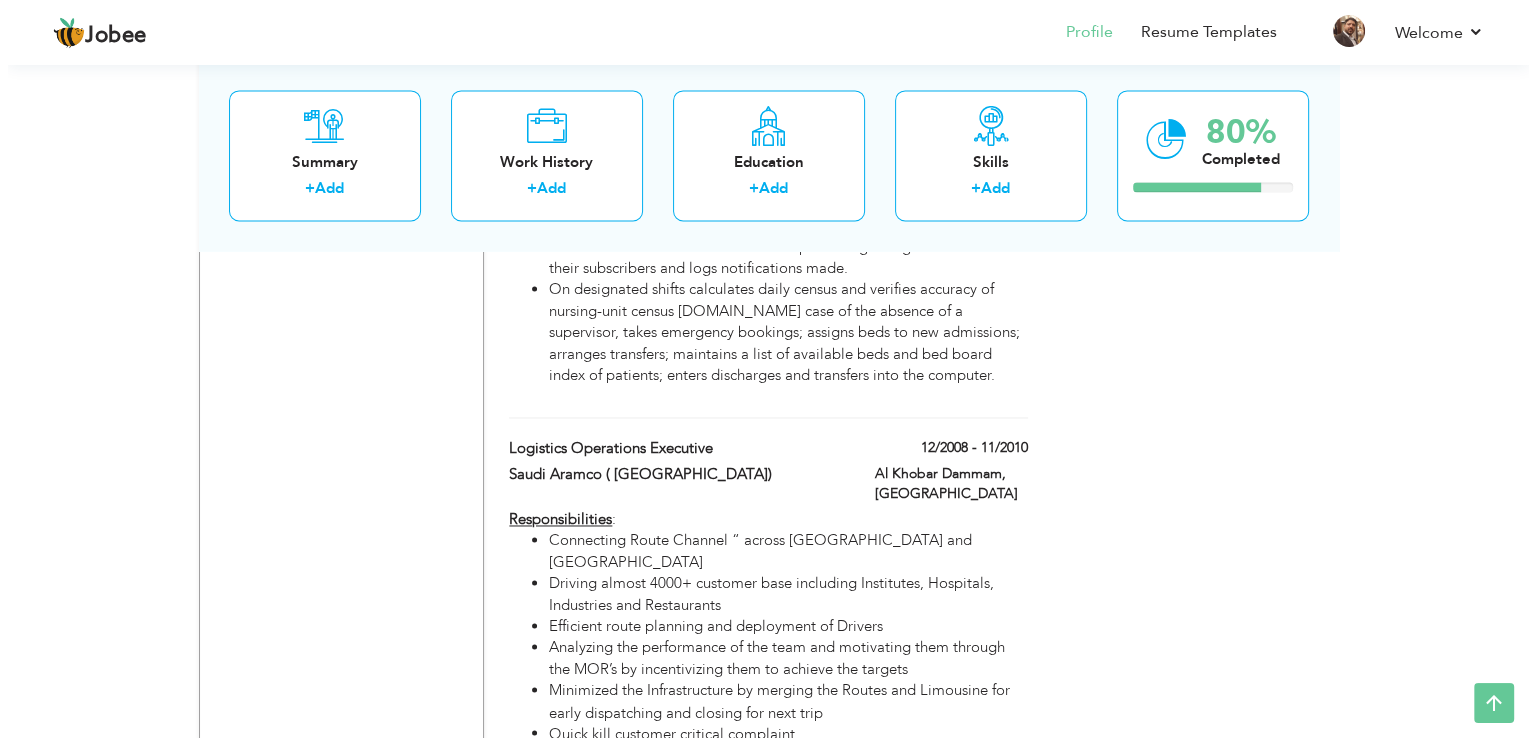 scroll, scrollTop: 3206, scrollLeft: 0, axis: vertical 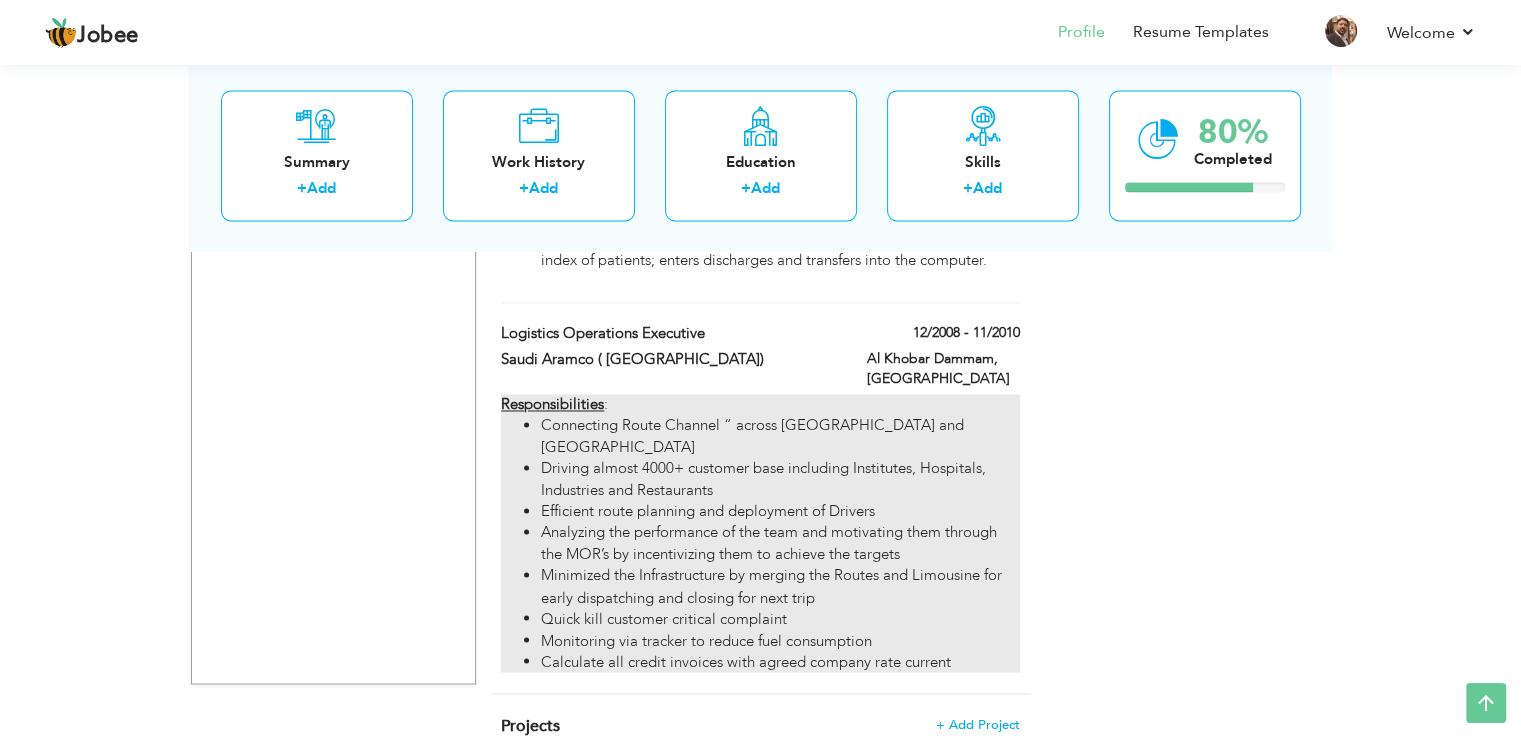 click on "Analyzing the performance of the team and motivating them through the MOR’s by incentivizing them to achieve the targets" at bounding box center (780, 543) 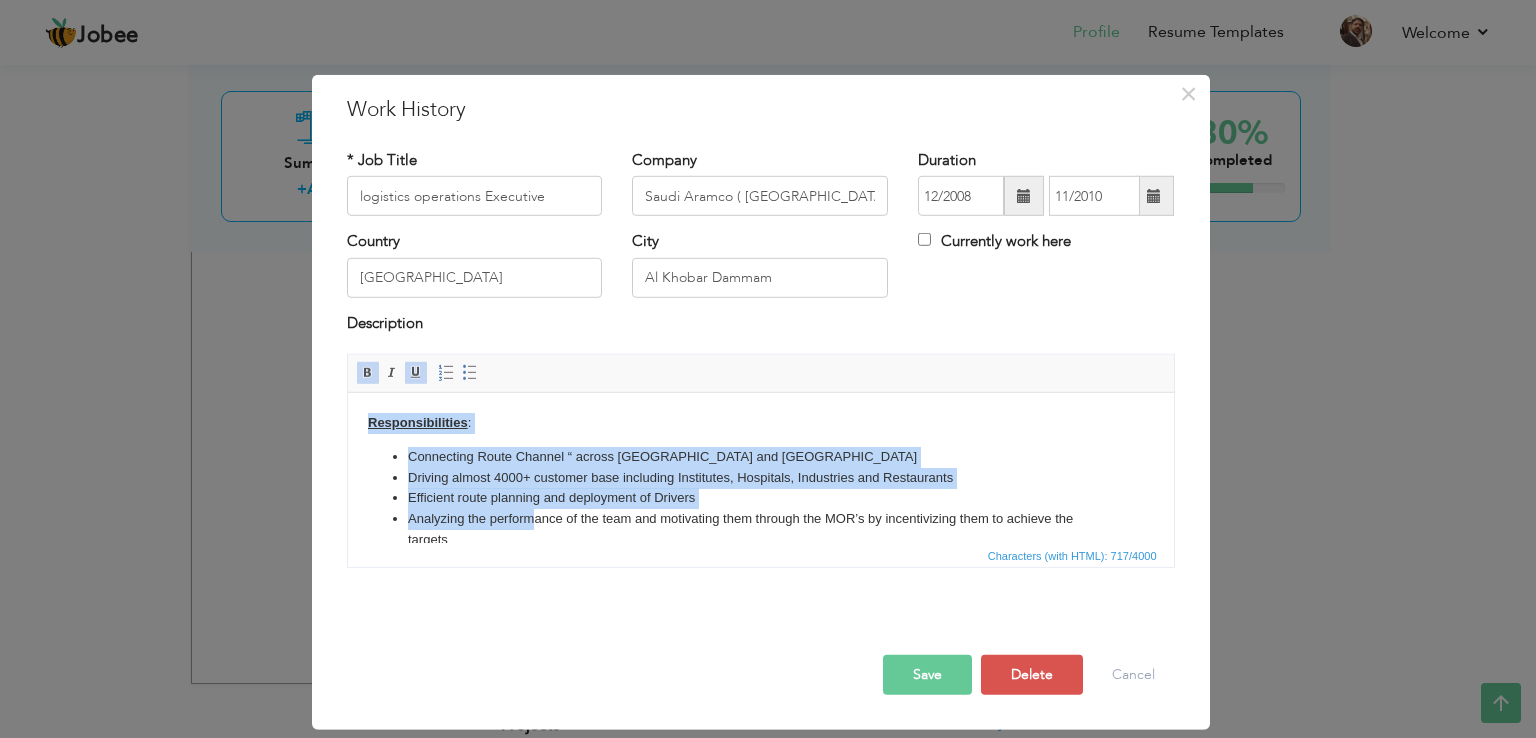 scroll, scrollTop: 110, scrollLeft: 0, axis: vertical 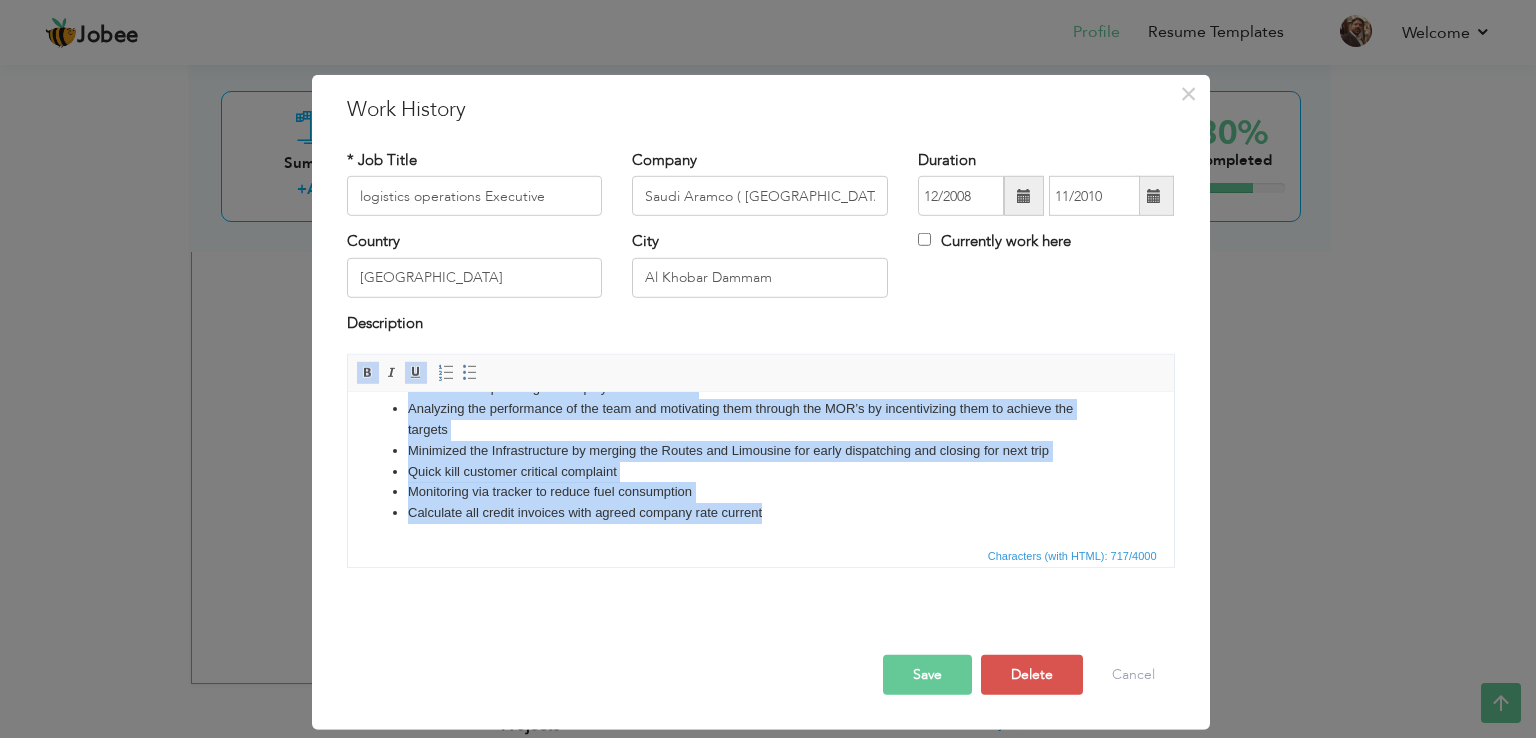 drag, startPoint x: 366, startPoint y: 424, endPoint x: 1497, endPoint y: 987, distance: 1263.3804 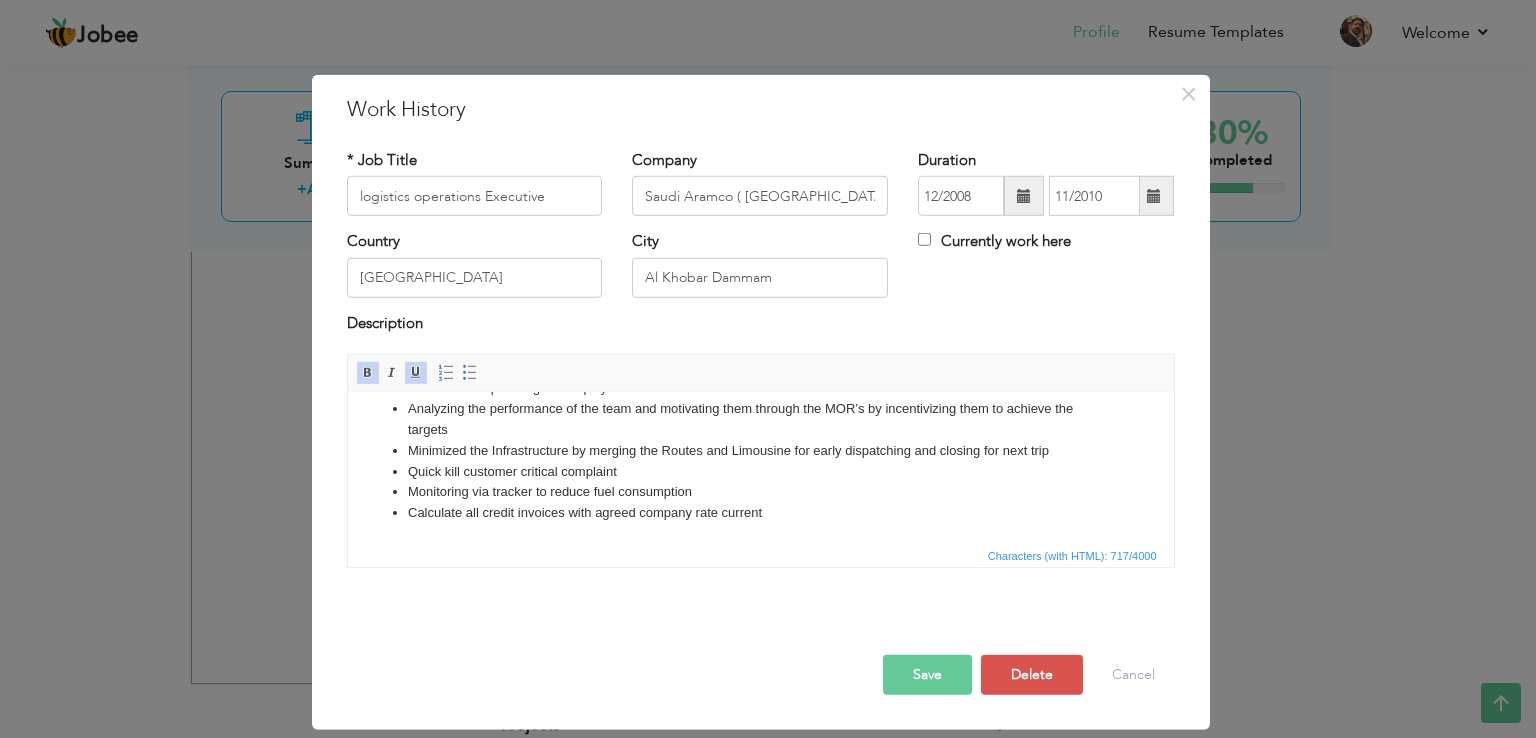 scroll, scrollTop: 0, scrollLeft: 0, axis: both 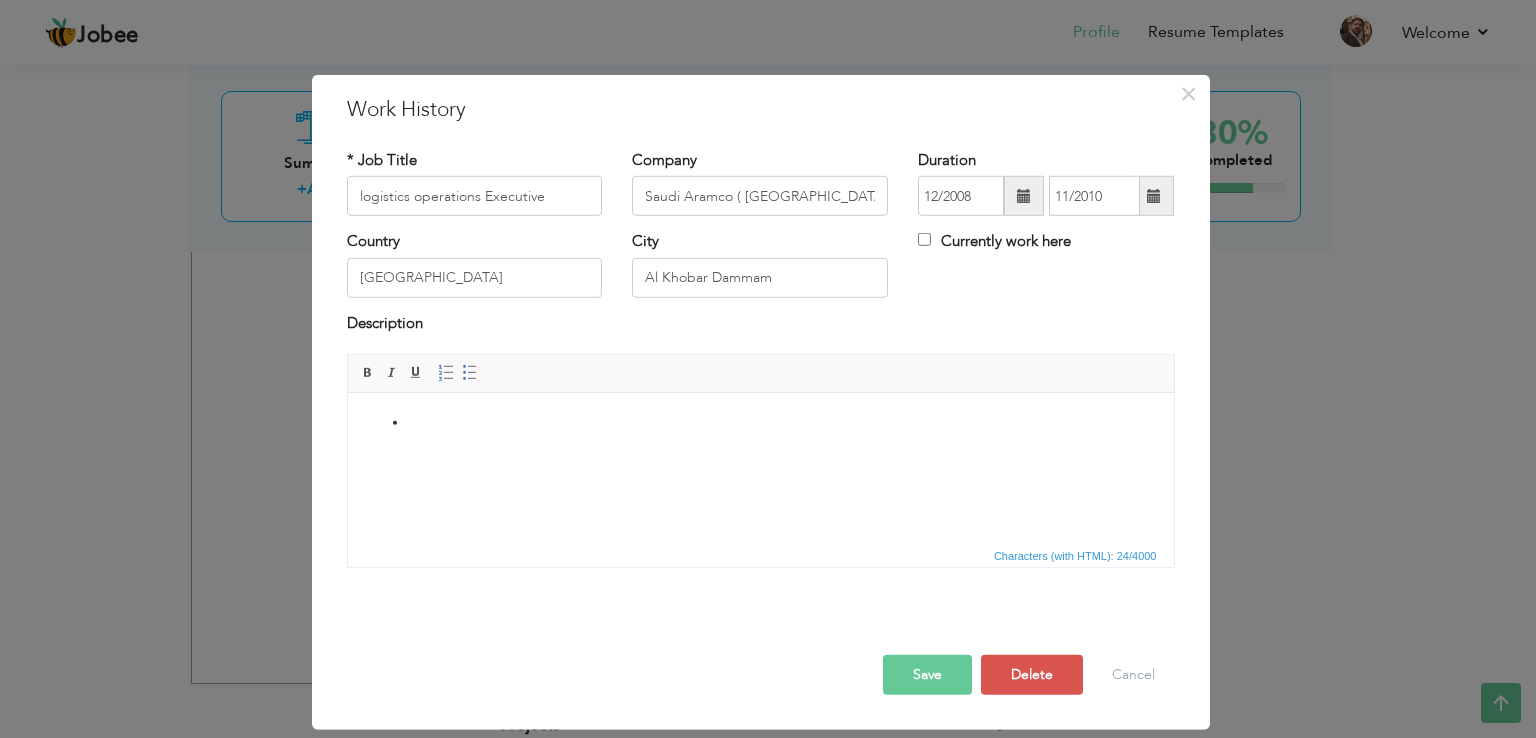 drag, startPoint x: 441, startPoint y: 422, endPoint x: 328, endPoint y: 417, distance: 113.110565 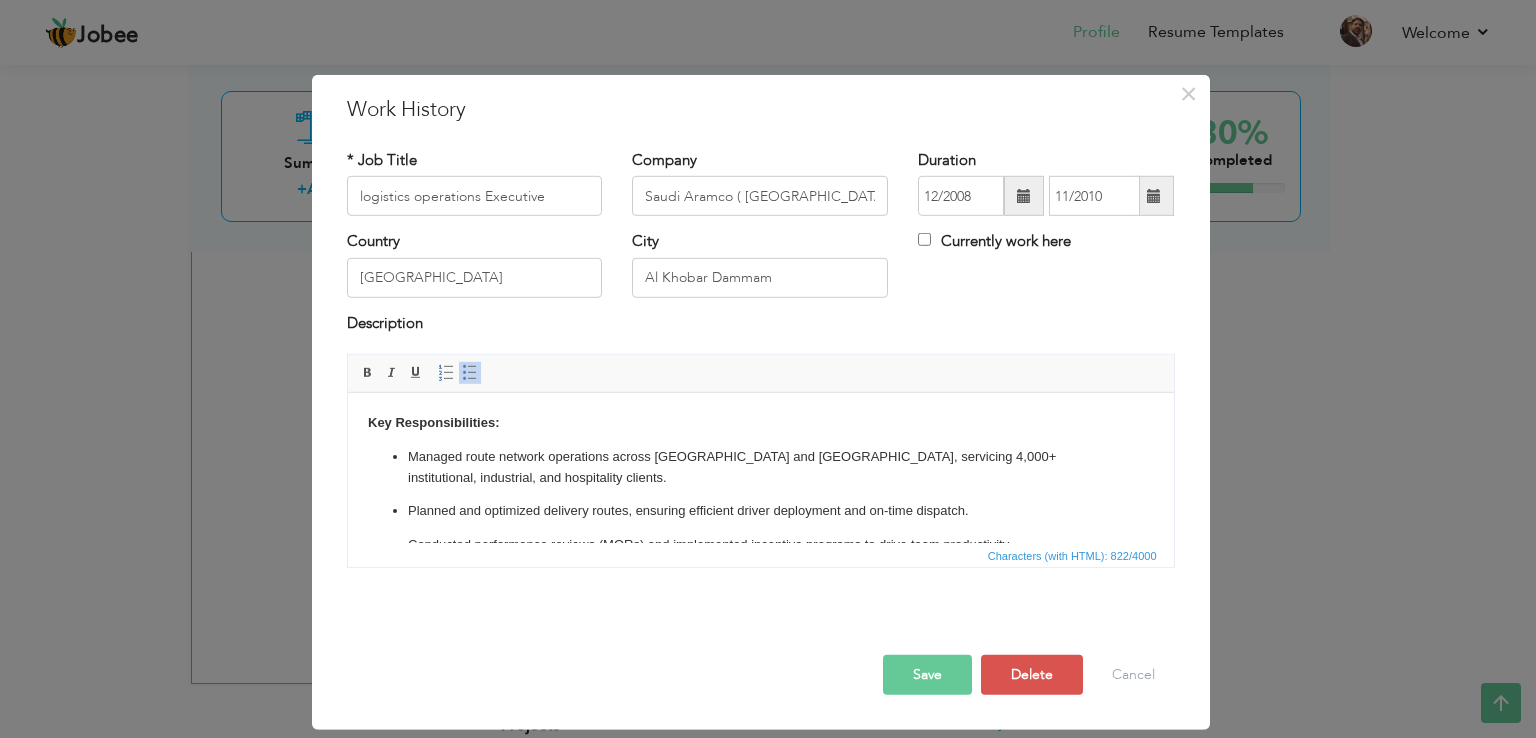 scroll, scrollTop: 168, scrollLeft: 0, axis: vertical 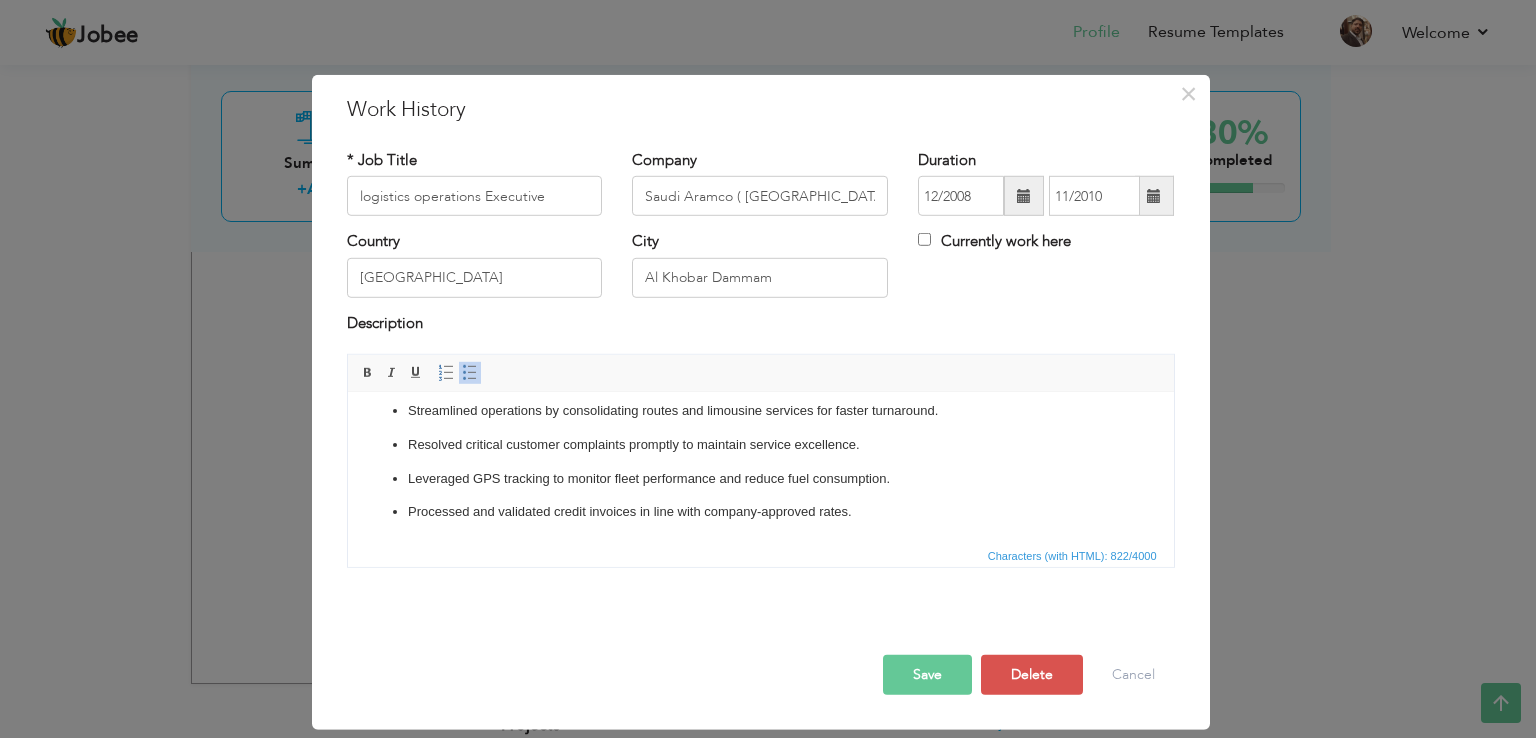 click on "Save" at bounding box center [927, 675] 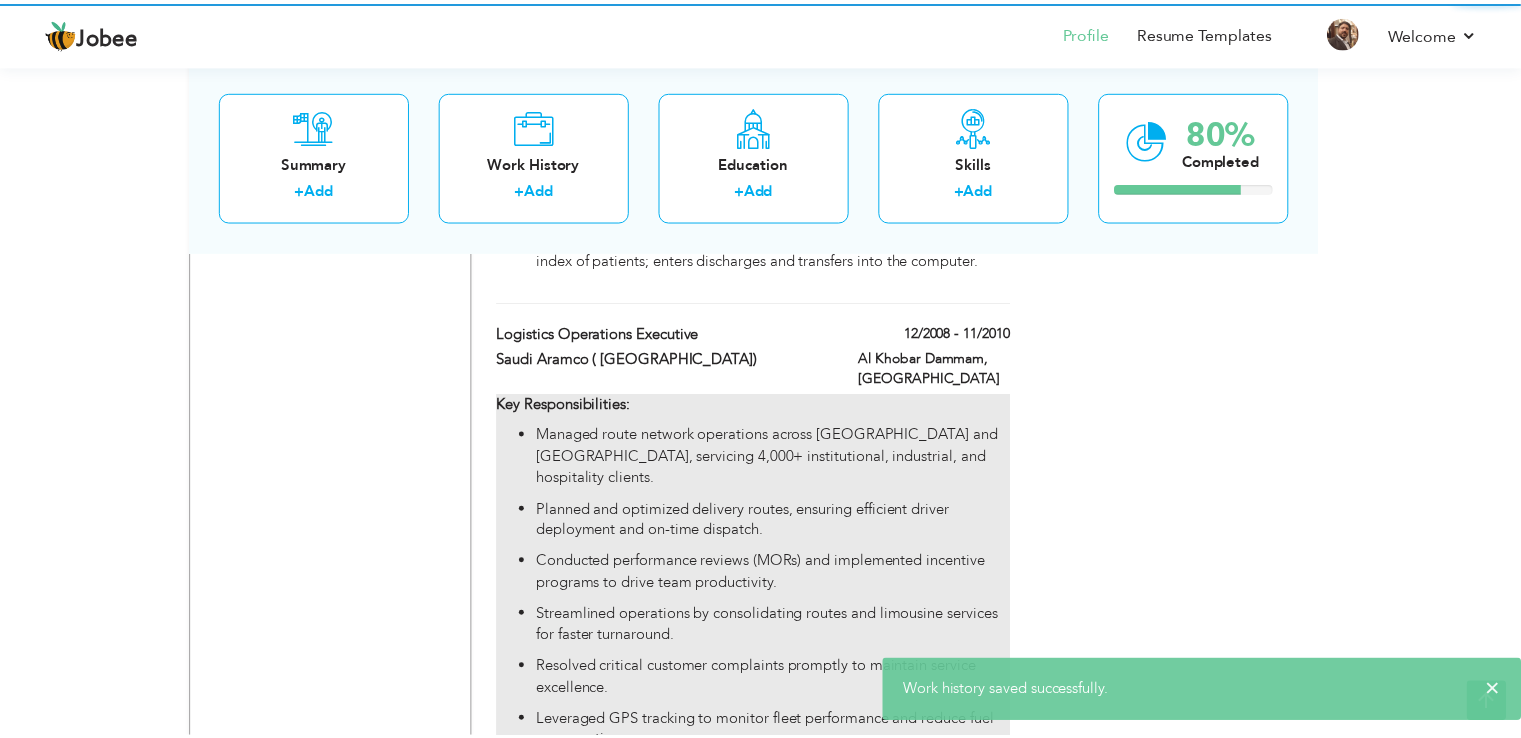 scroll, scrollTop: 0, scrollLeft: 0, axis: both 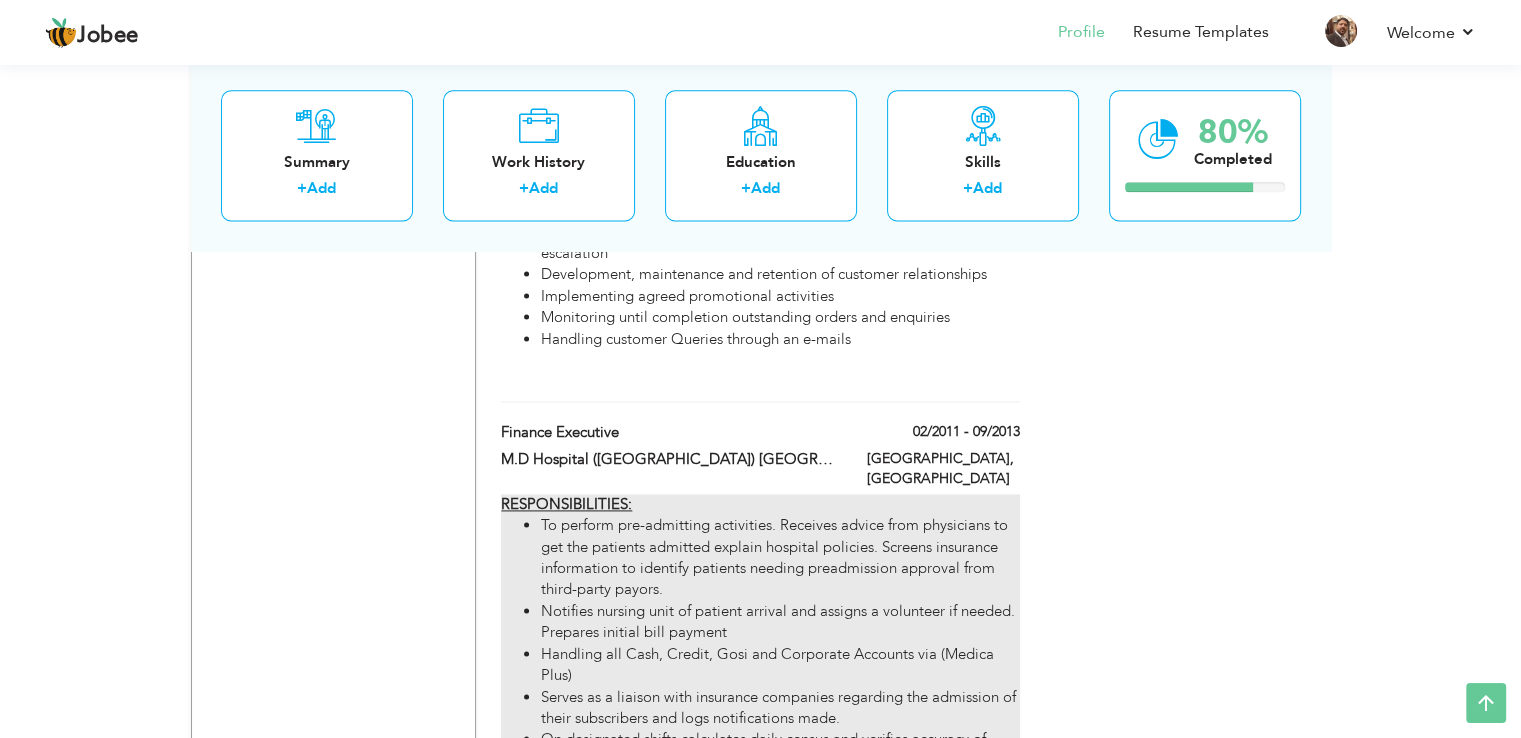 click on "To perform pre-admitting activities. Receives advice from physicians to get the patients admitted explain hospital policies. Screens insurance information to identify patients needing preadmission approval from third-party payors." at bounding box center [780, 558] 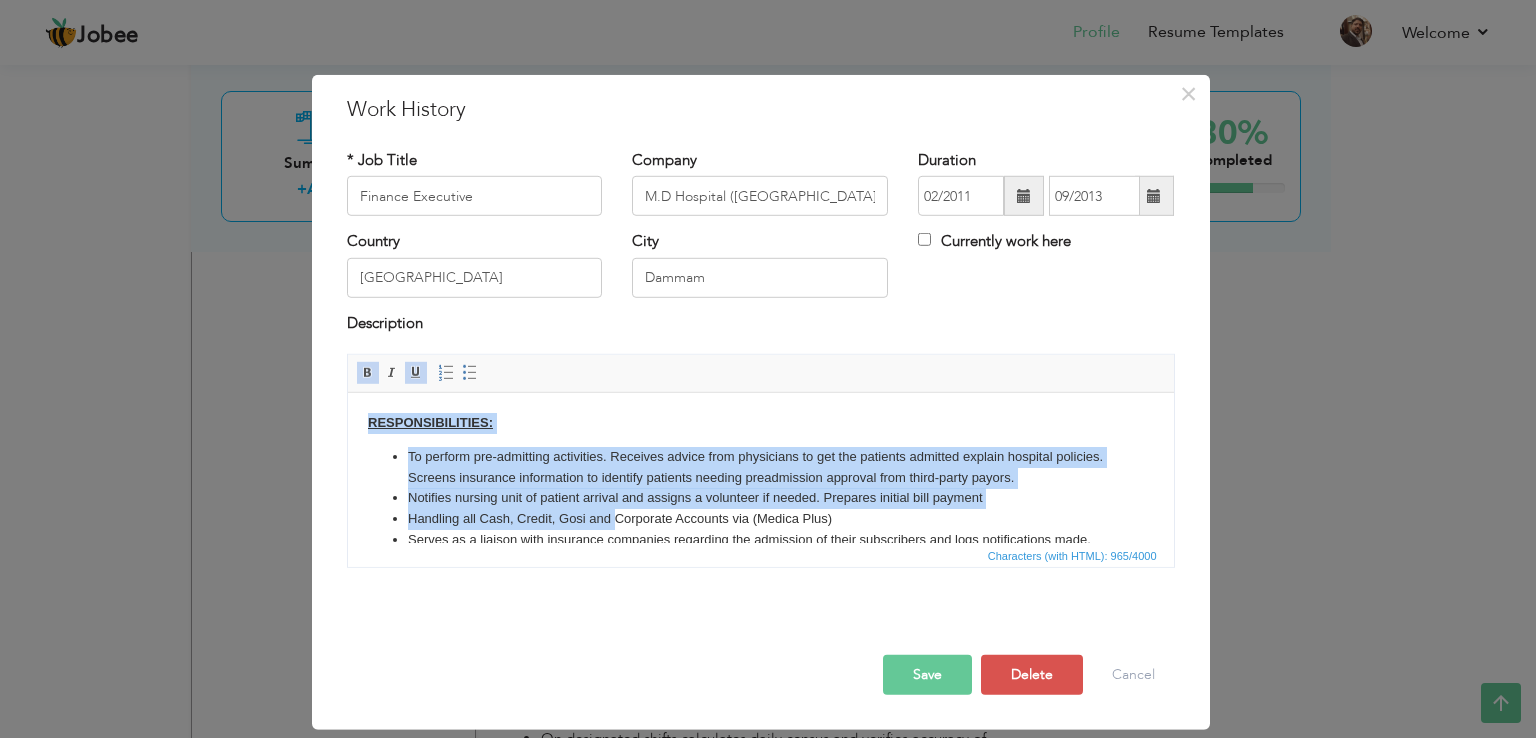 scroll, scrollTop: 89, scrollLeft: 0, axis: vertical 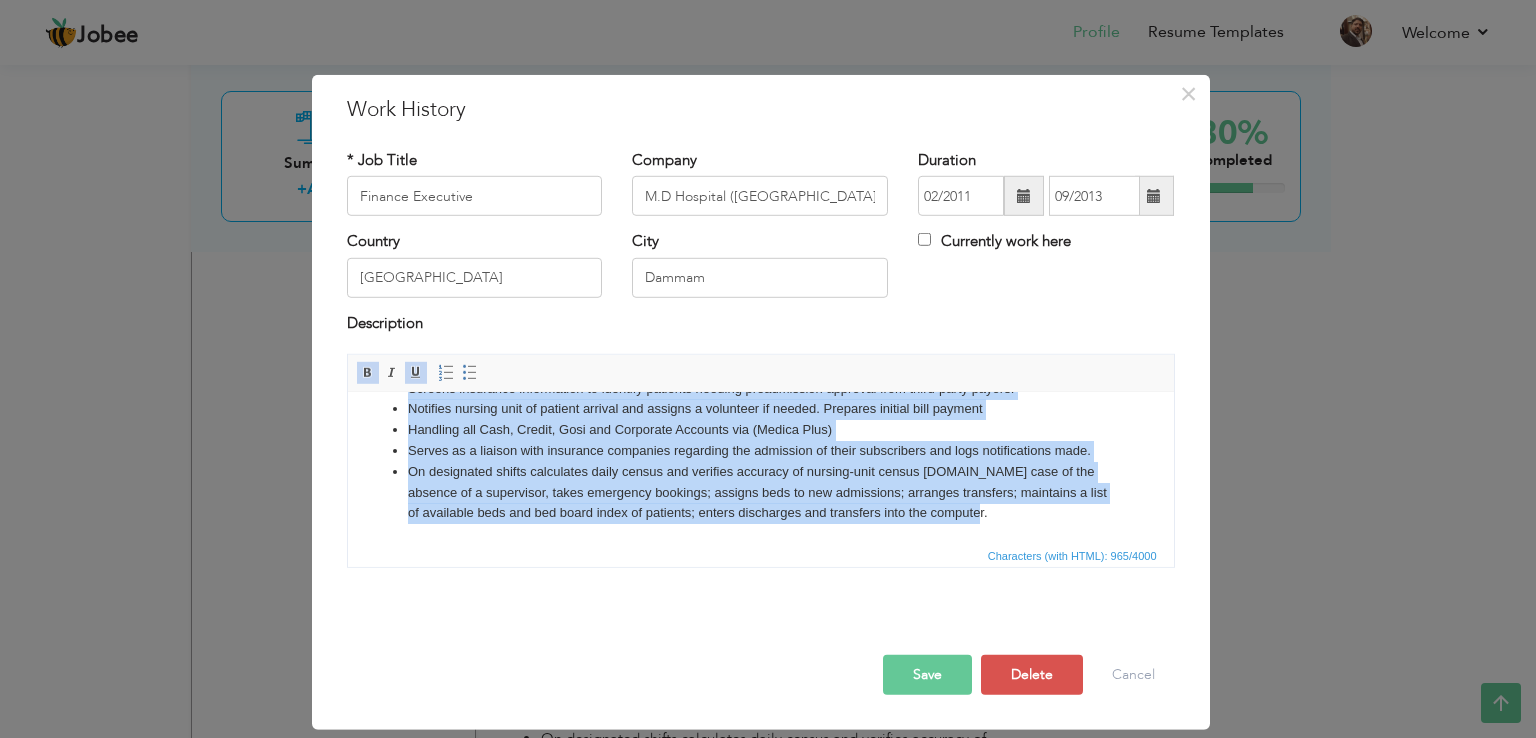 drag, startPoint x: 363, startPoint y: 418, endPoint x: 1763, endPoint y: 1090, distance: 1552.9276 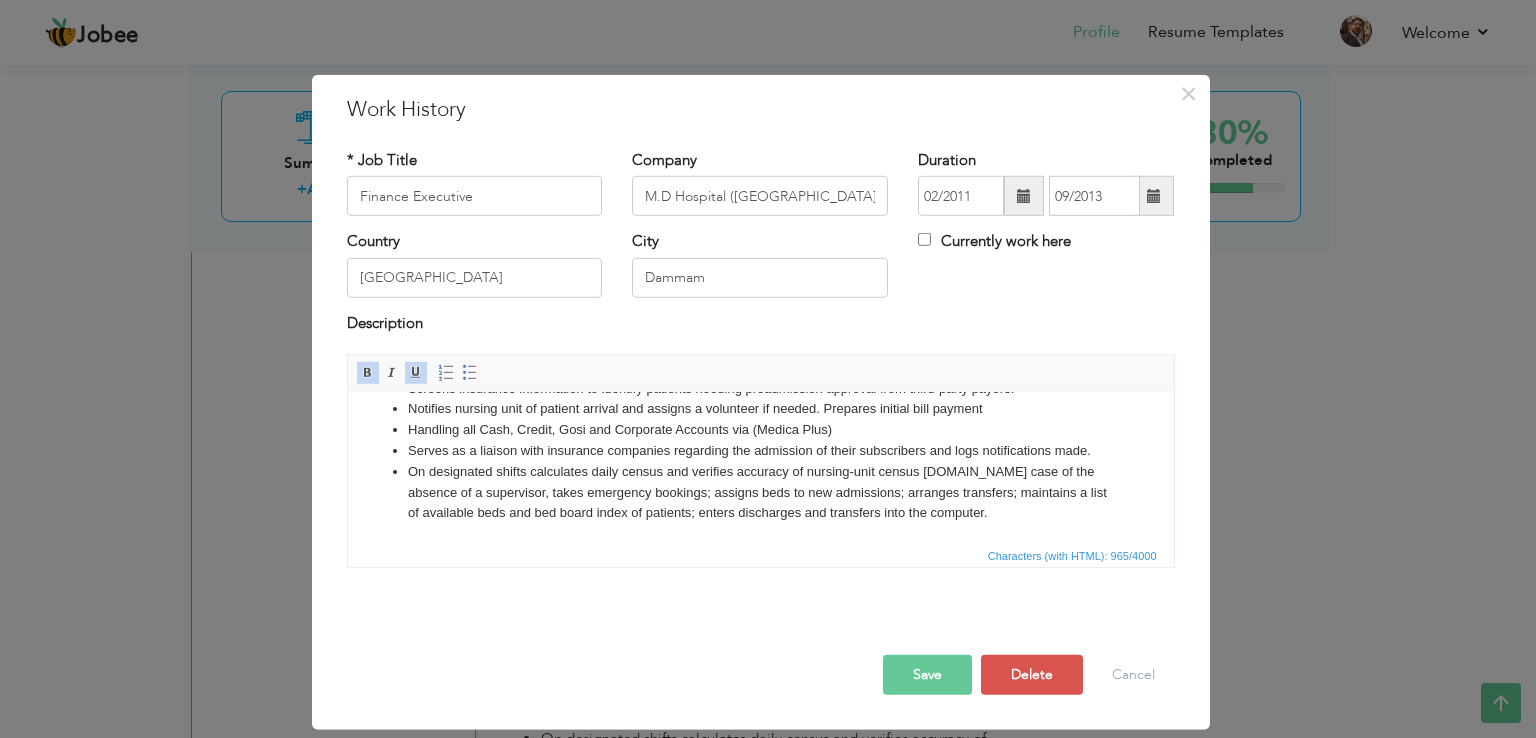 scroll, scrollTop: 0, scrollLeft: 0, axis: both 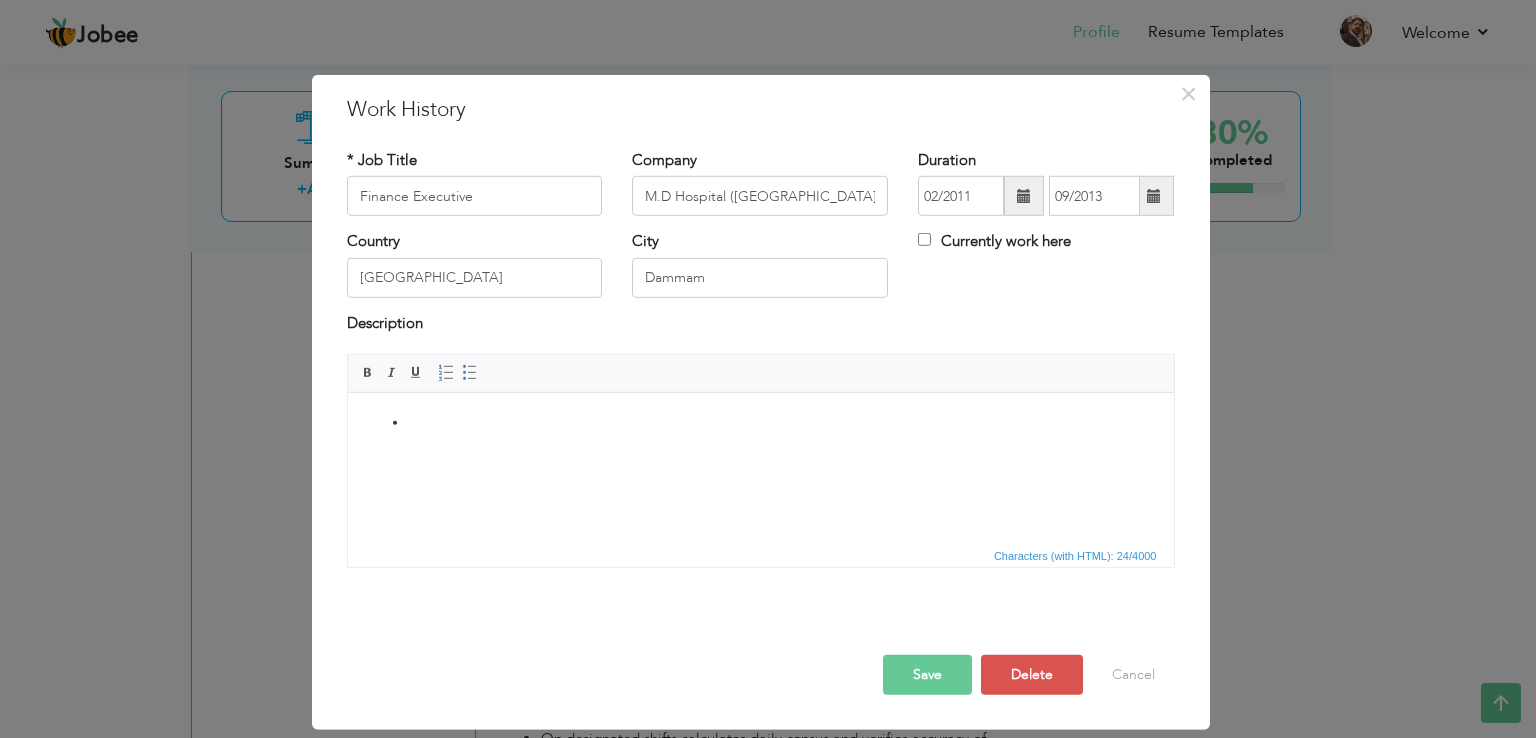 type 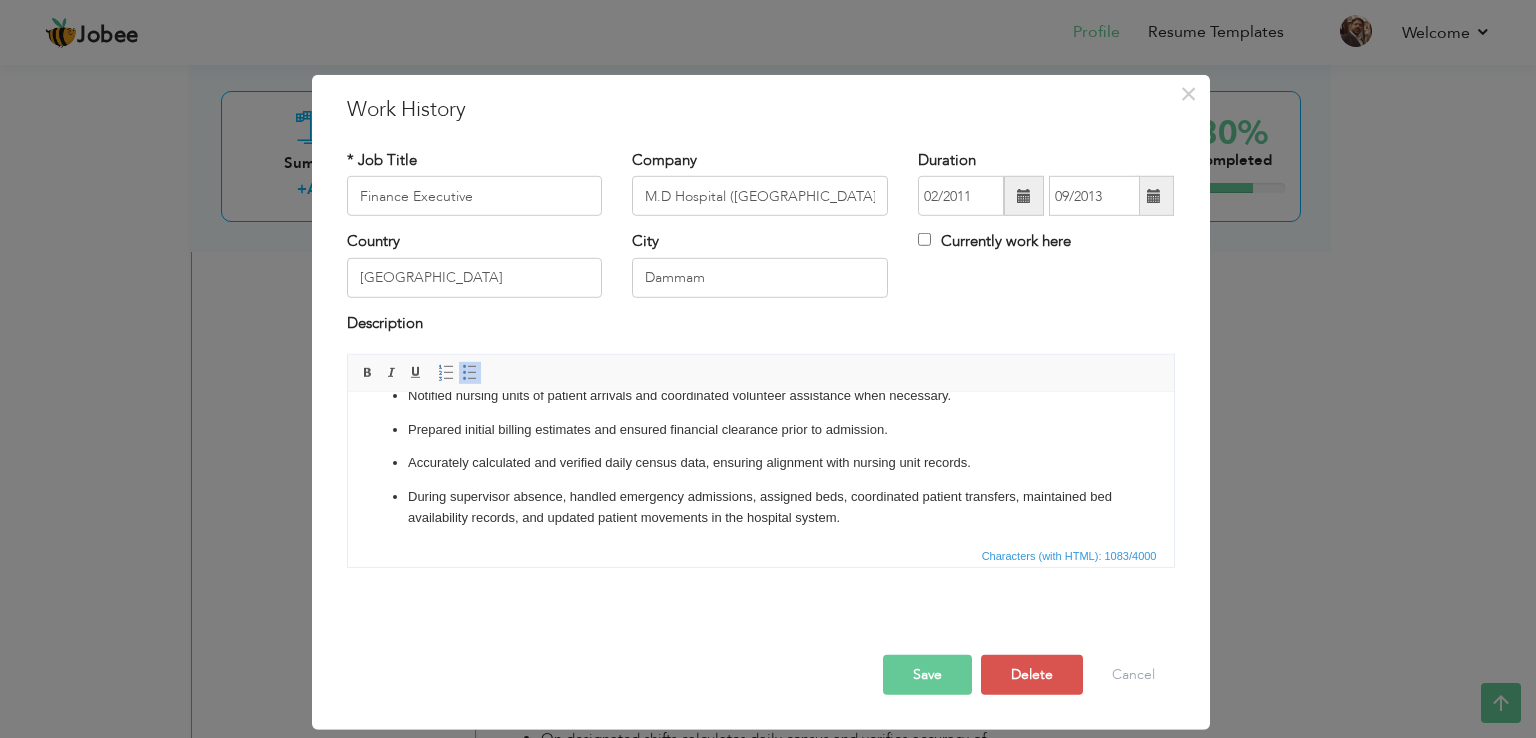scroll, scrollTop: 209, scrollLeft: 0, axis: vertical 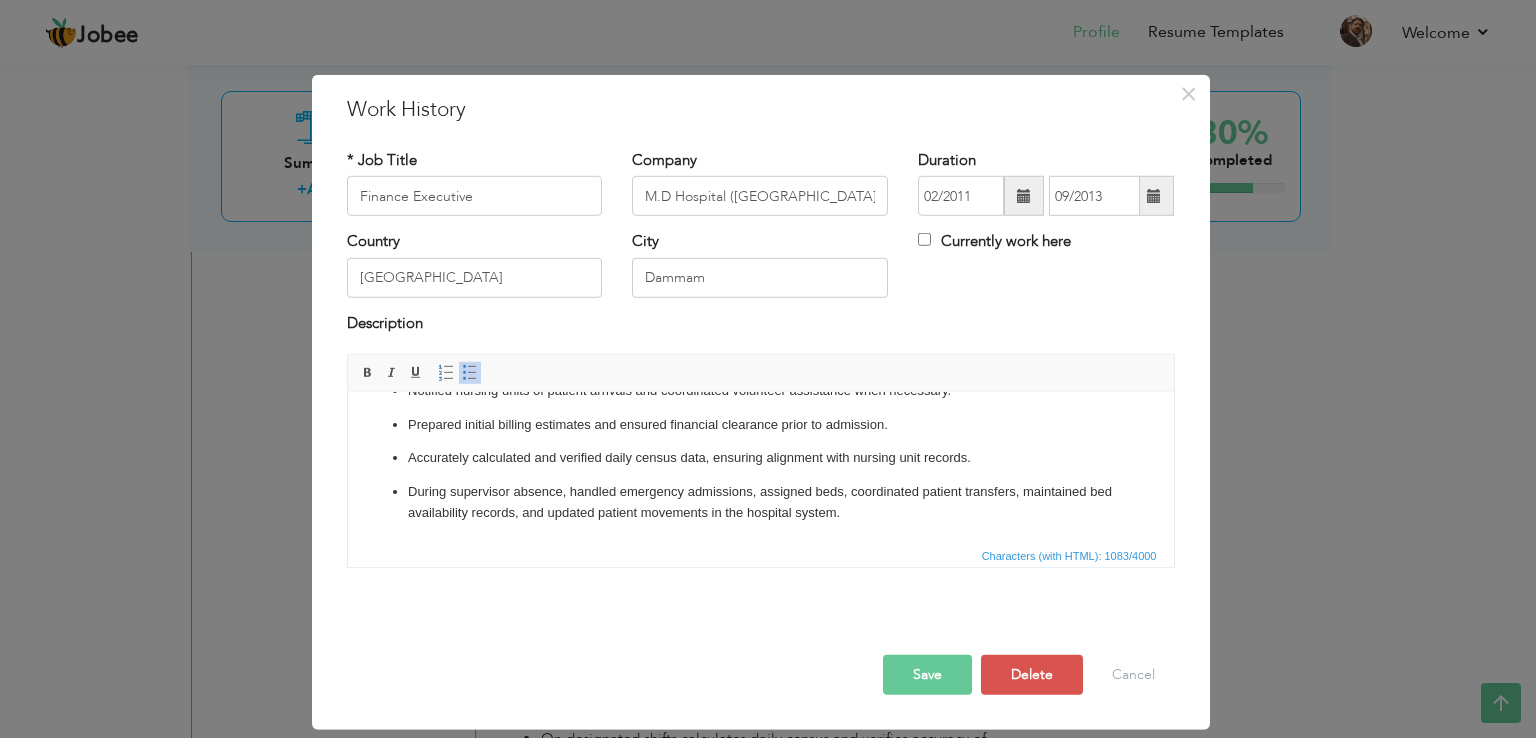 click on "Save" at bounding box center [927, 675] 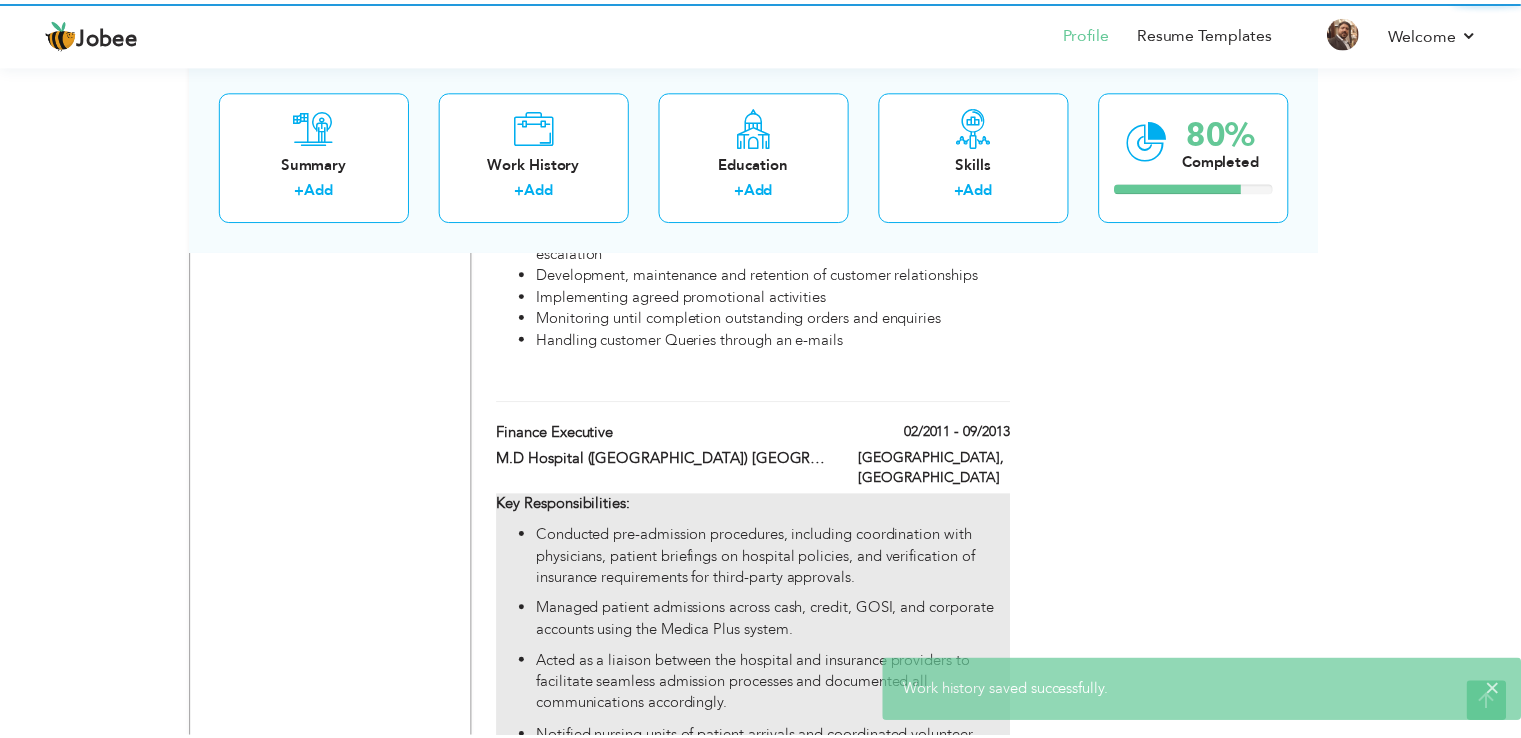 scroll, scrollTop: 0, scrollLeft: 0, axis: both 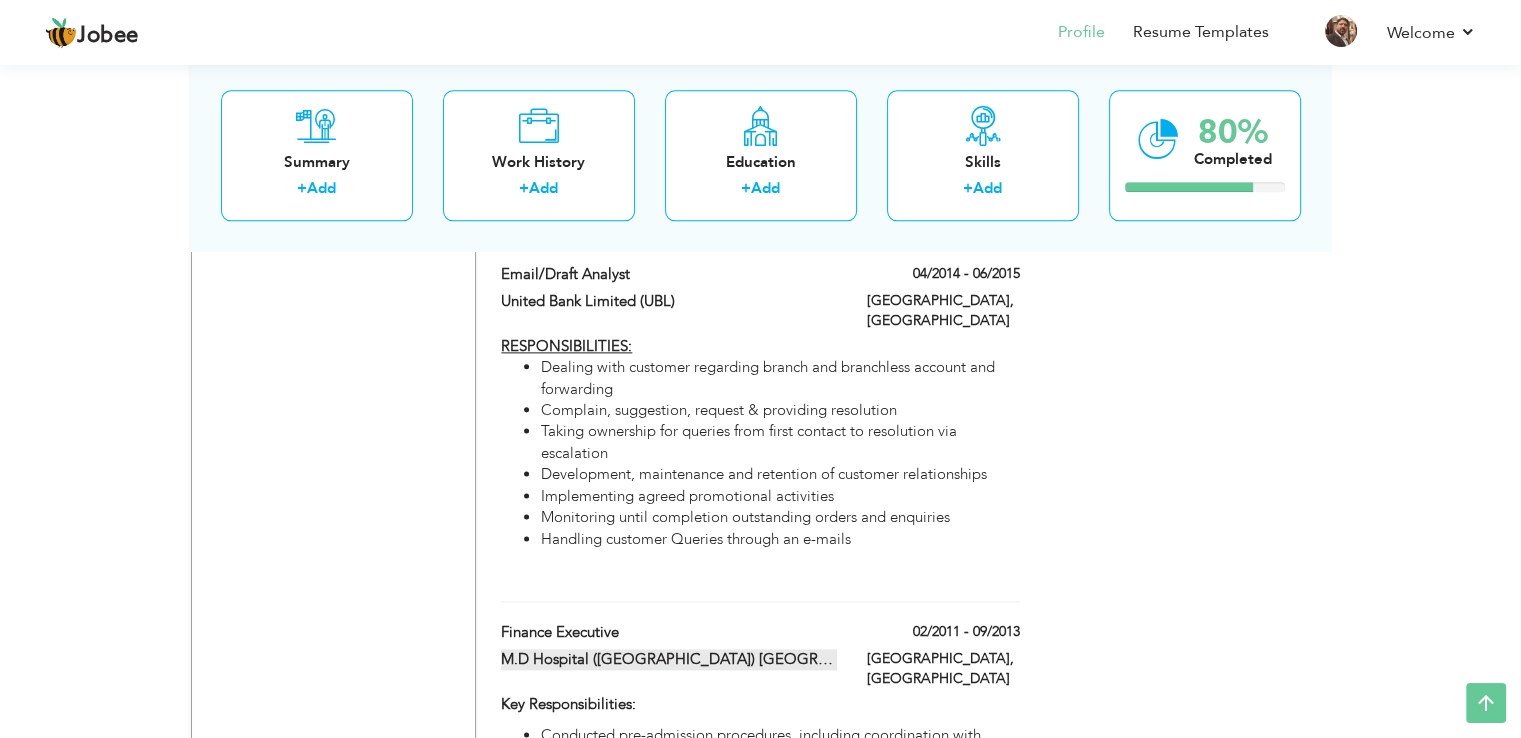 click on "M.D Hospital (Saudi Arabia) Al Khobar" at bounding box center (669, 659) 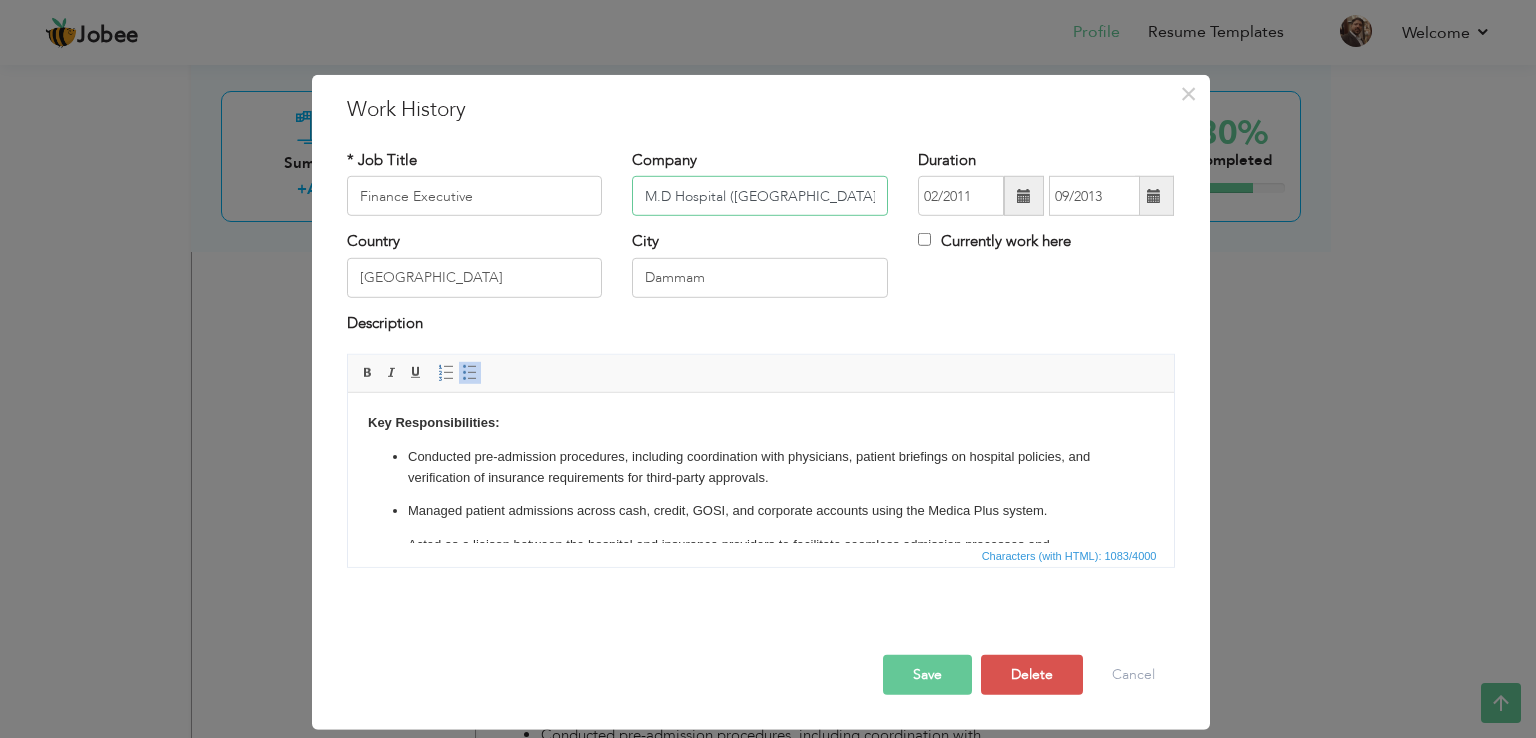 scroll, scrollTop: 0, scrollLeft: 6, axis: horizontal 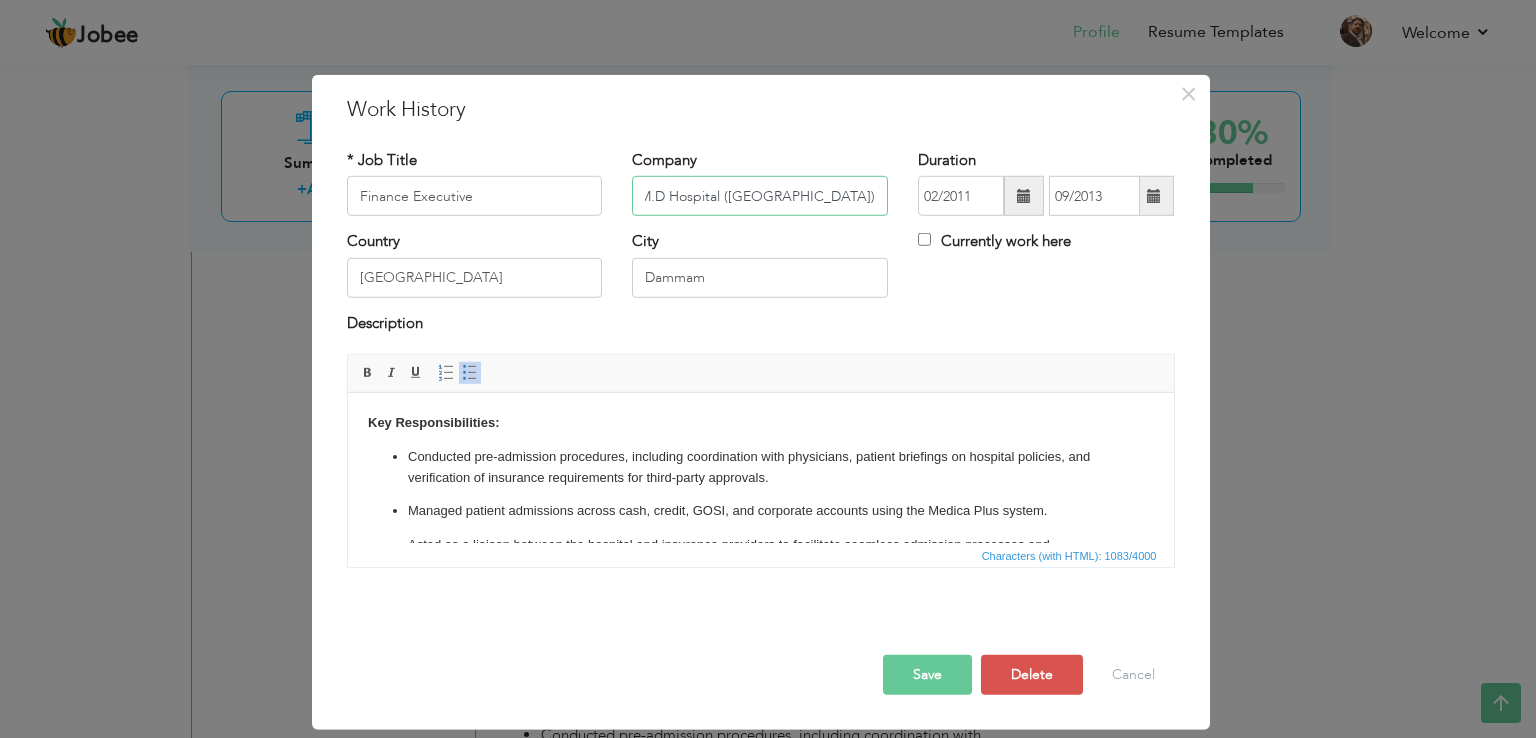 drag, startPoint x: 851, startPoint y: 195, endPoint x: 933, endPoint y: 187, distance: 82.38932 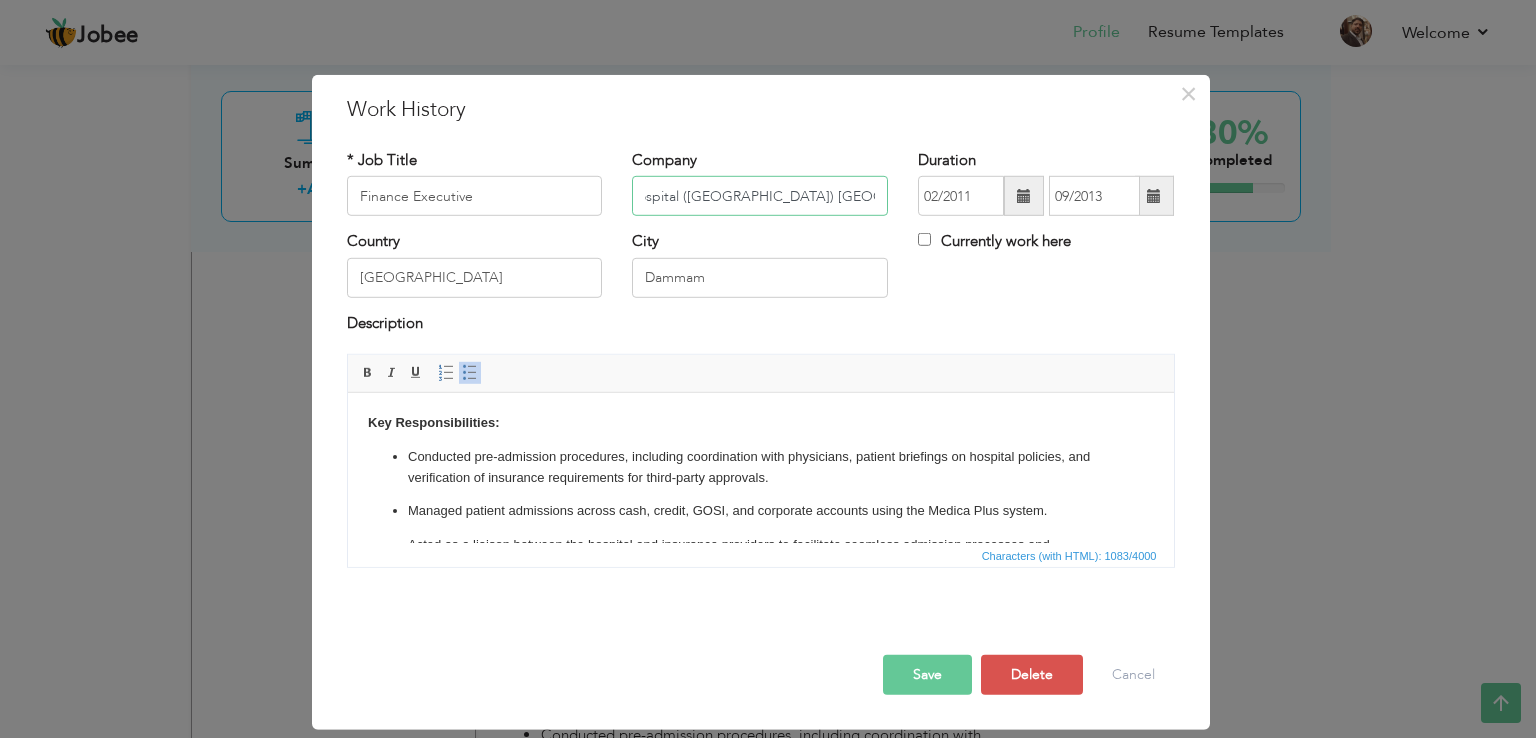 scroll, scrollTop: 0, scrollLeft: 78, axis: horizontal 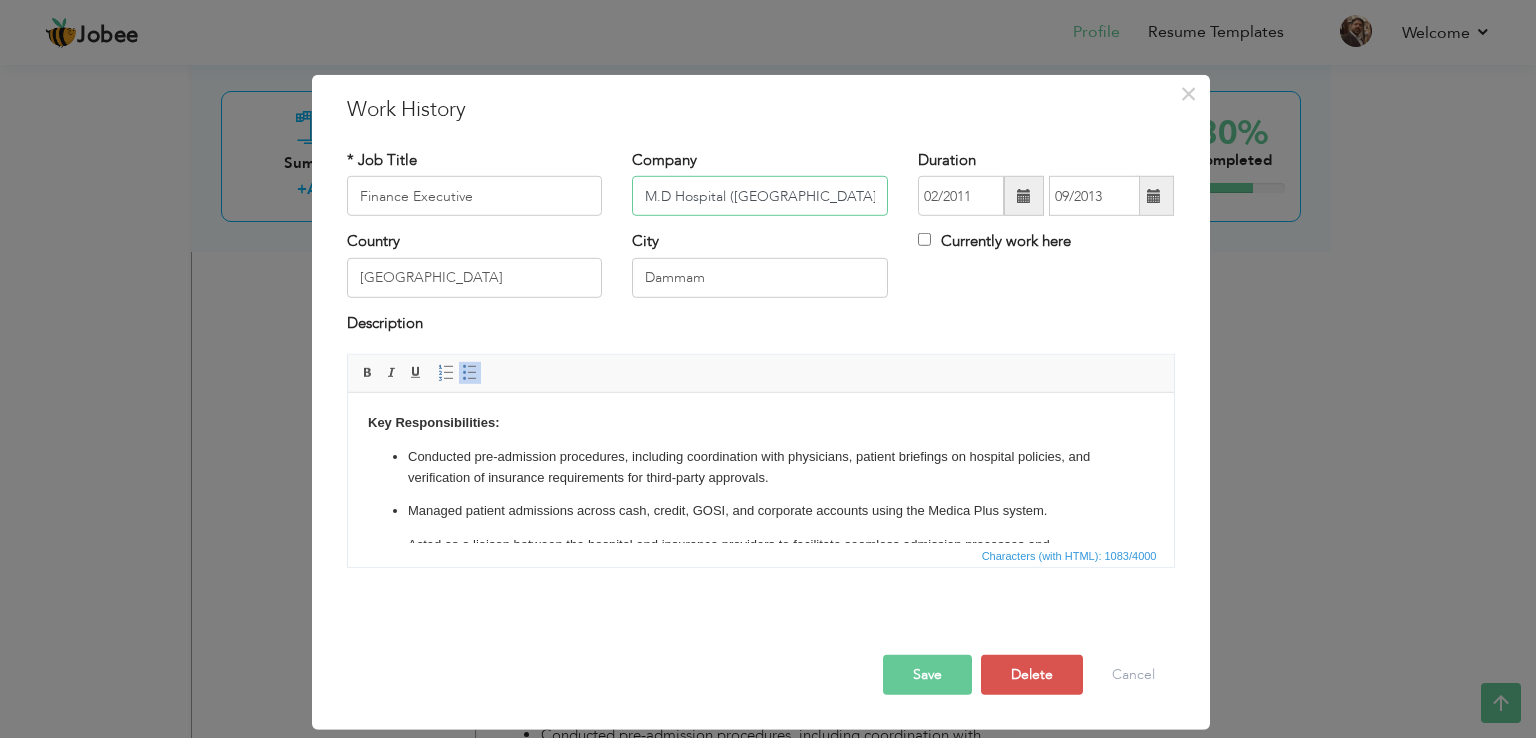 drag, startPoint x: 767, startPoint y: 192, endPoint x: 558, endPoint y: 193, distance: 209.0024 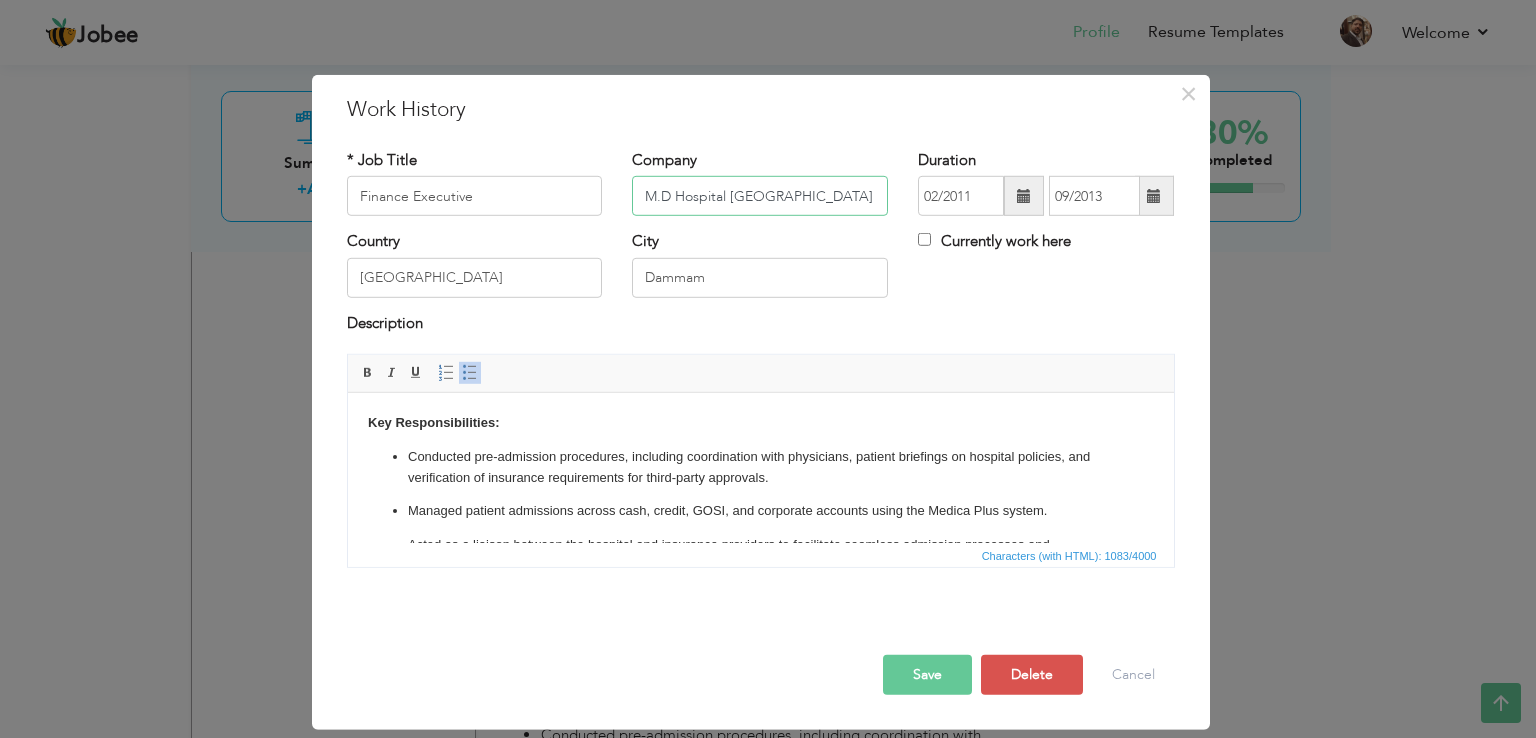paste on "(Saudi Arabia)" 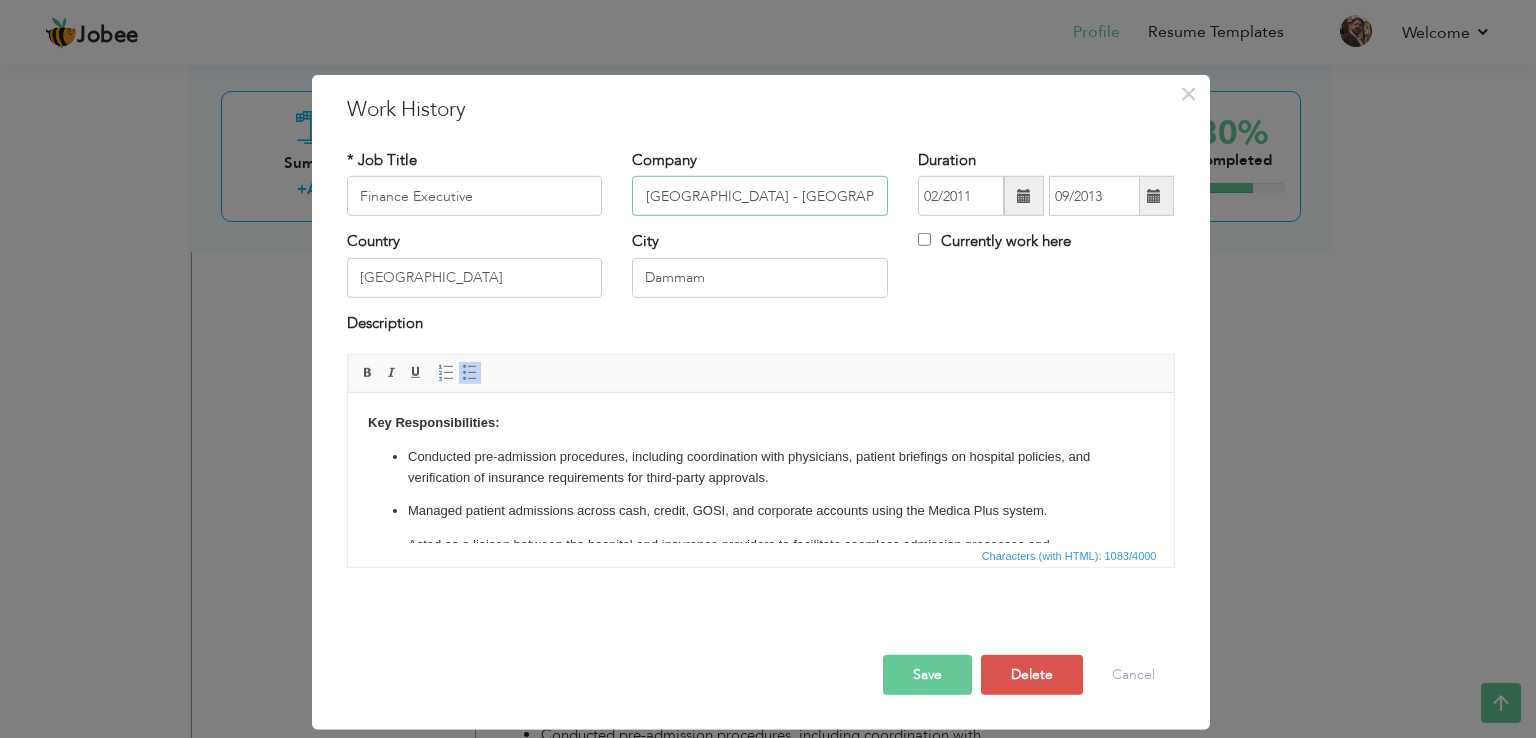 scroll, scrollTop: 0, scrollLeft: 80, axis: horizontal 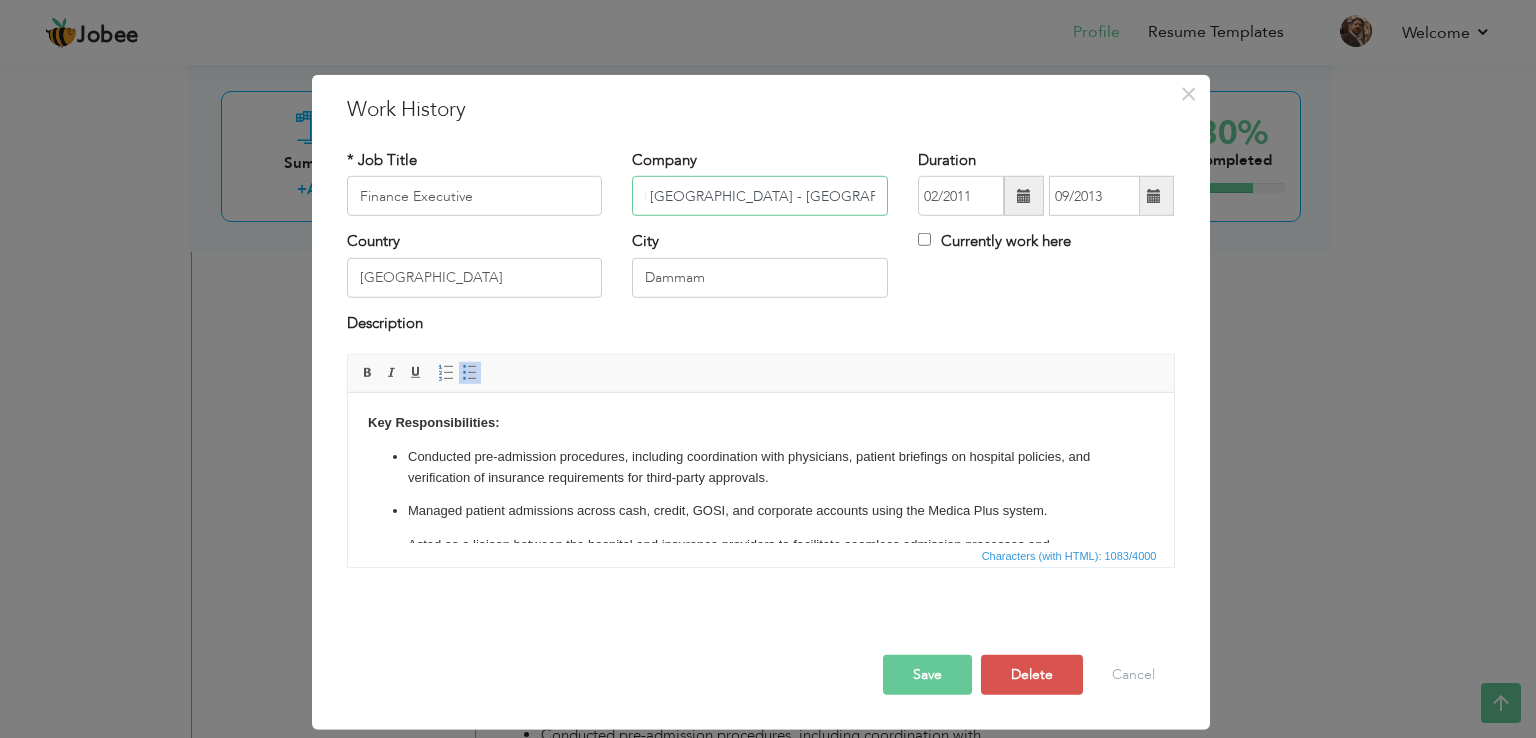 type on "M.D Hospital [GEOGRAPHIC_DATA] - [GEOGRAPHIC_DATA]" 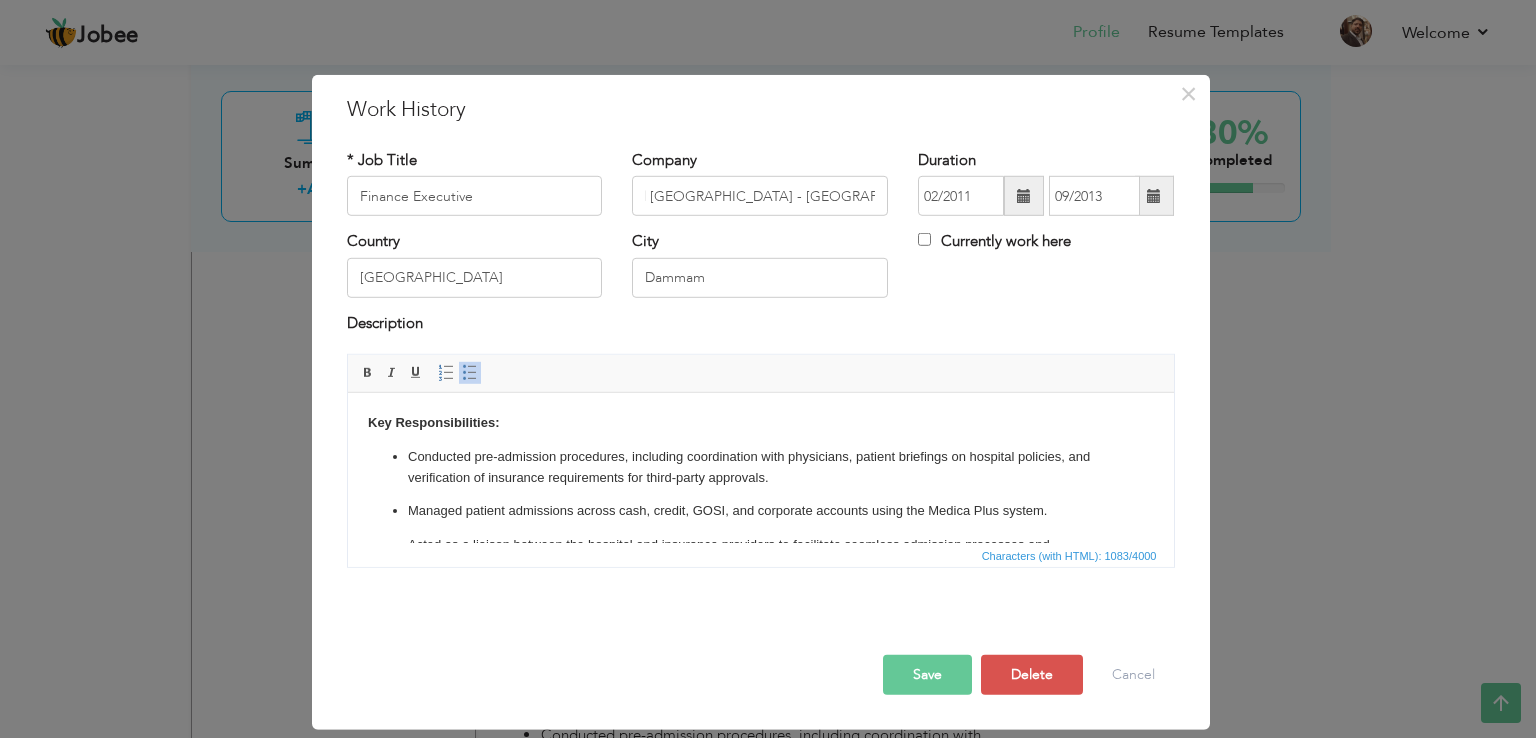 click on "Save" at bounding box center (927, 675) 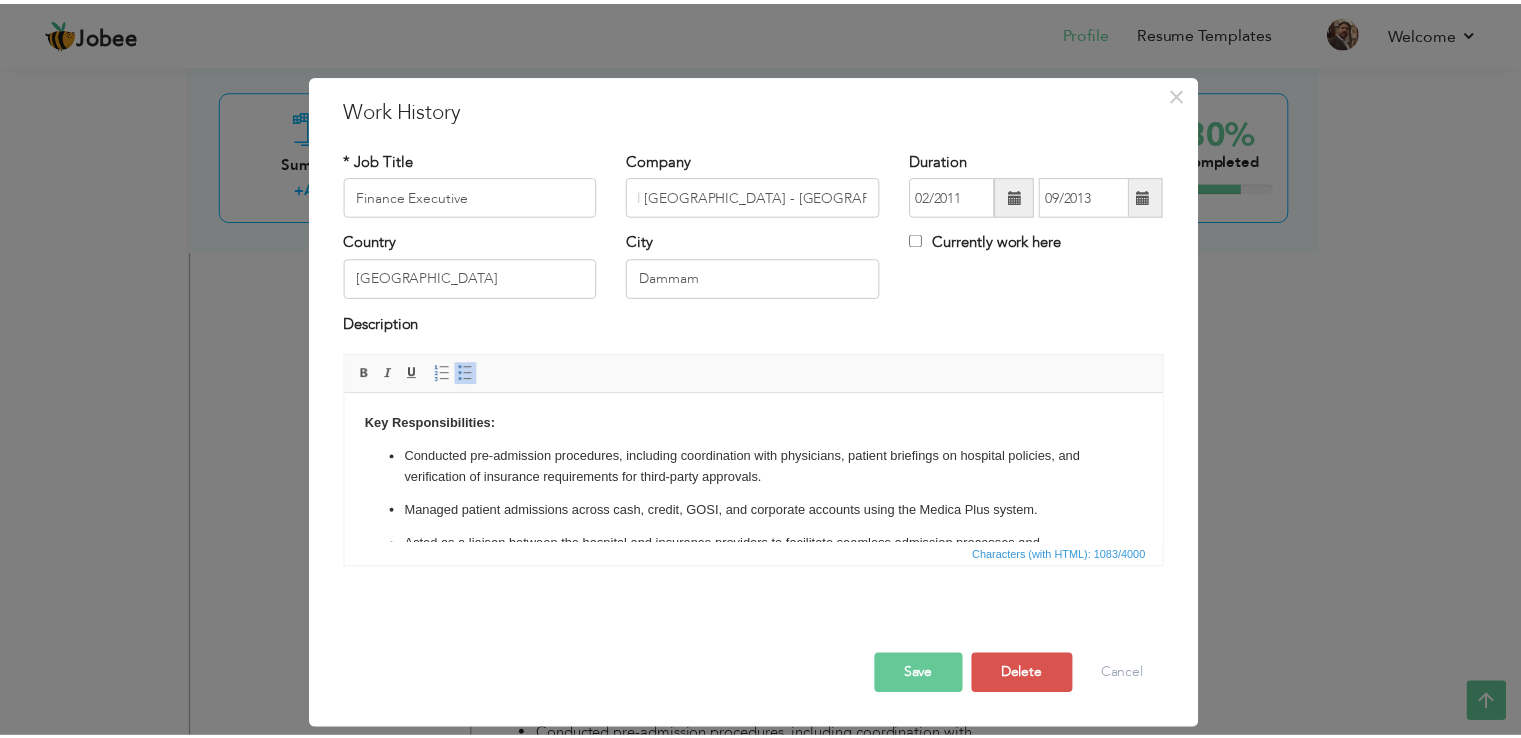 scroll, scrollTop: 0, scrollLeft: 0, axis: both 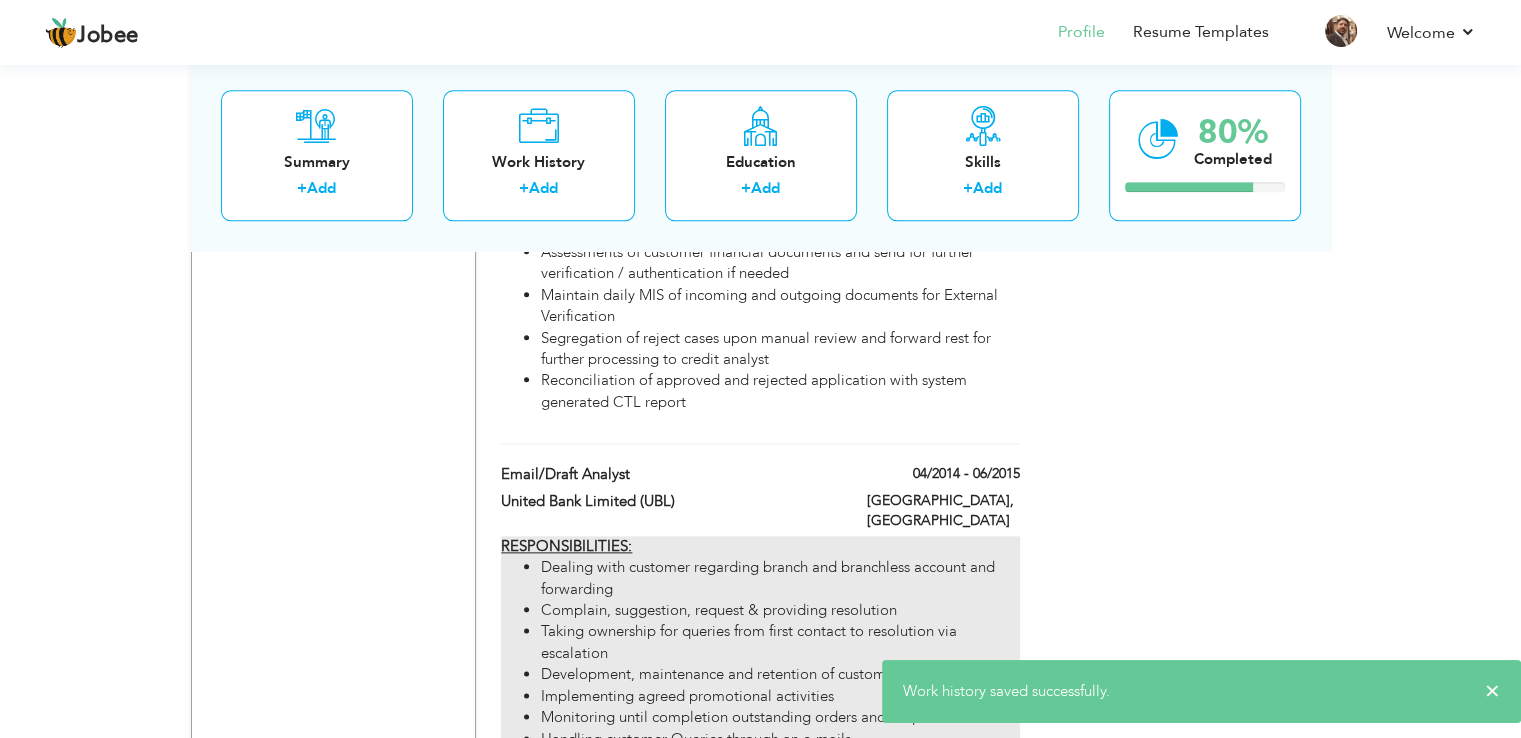 click on "Complain, suggestion, request & providing resolution" at bounding box center (780, 610) 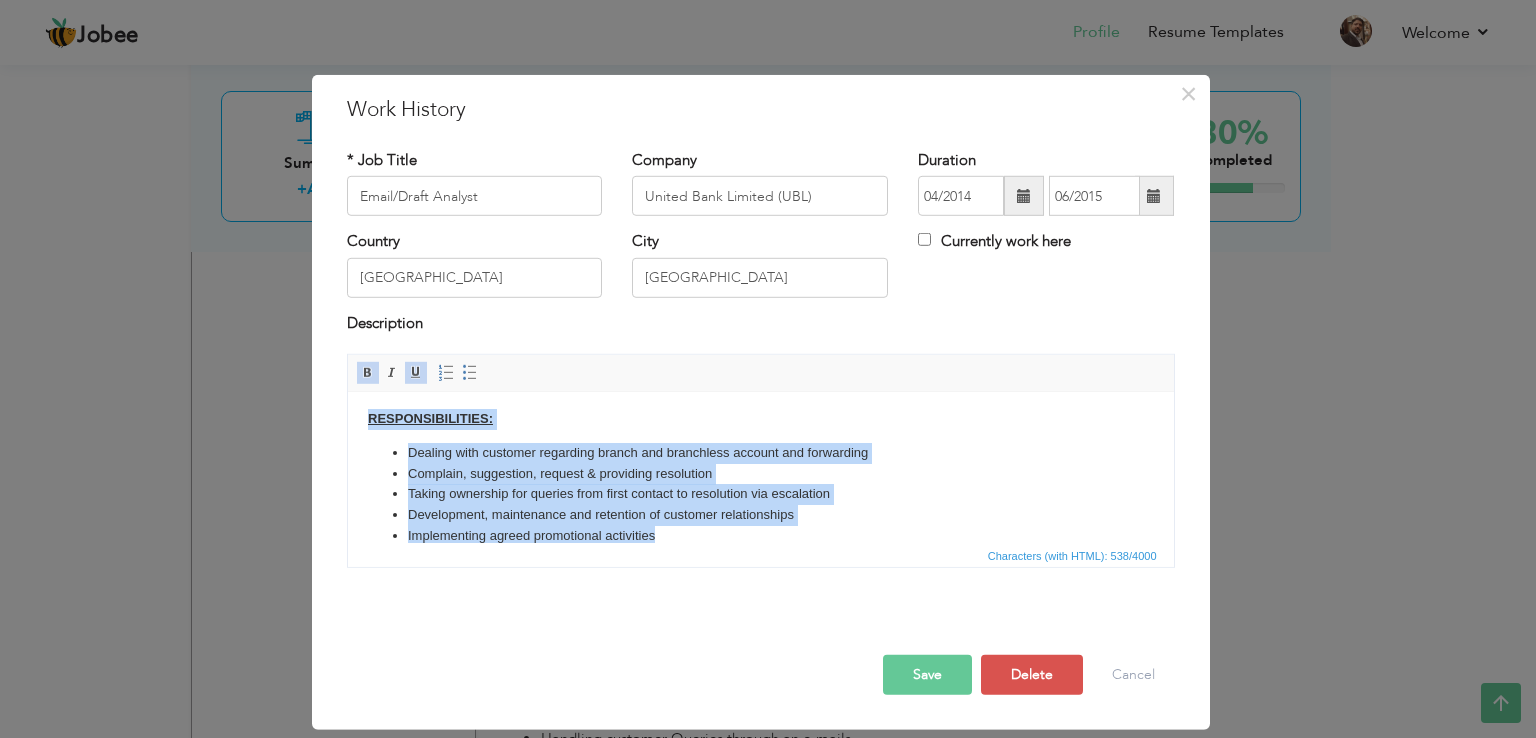 scroll, scrollTop: 103, scrollLeft: 0, axis: vertical 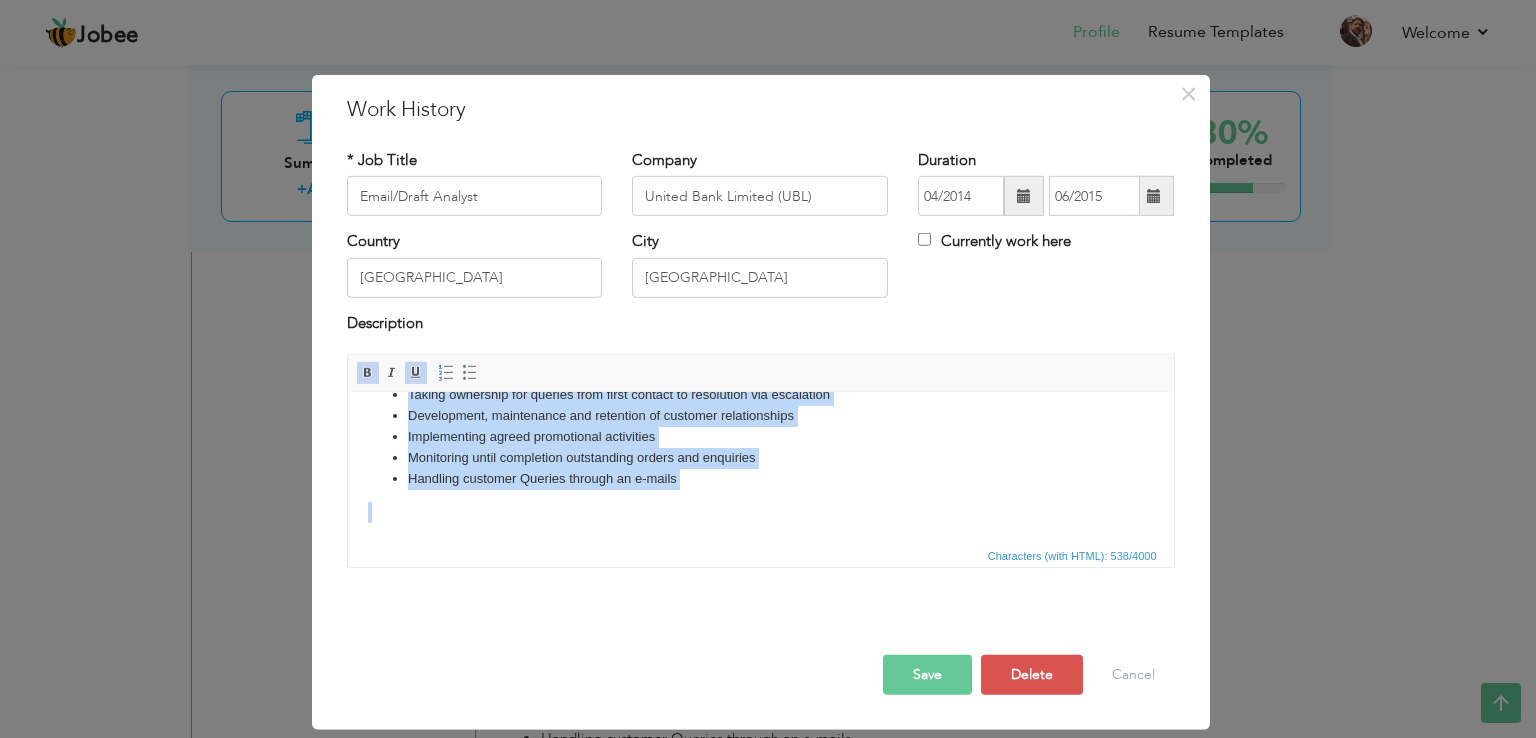 drag, startPoint x: 367, startPoint y: 419, endPoint x: 1247, endPoint y: 973, distance: 1039.8634 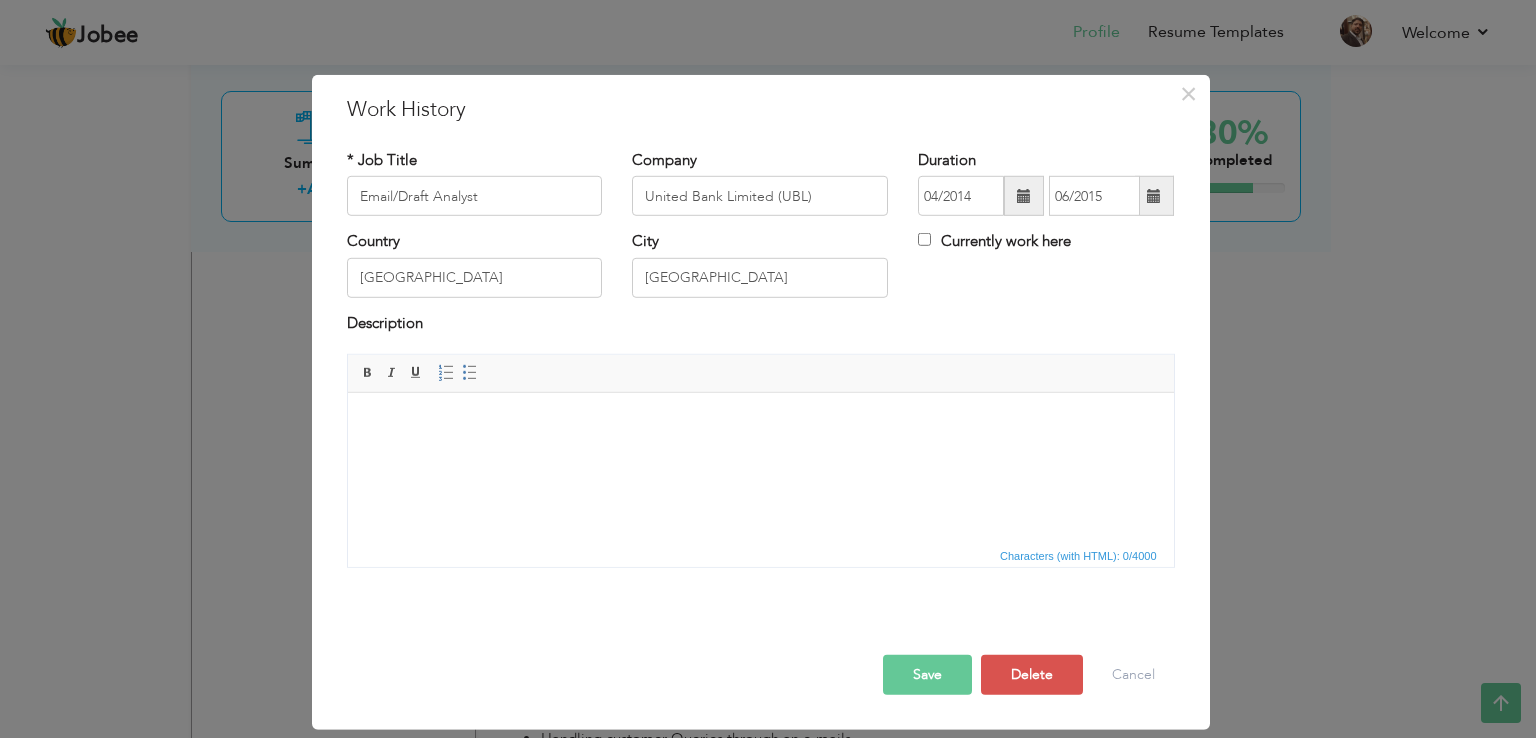click at bounding box center (760, 423) 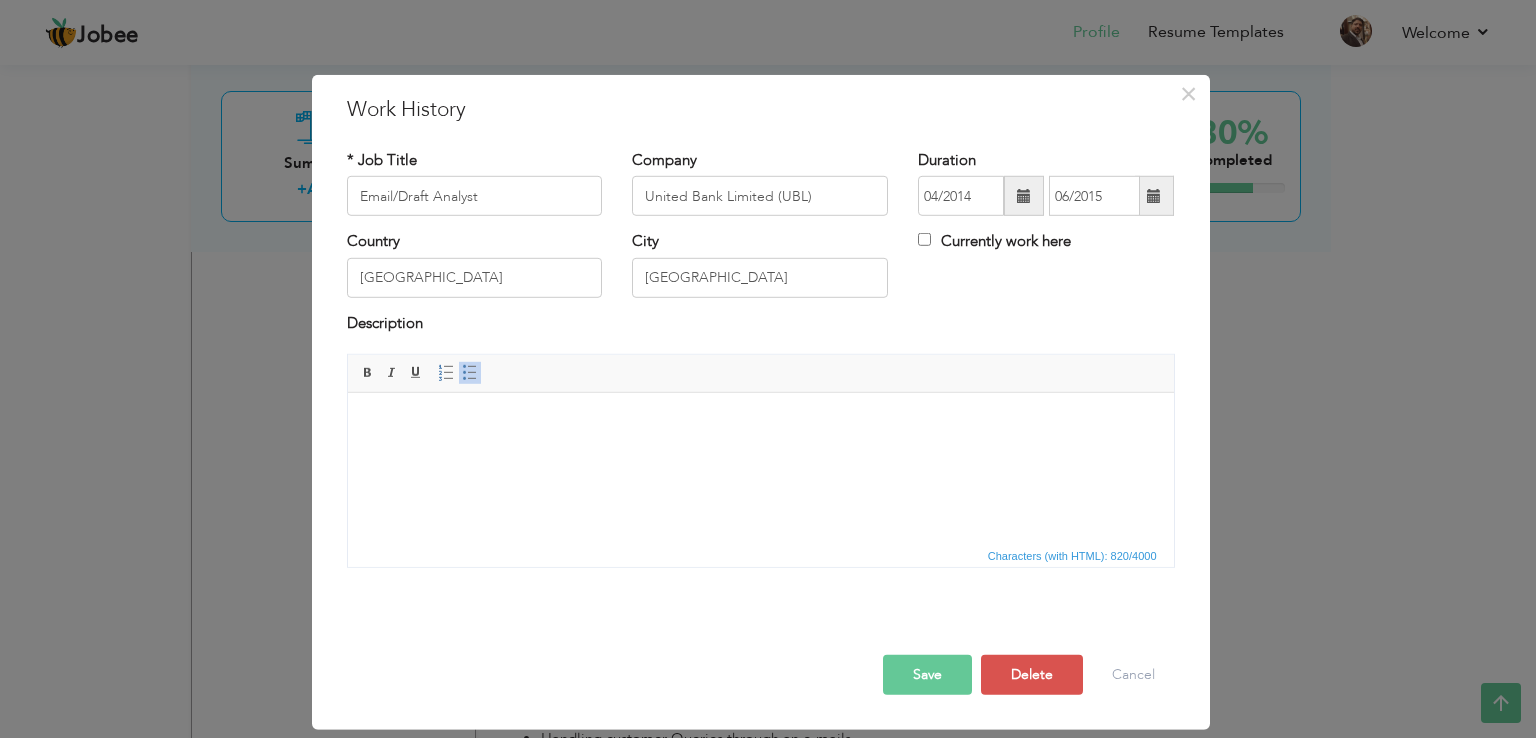 scroll, scrollTop: 132, scrollLeft: 0, axis: vertical 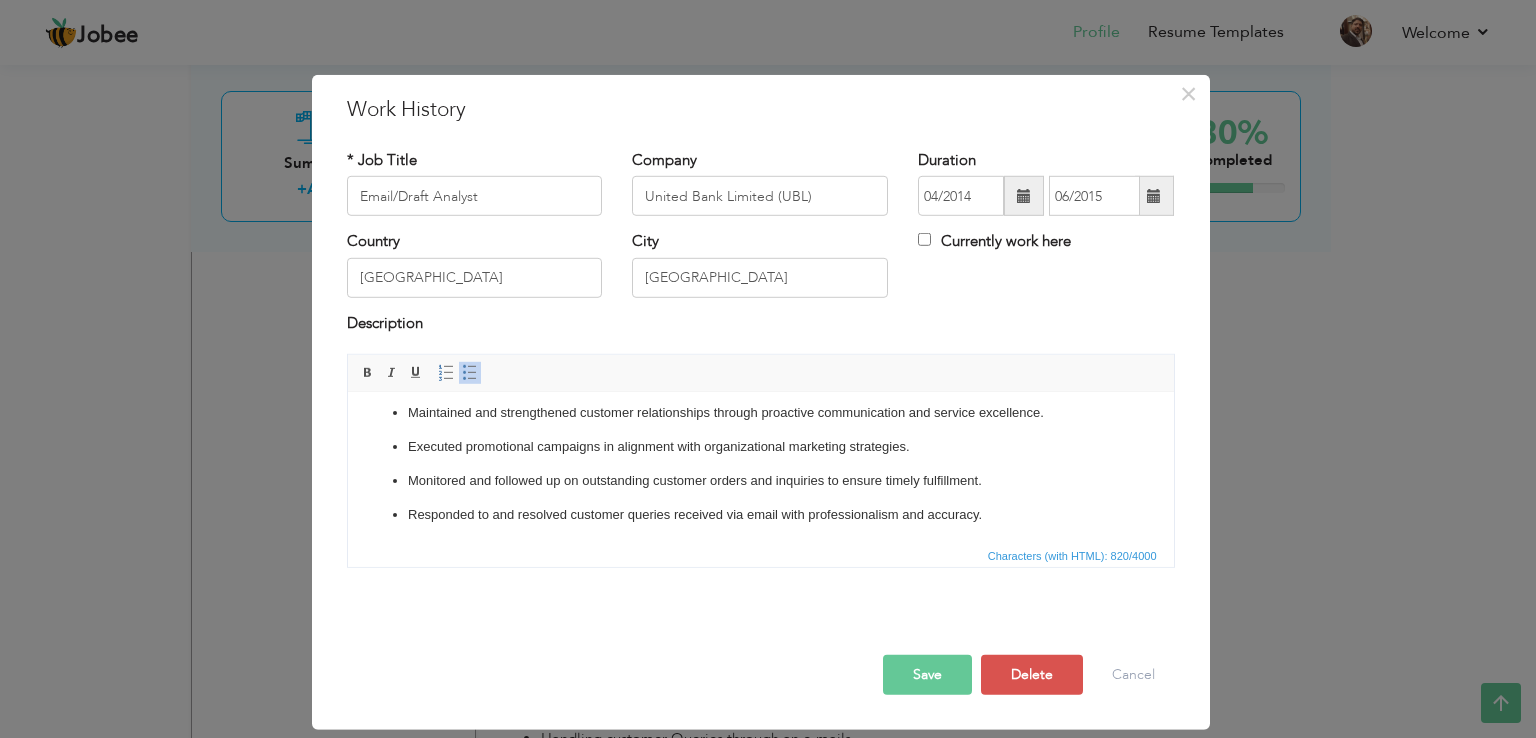 click on "Save" at bounding box center (927, 675) 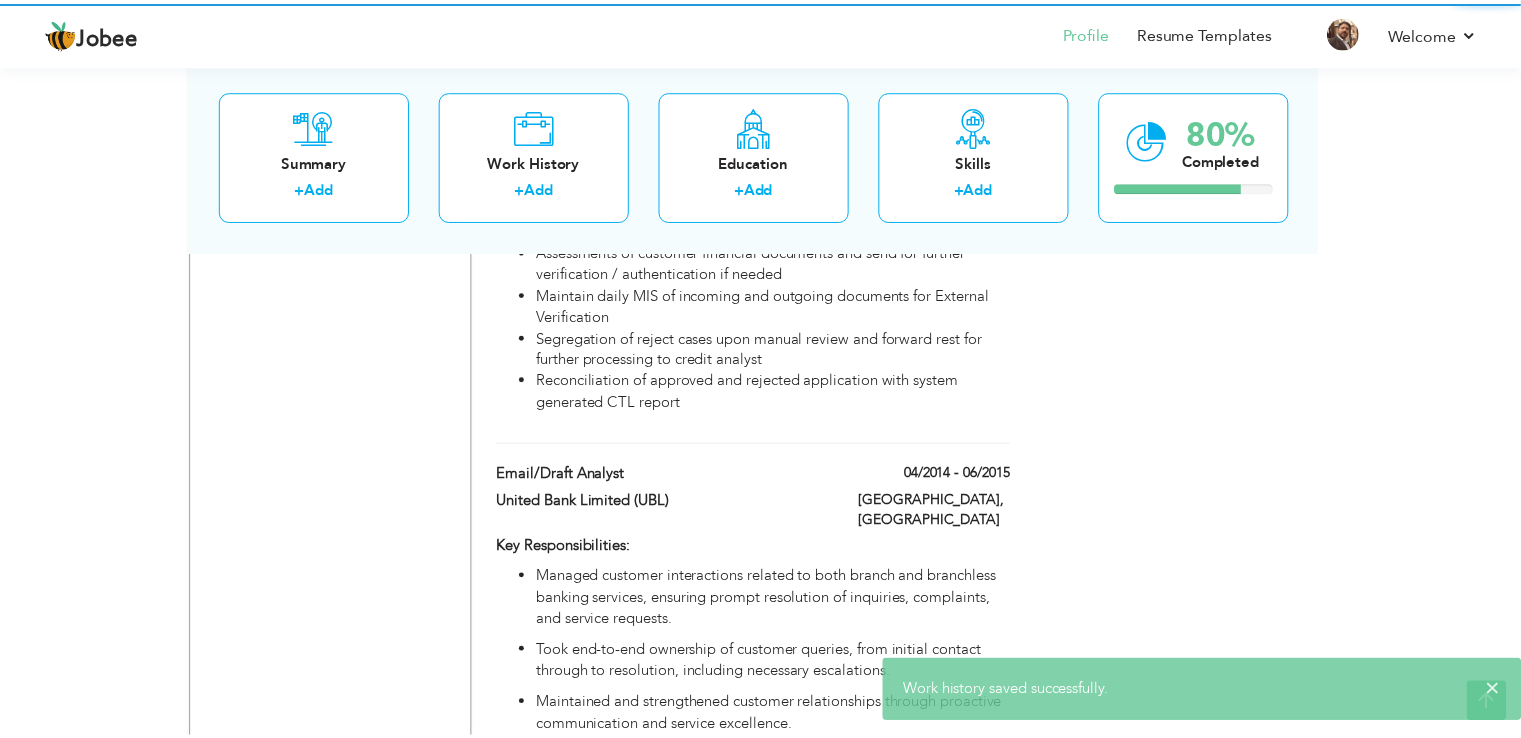 scroll, scrollTop: 0, scrollLeft: 0, axis: both 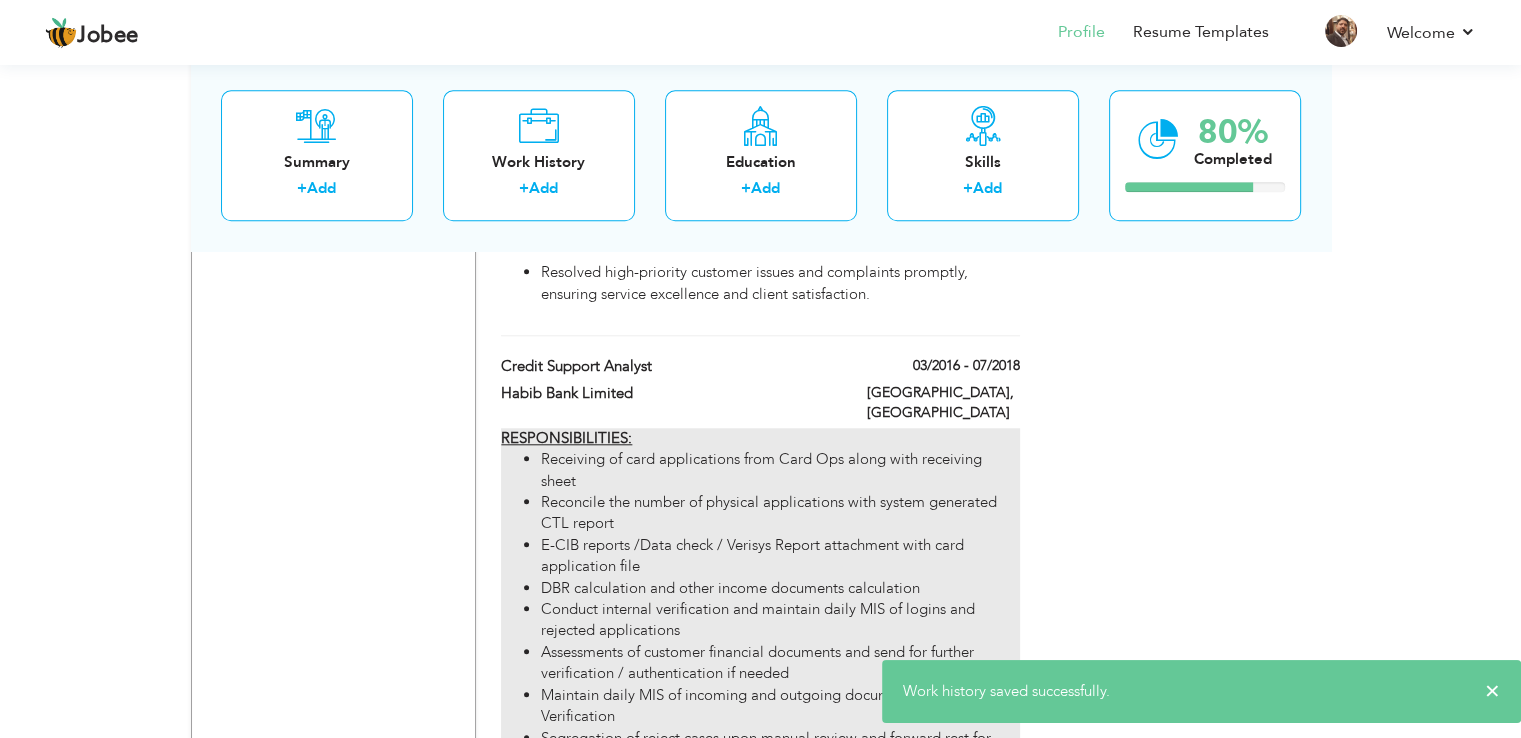 click on "E-CIB reports /Data check / Verisys Report attachment with card application file" at bounding box center (780, 556) 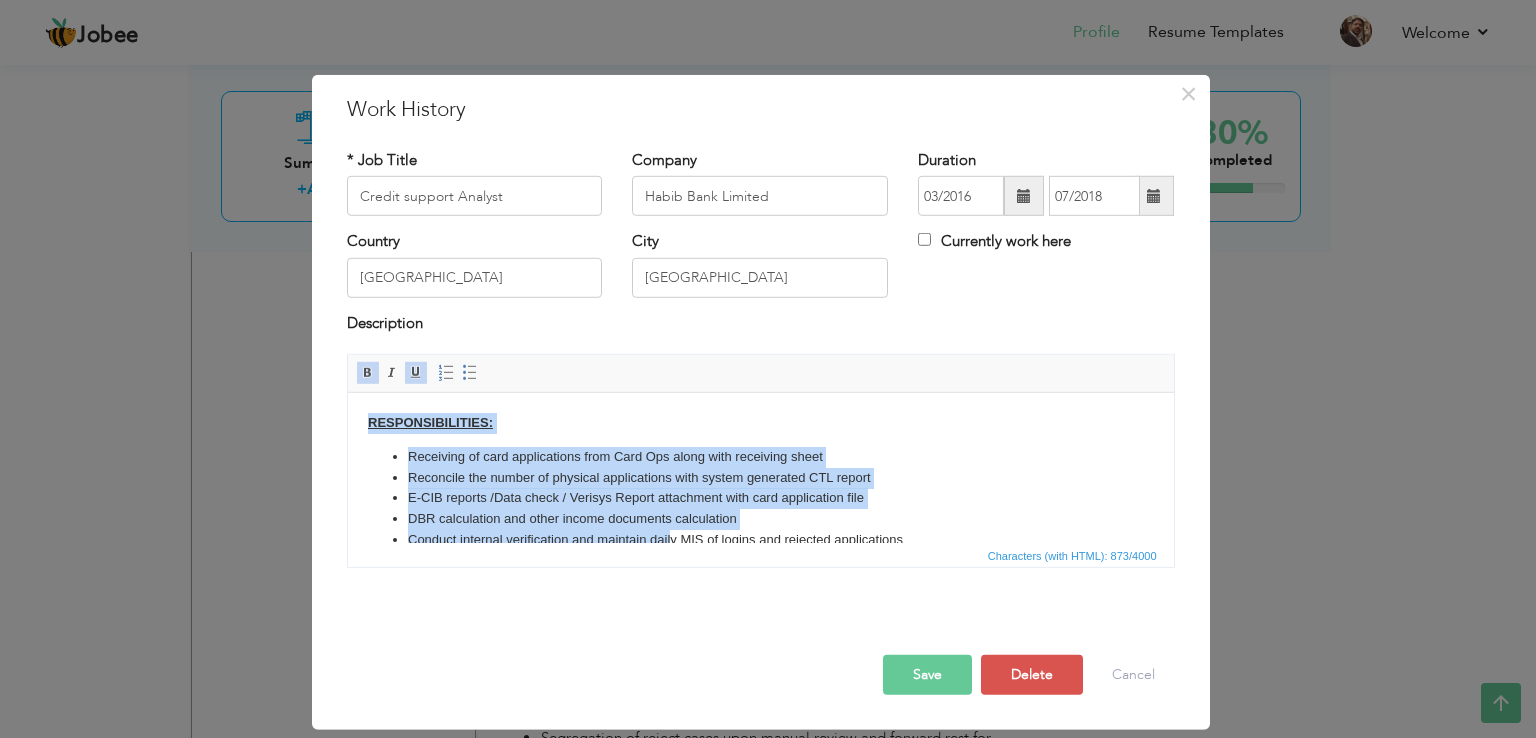 scroll, scrollTop: 110, scrollLeft: 0, axis: vertical 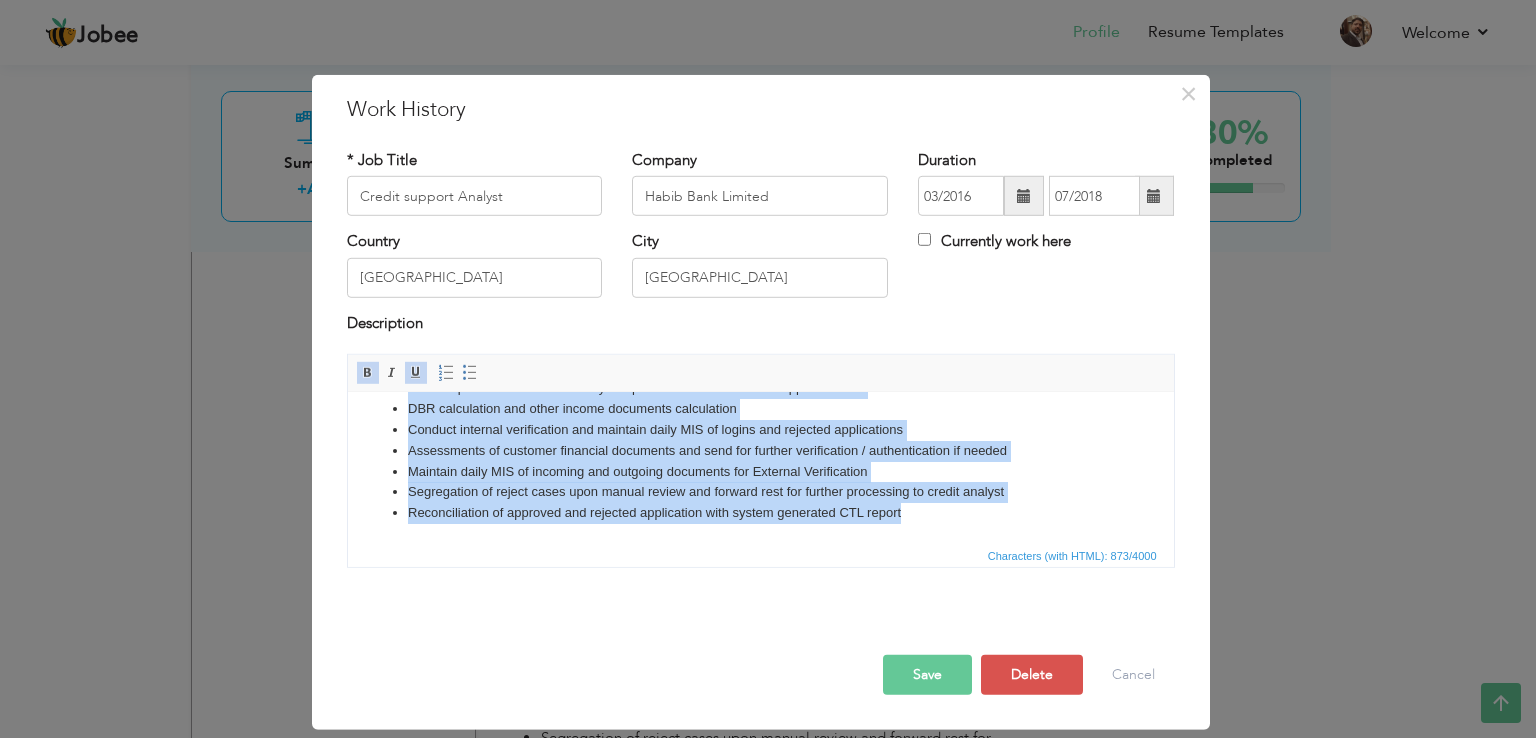 drag, startPoint x: 363, startPoint y: 419, endPoint x: 1480, endPoint y: 1097, distance: 1306.6648 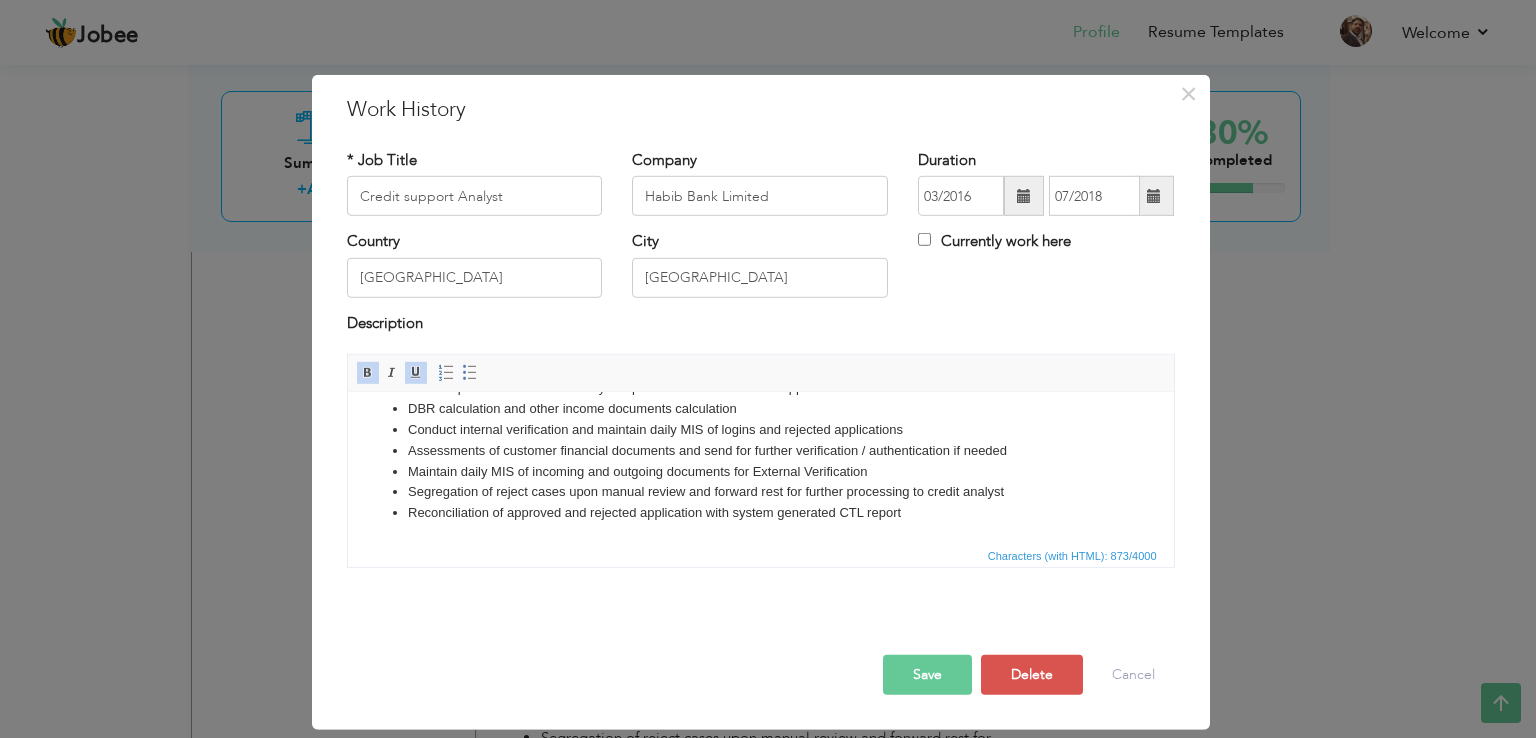 scroll, scrollTop: 0, scrollLeft: 0, axis: both 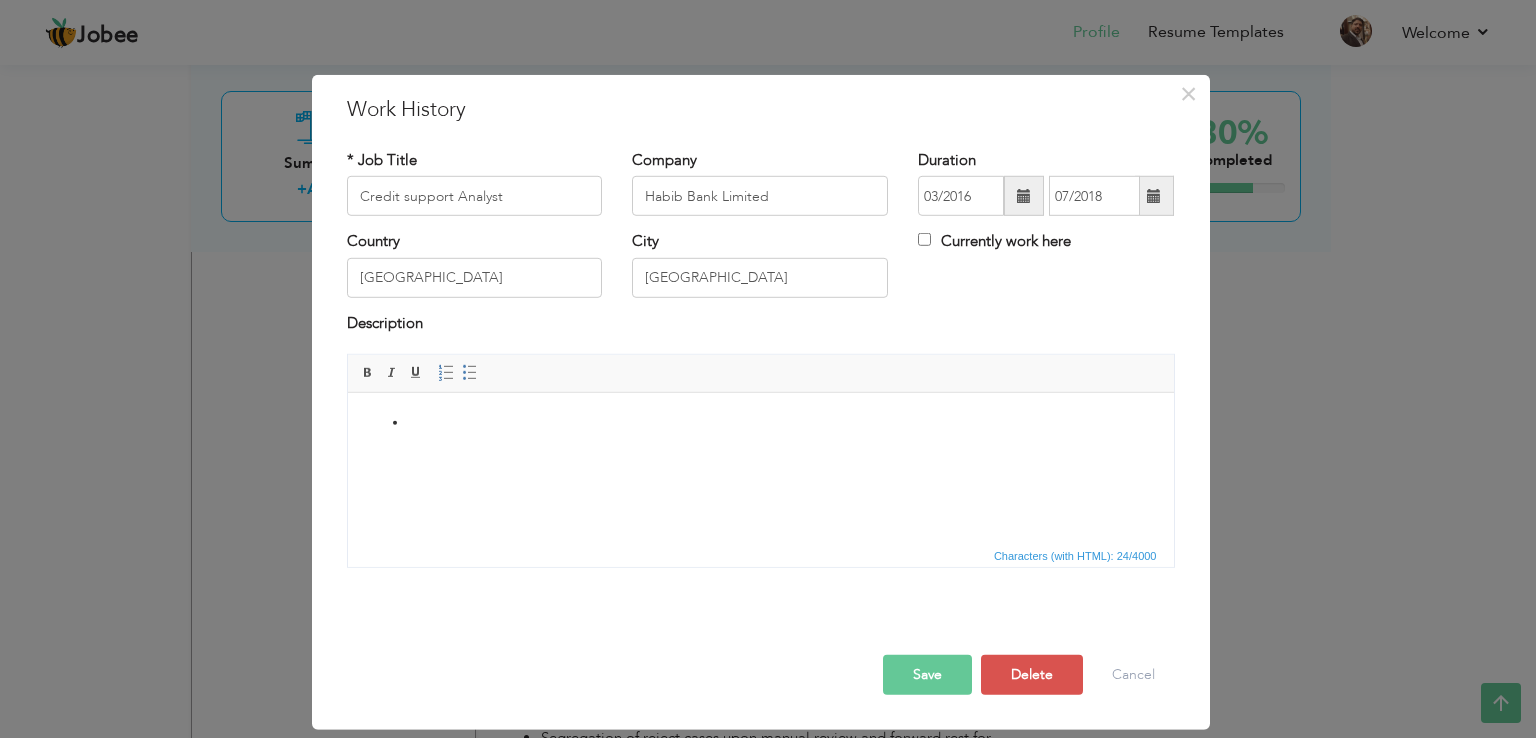 type 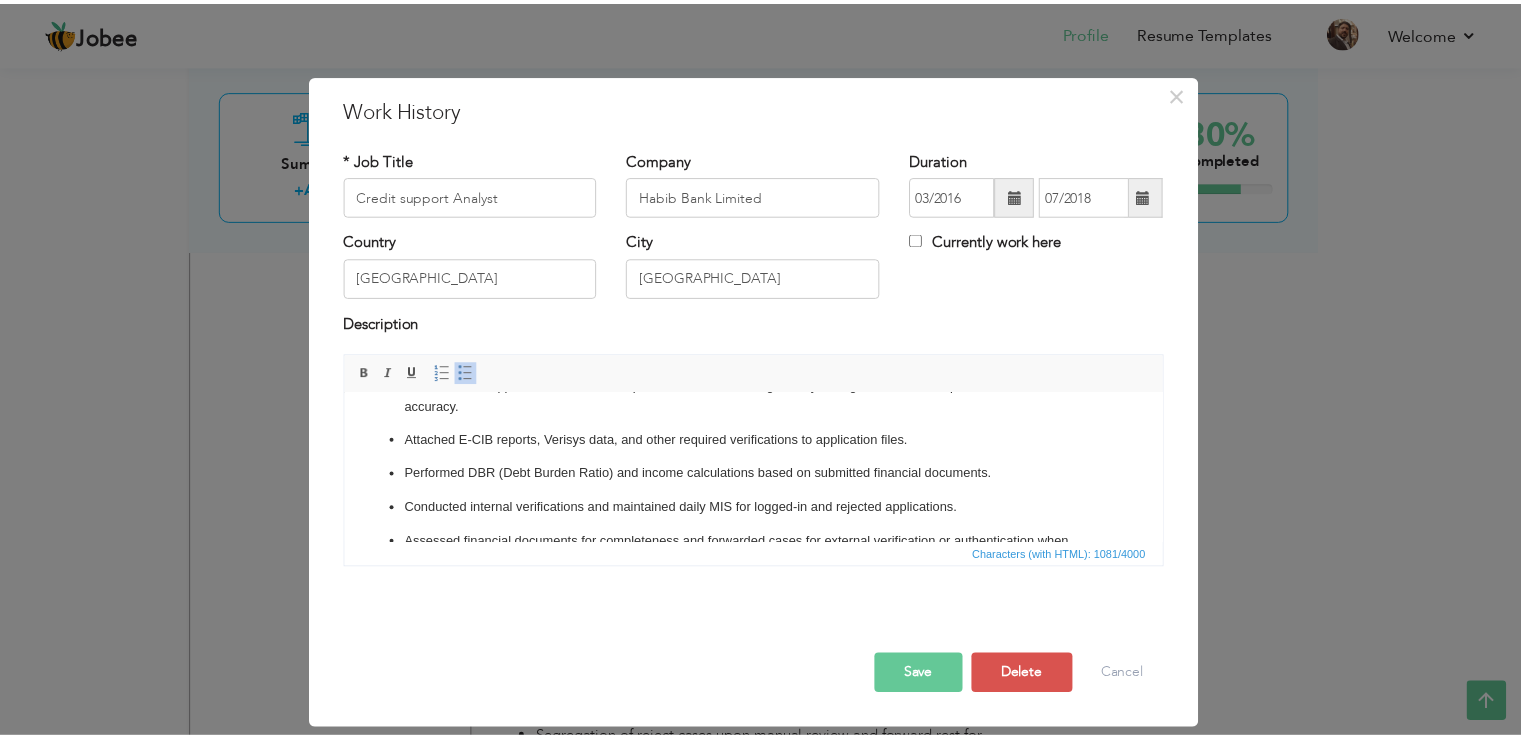 scroll, scrollTop: 0, scrollLeft: 0, axis: both 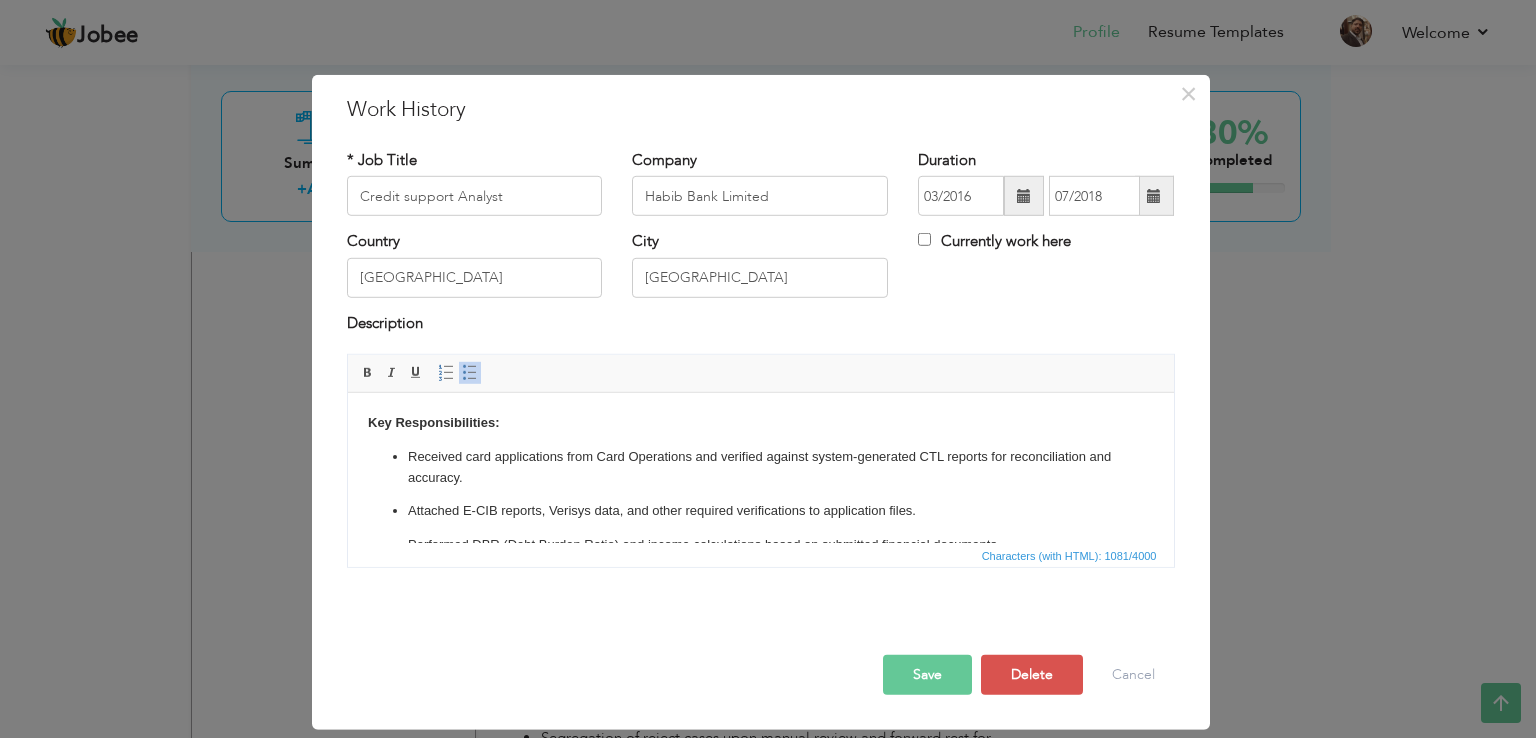 click on "Save" at bounding box center (927, 675) 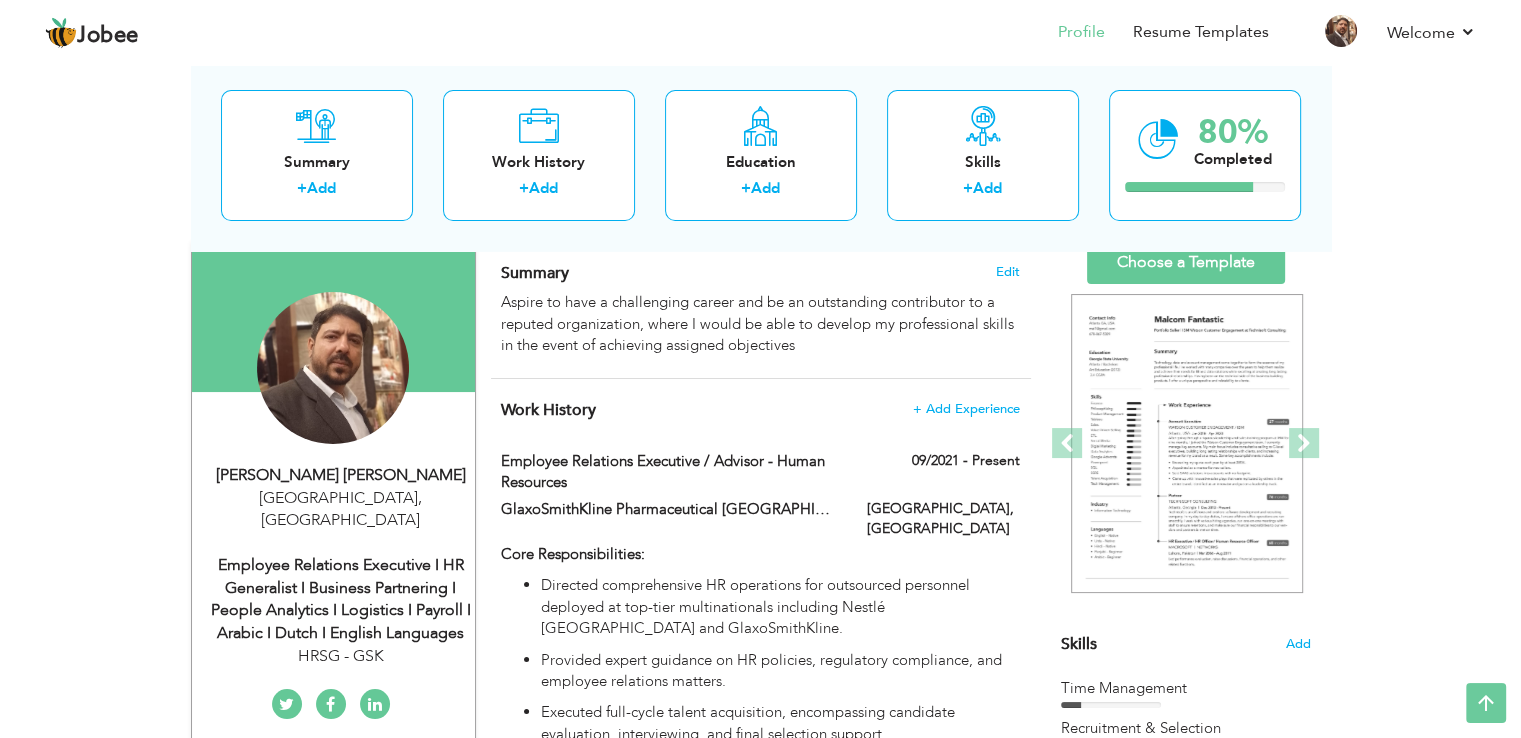scroll, scrollTop: 0, scrollLeft: 0, axis: both 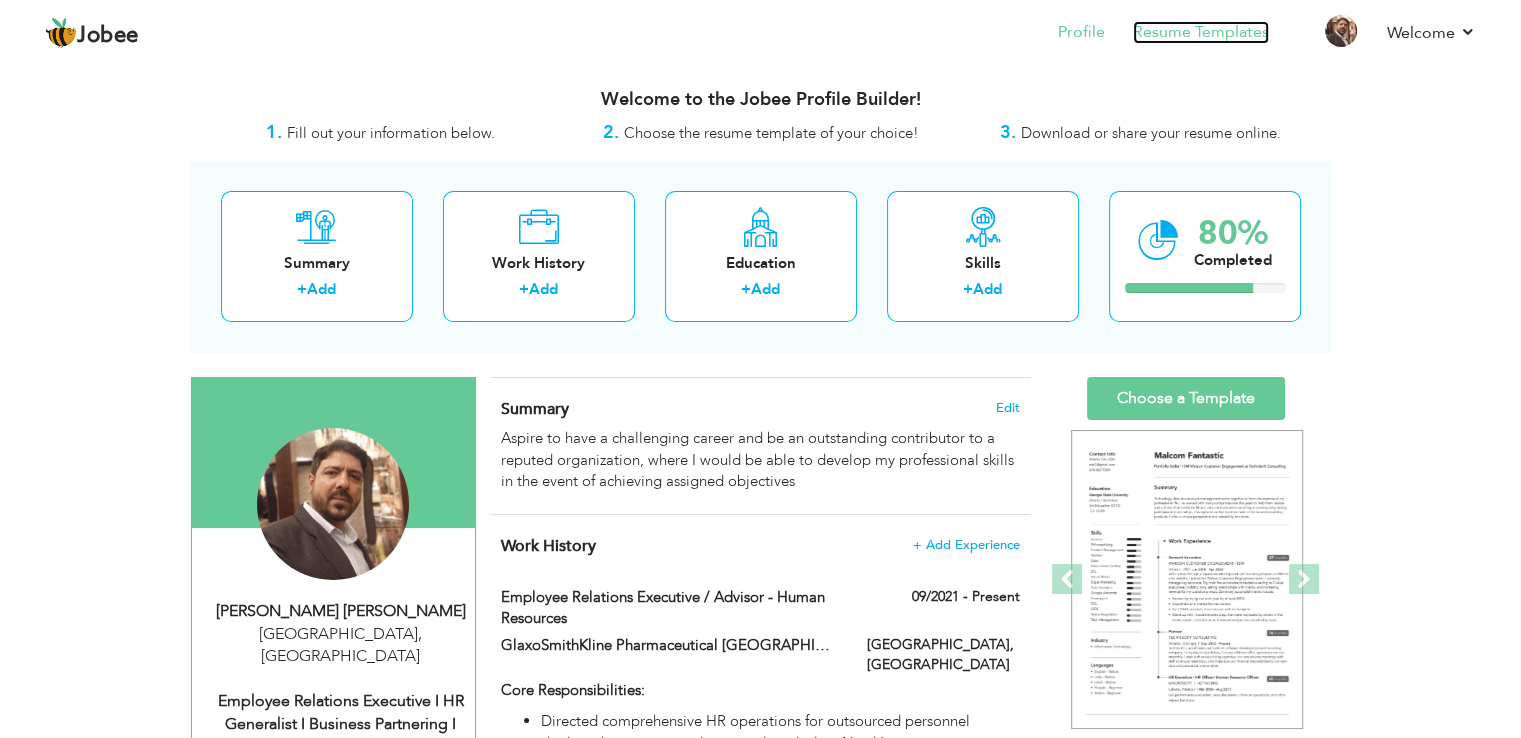 click on "Resume Templates" at bounding box center [1201, 32] 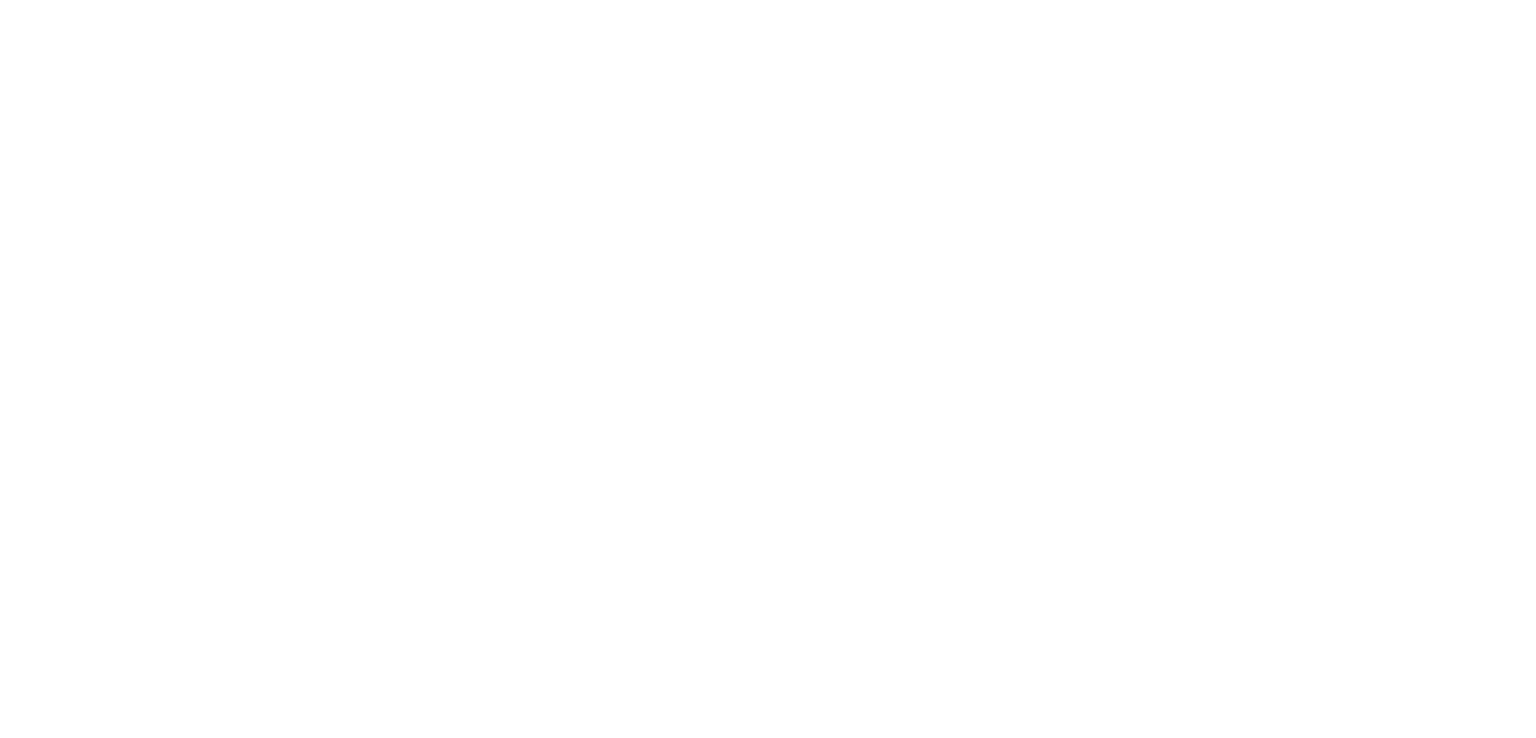scroll, scrollTop: 0, scrollLeft: 0, axis: both 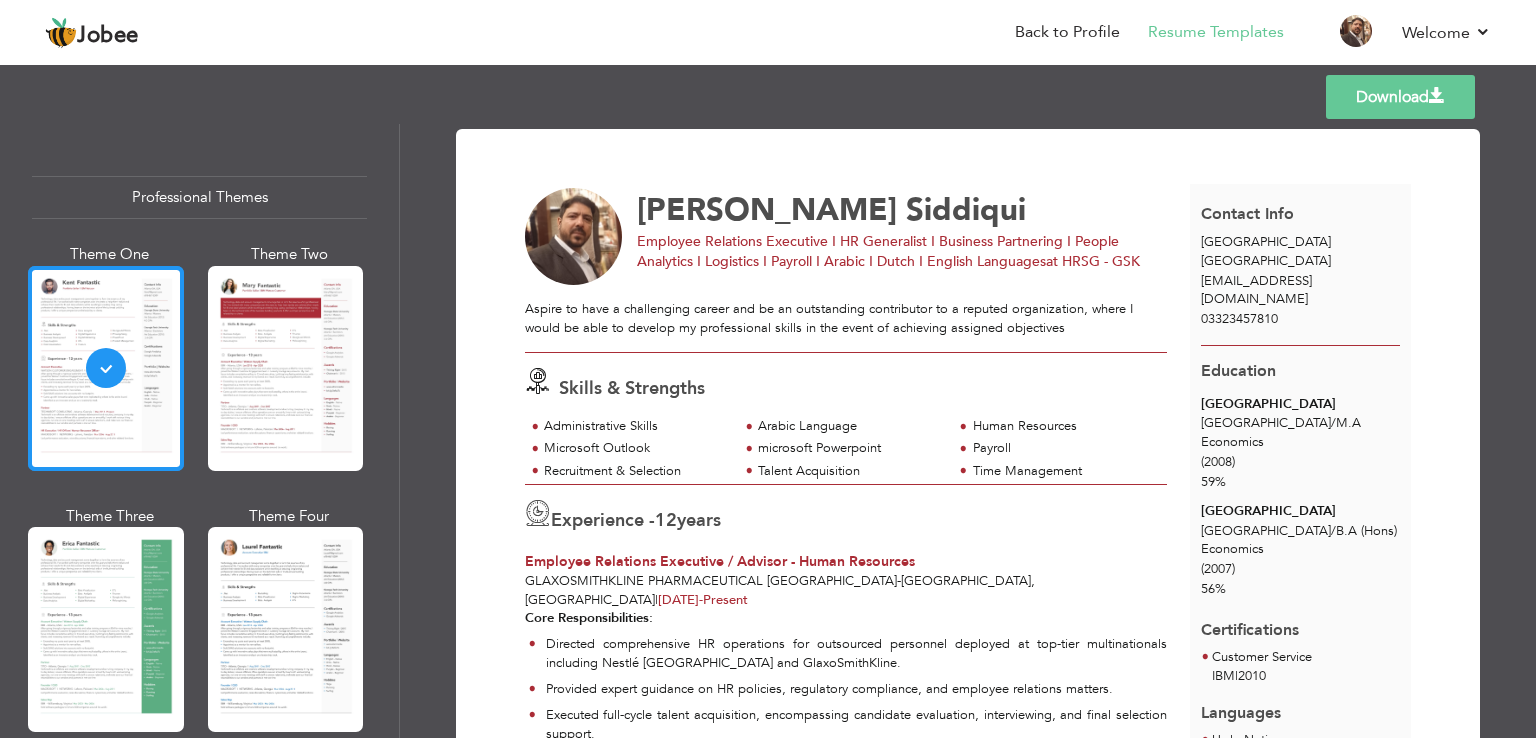 click at bounding box center [106, 368] 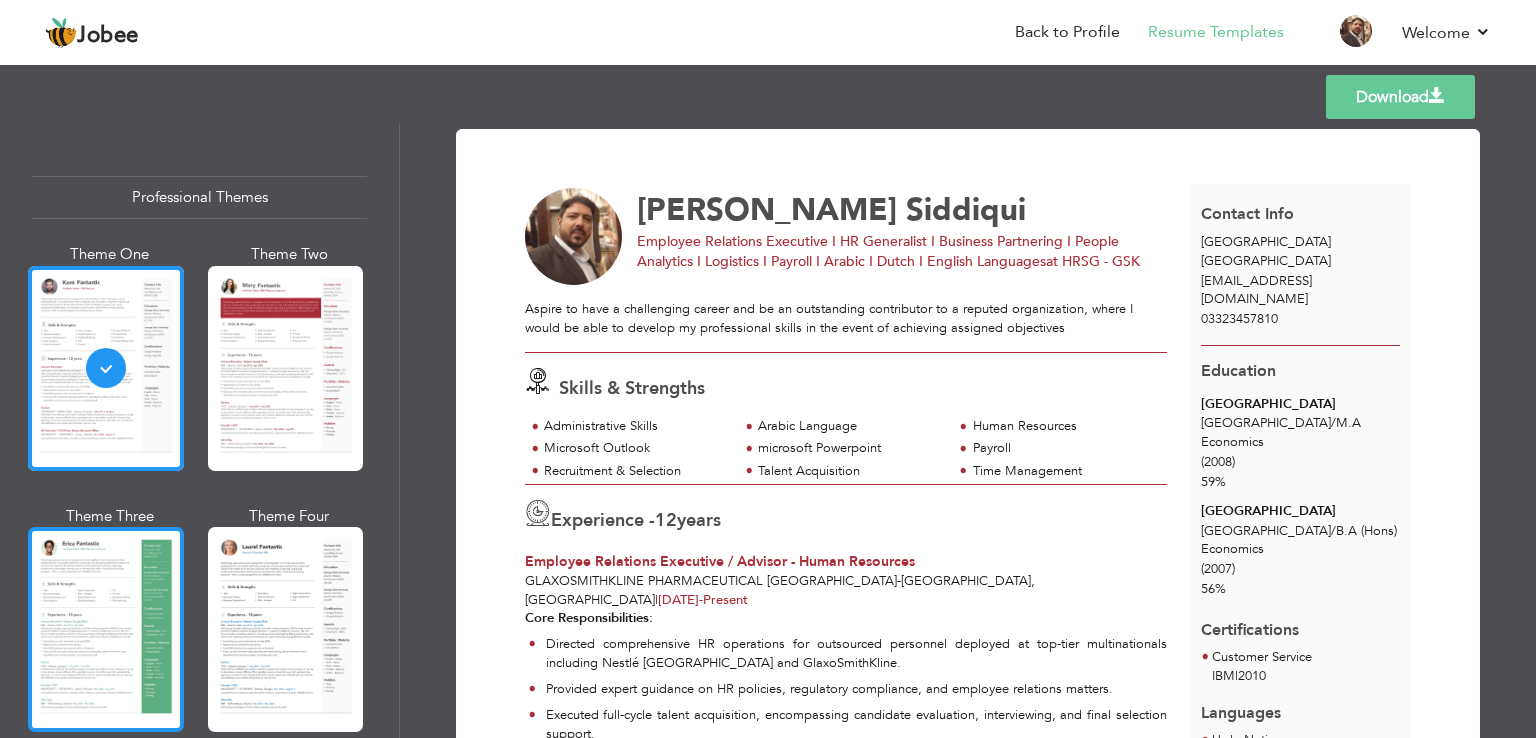 click at bounding box center [106, 629] 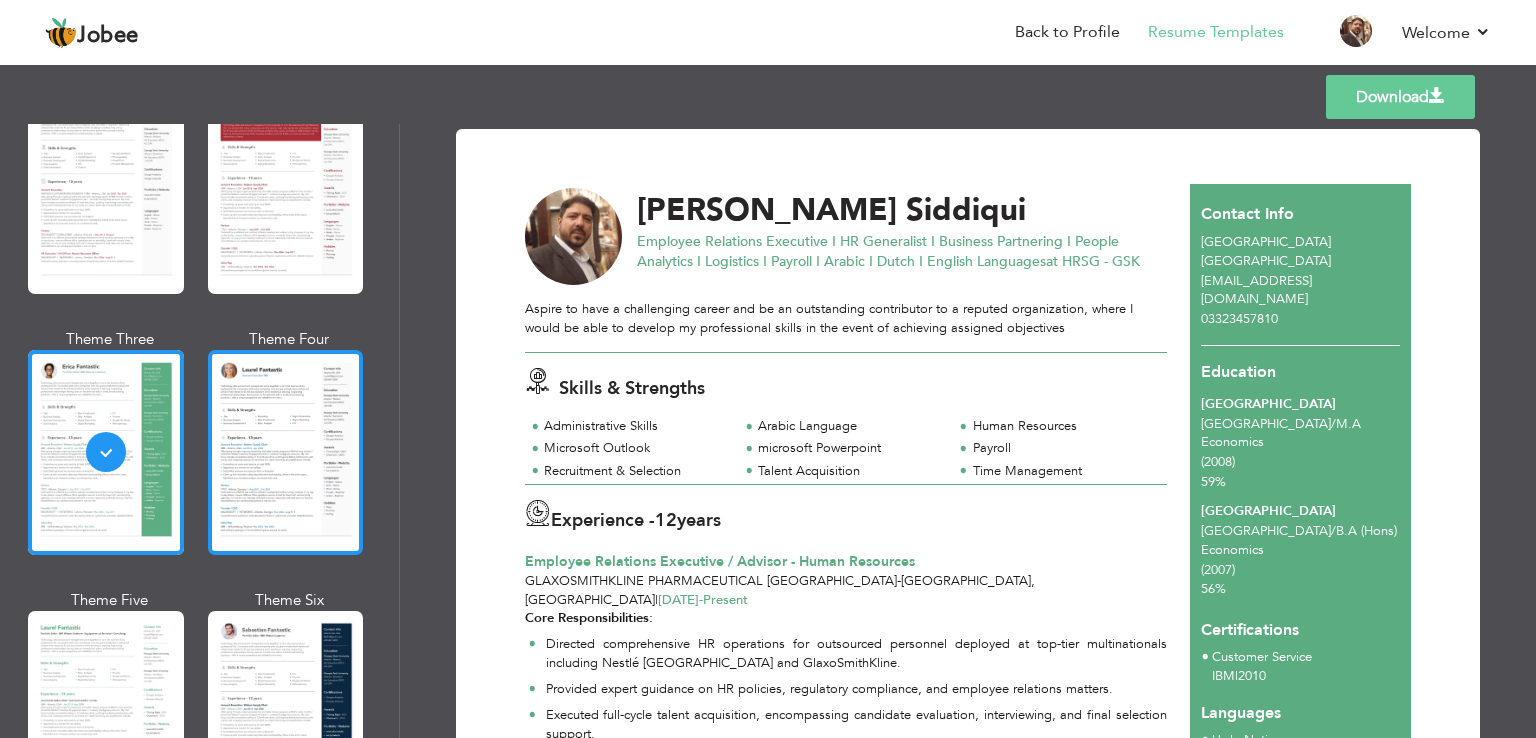 scroll, scrollTop: 200, scrollLeft: 0, axis: vertical 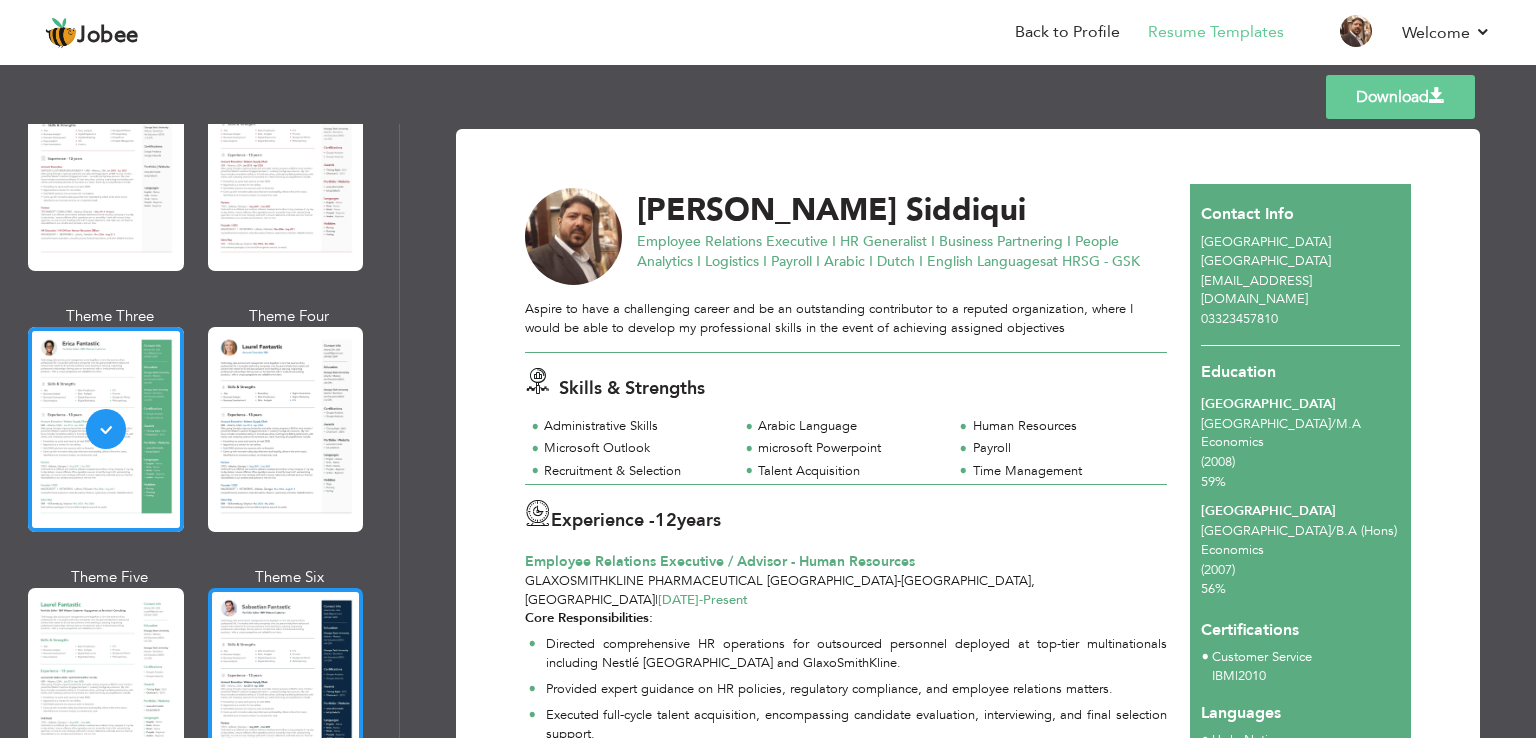 click at bounding box center [286, 690] 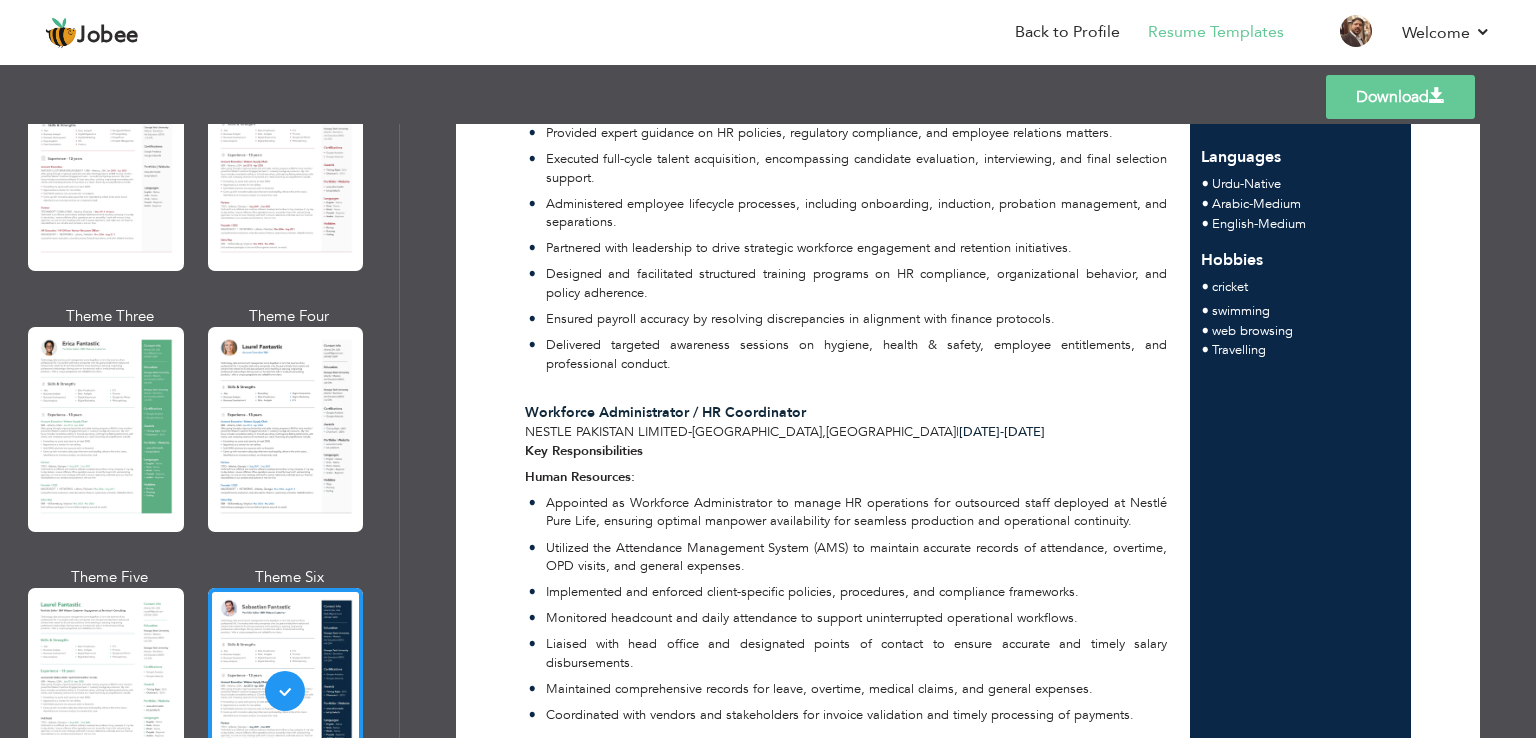scroll, scrollTop: 600, scrollLeft: 0, axis: vertical 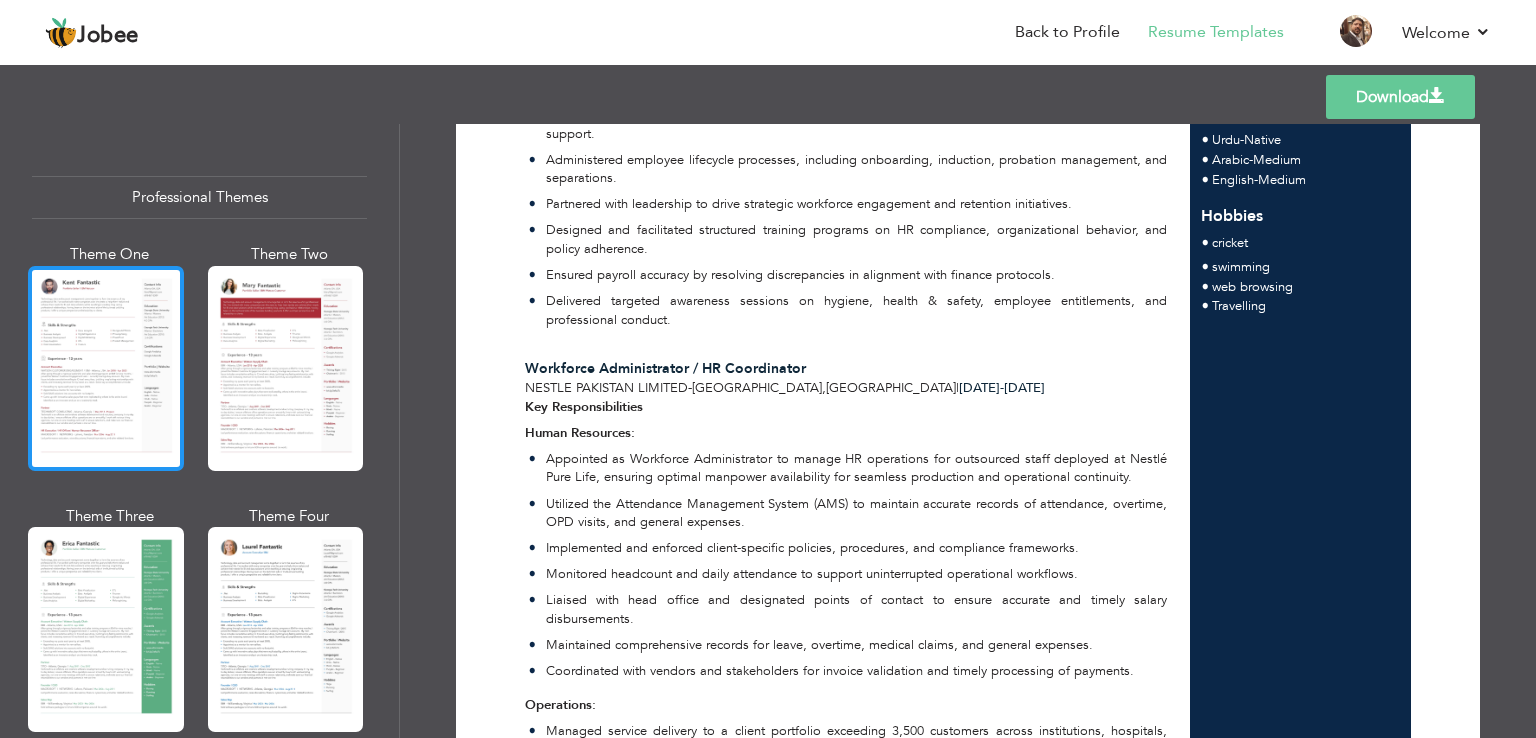 click at bounding box center (106, 368) 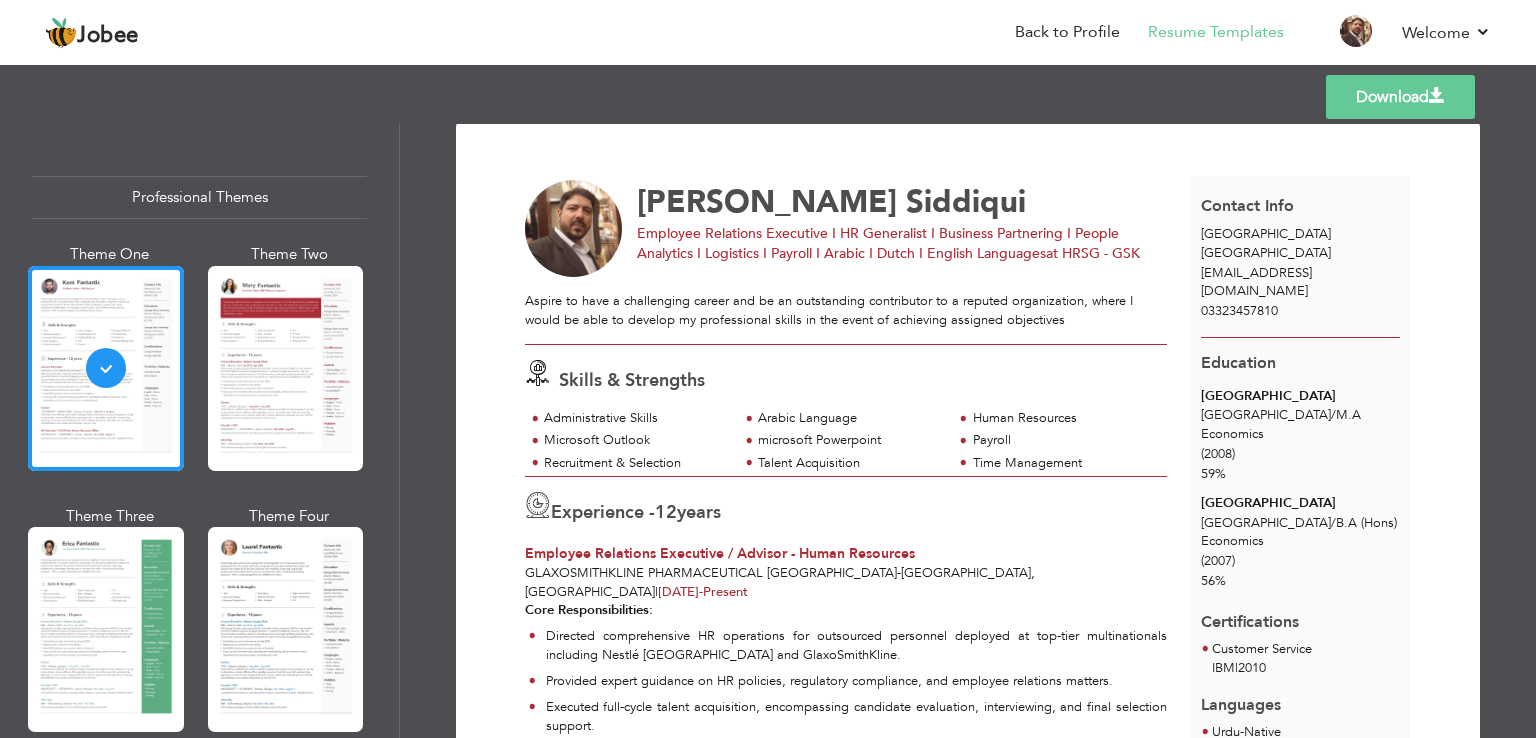 scroll, scrollTop: 0, scrollLeft: 0, axis: both 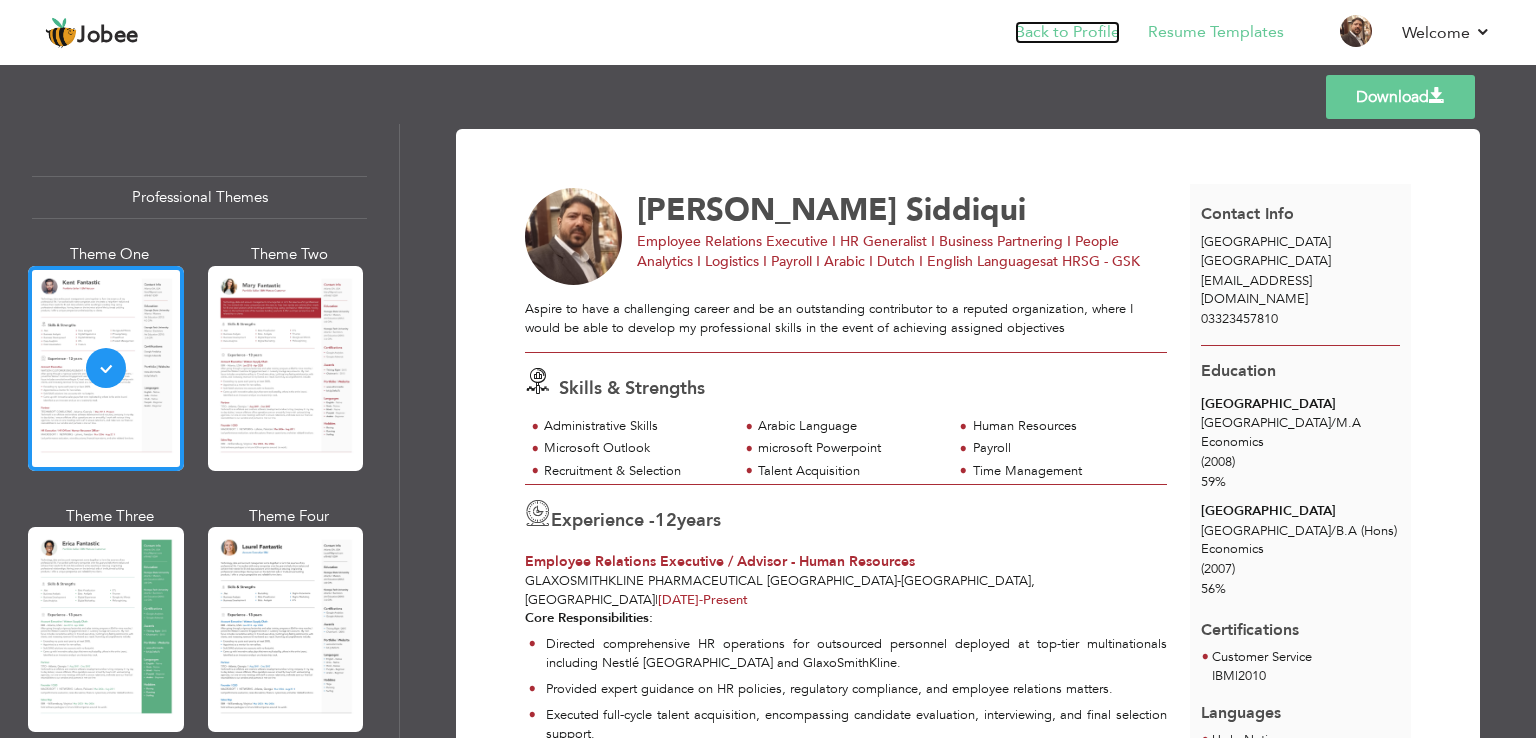 click on "Back to Profile" at bounding box center (1067, 32) 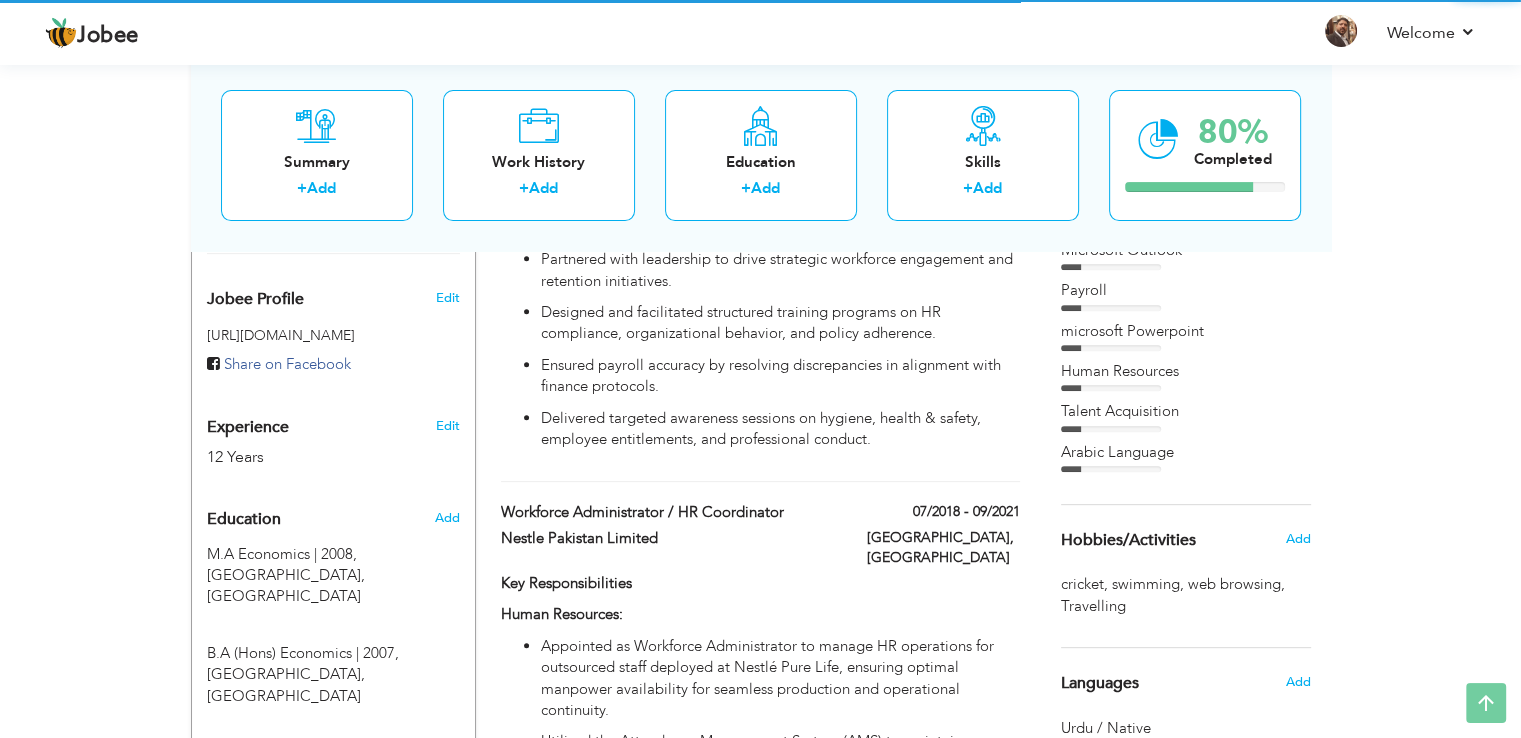 scroll, scrollTop: 1352, scrollLeft: 0, axis: vertical 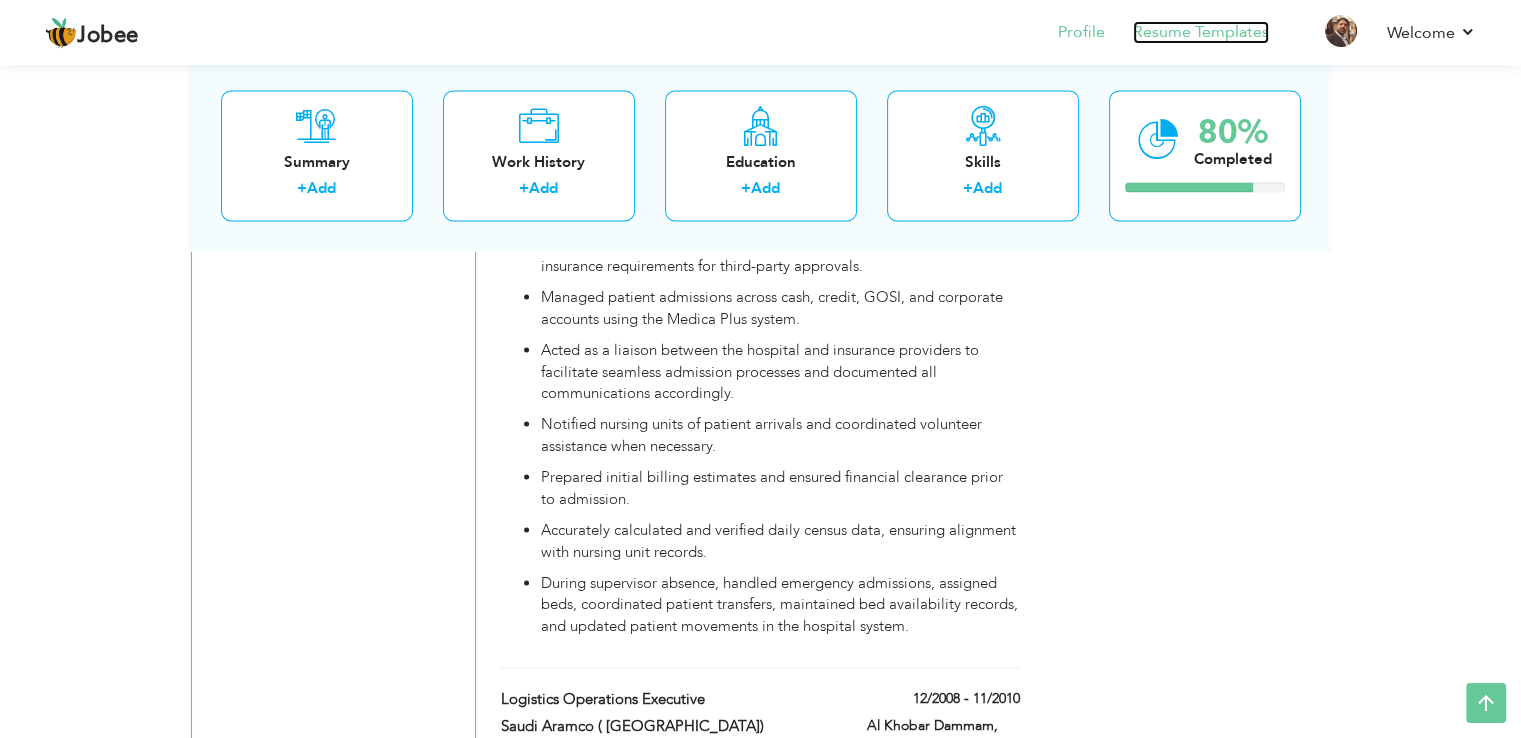 click on "Resume Templates" at bounding box center [1201, 32] 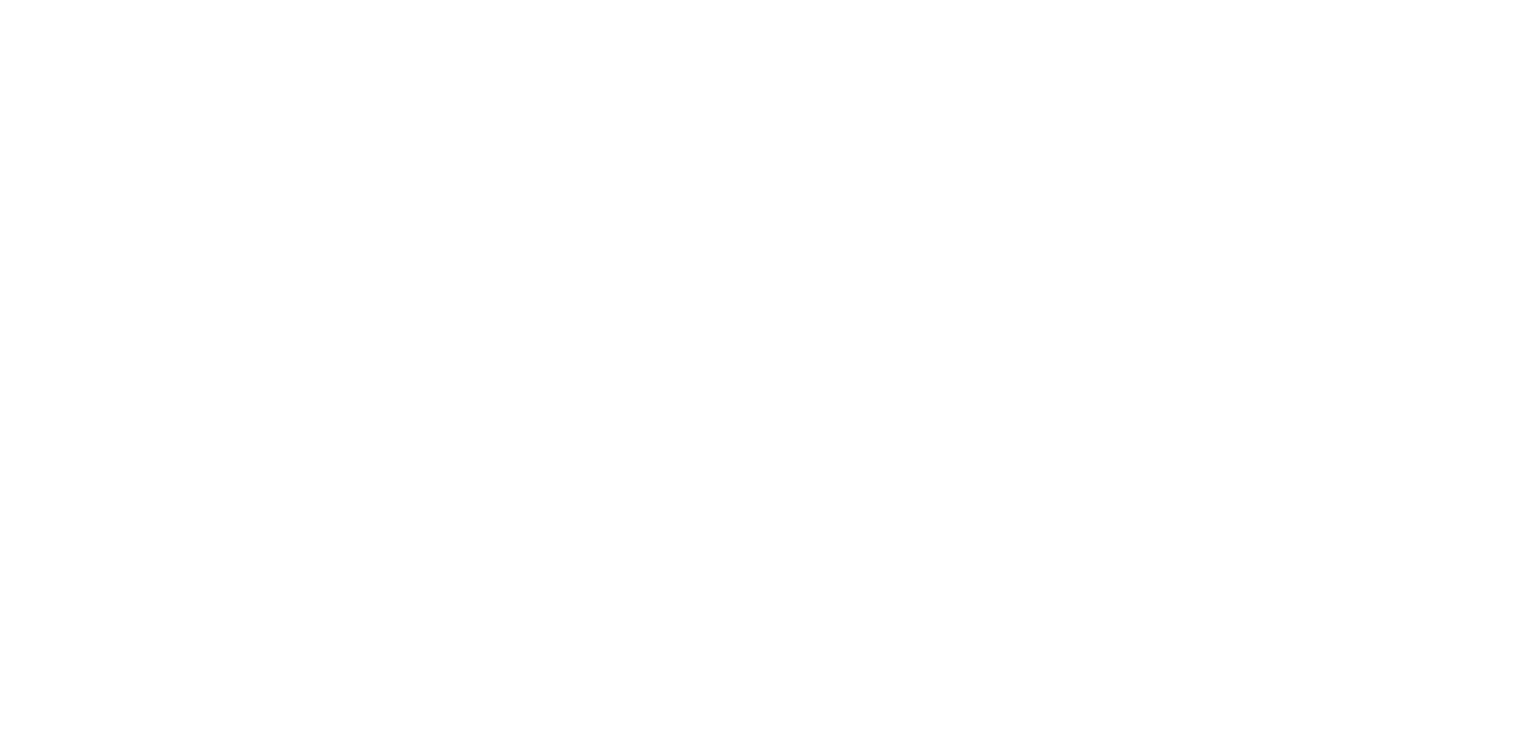 scroll, scrollTop: 0, scrollLeft: 0, axis: both 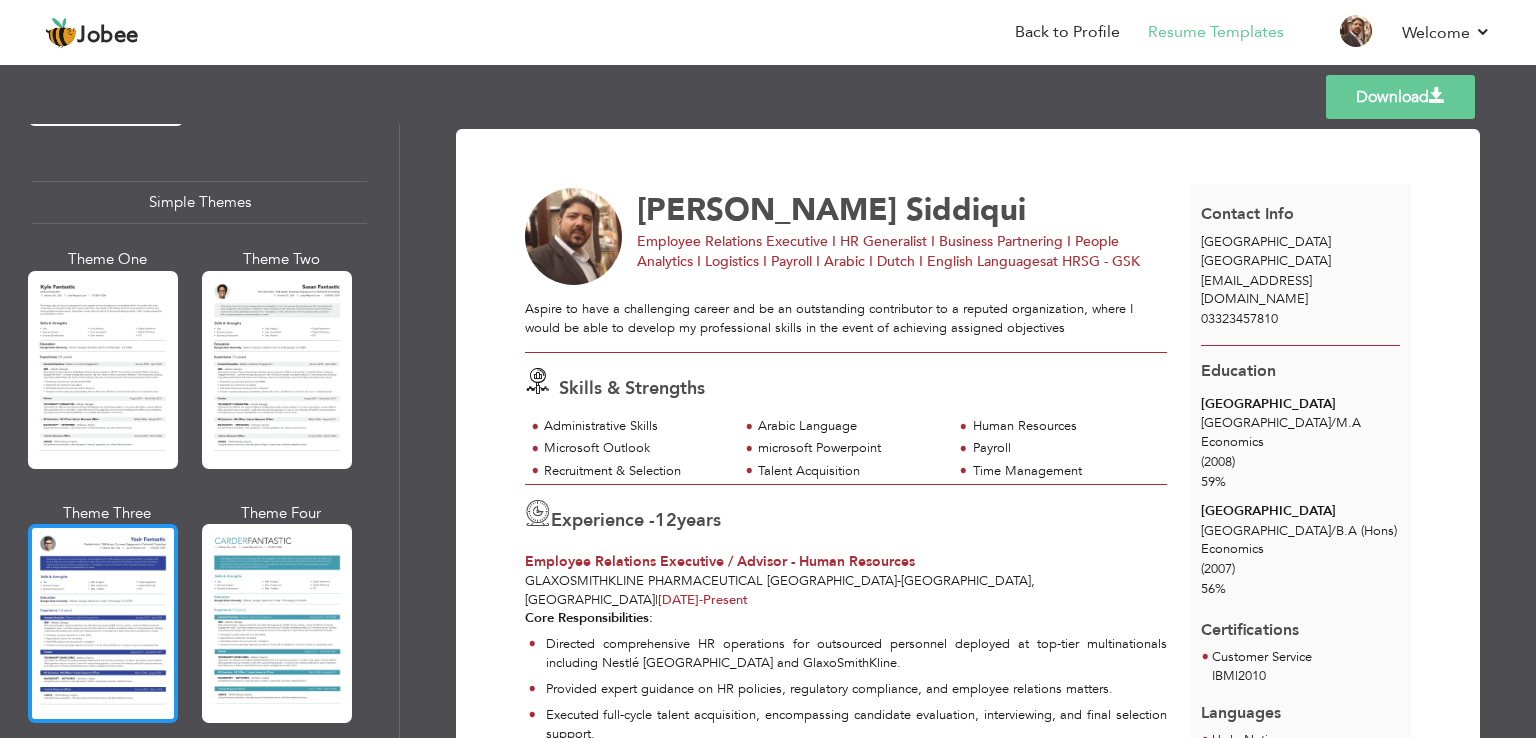click at bounding box center (103, 623) 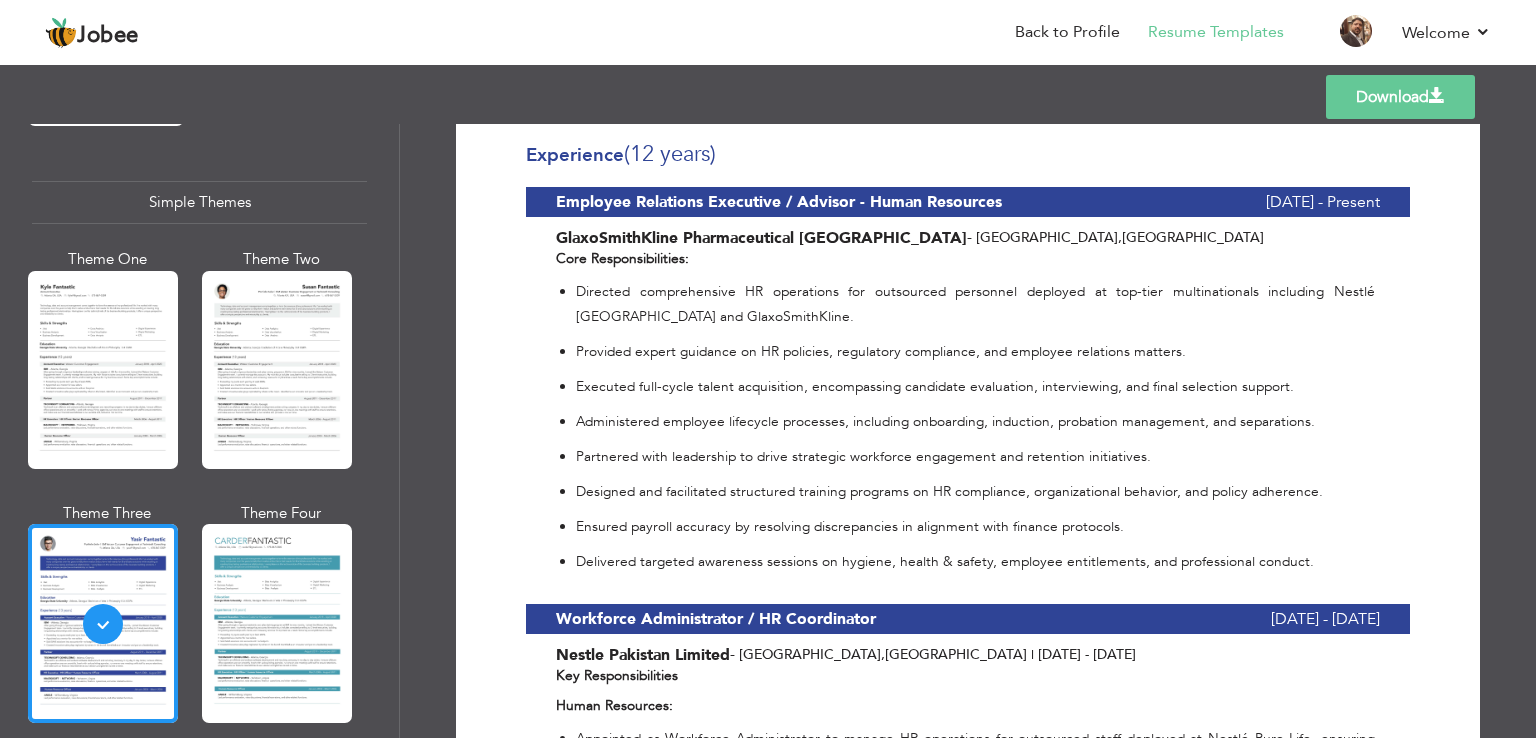 scroll, scrollTop: 600, scrollLeft: 0, axis: vertical 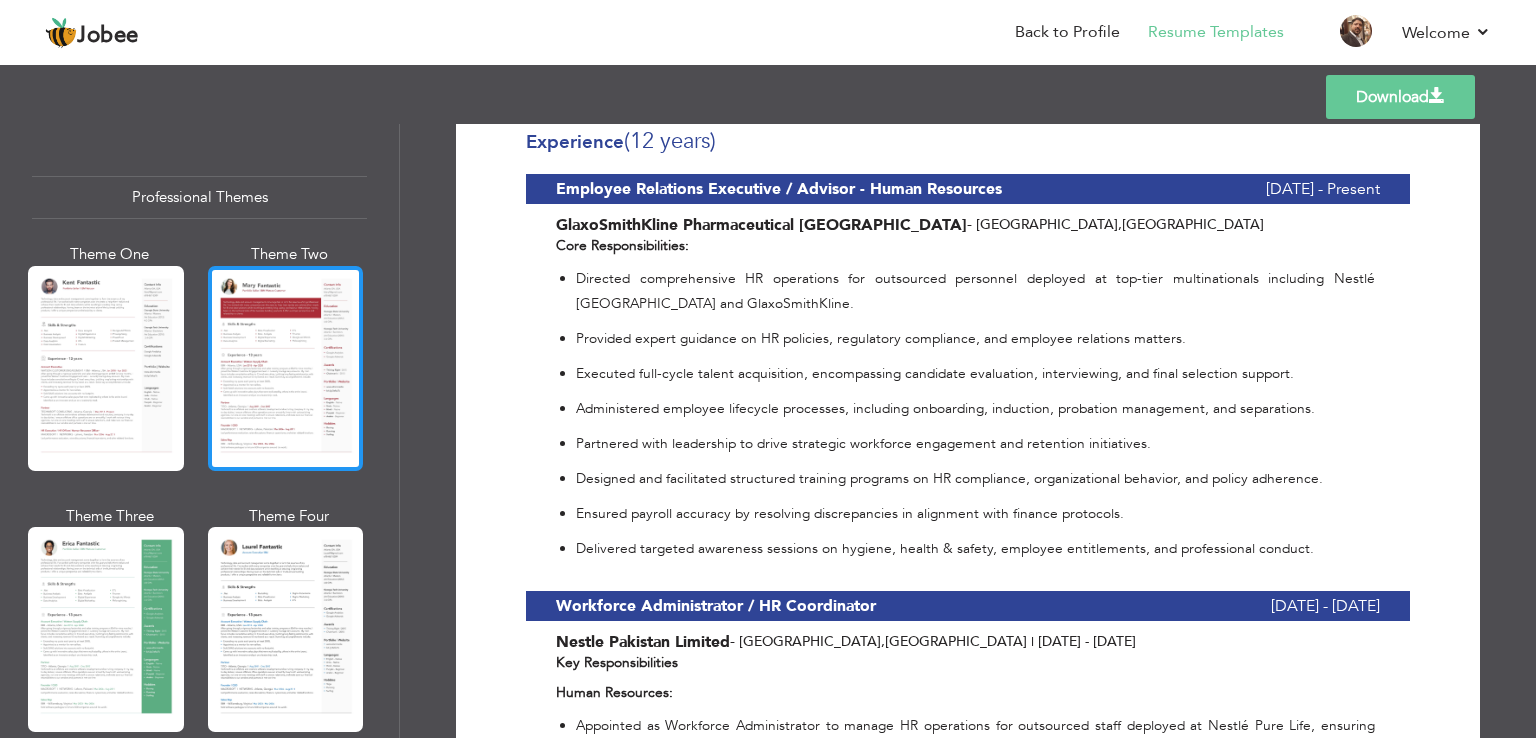 click at bounding box center (286, 368) 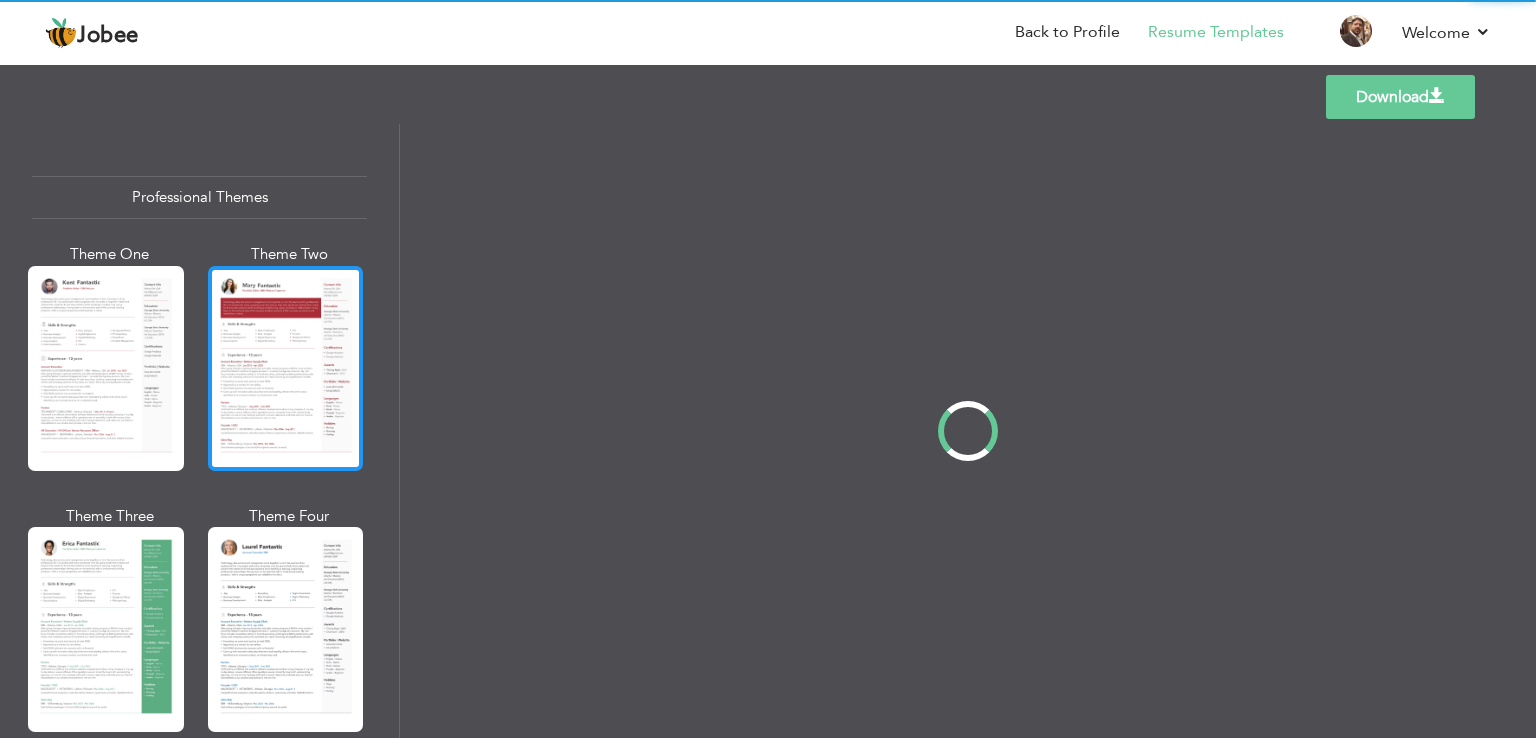 scroll, scrollTop: 0, scrollLeft: 0, axis: both 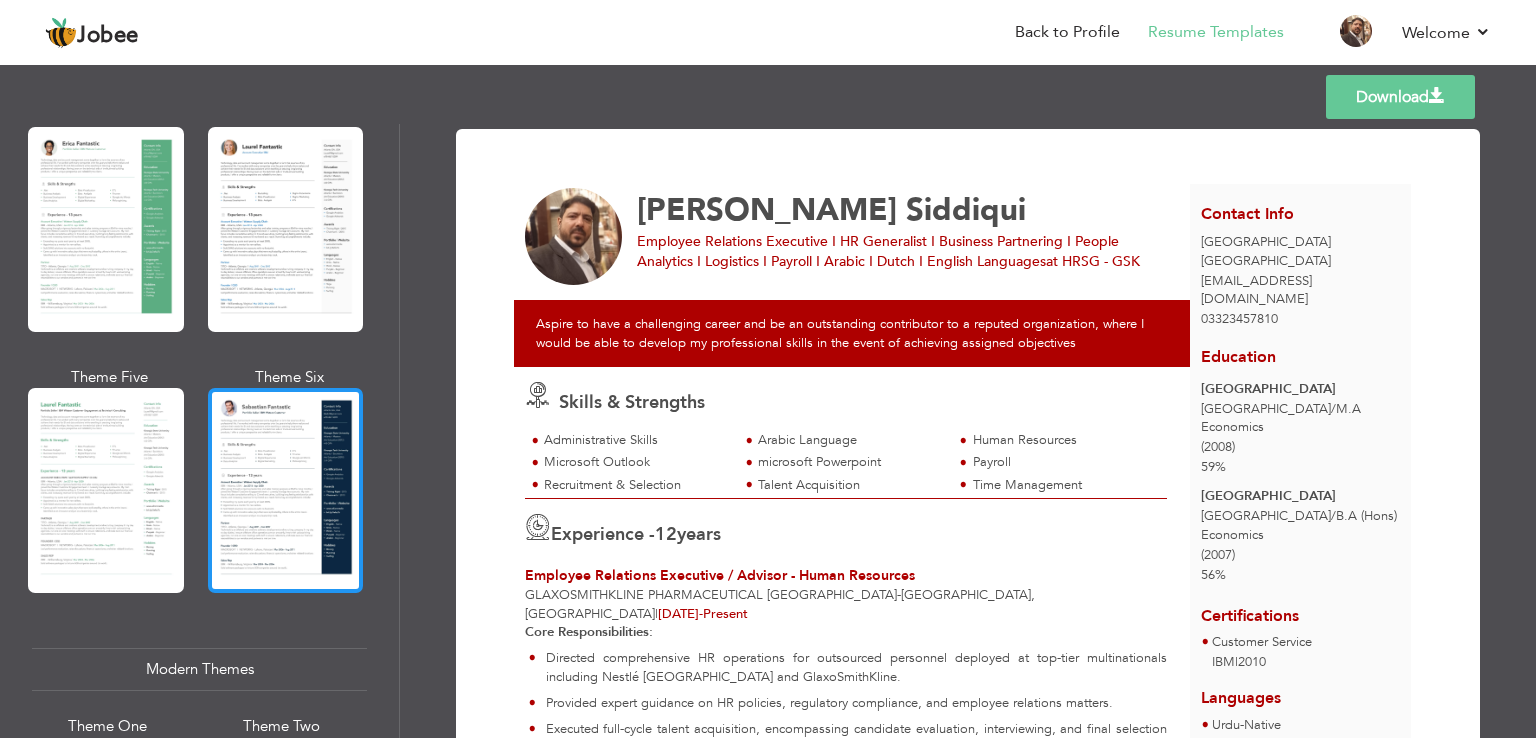 click at bounding box center (286, 490) 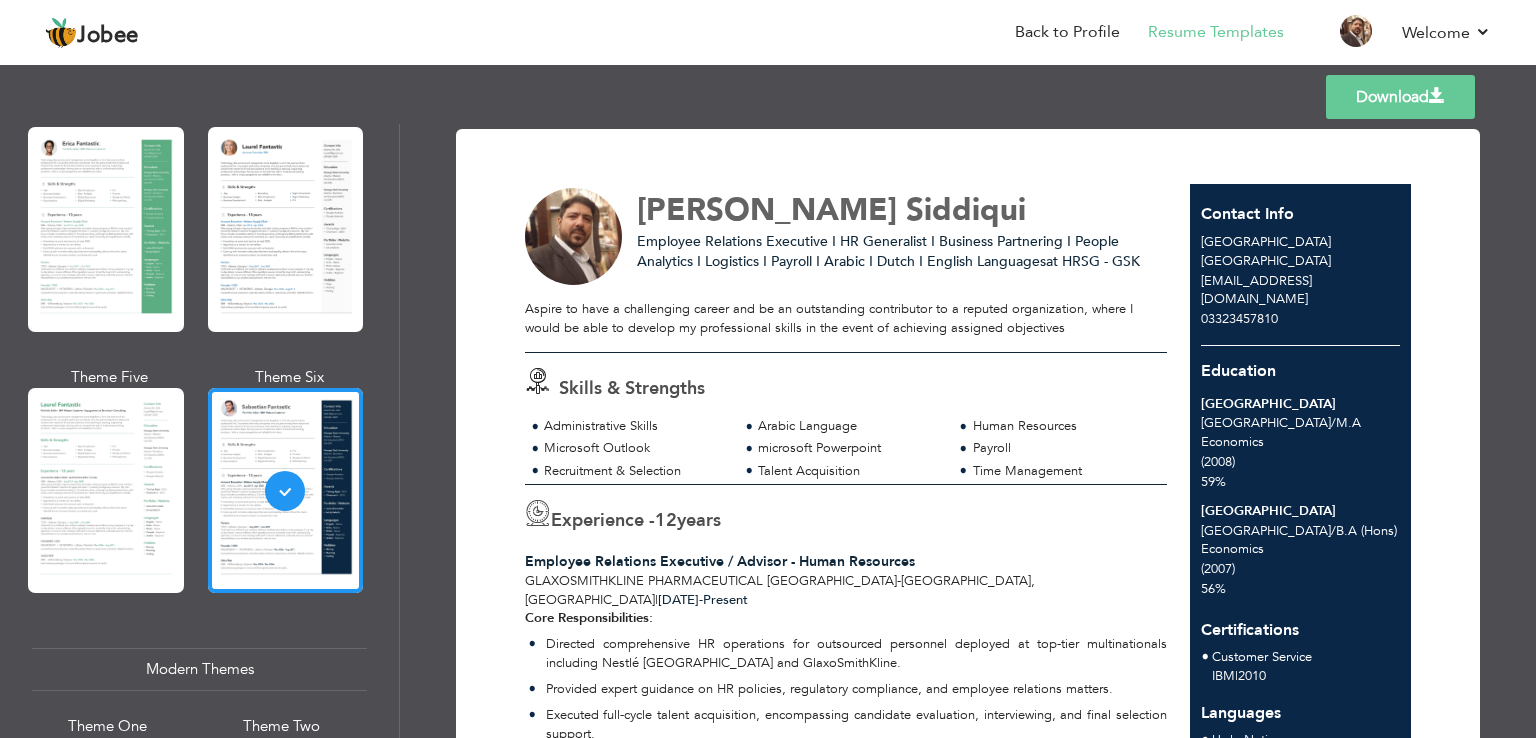 click on "Download" at bounding box center (1400, 97) 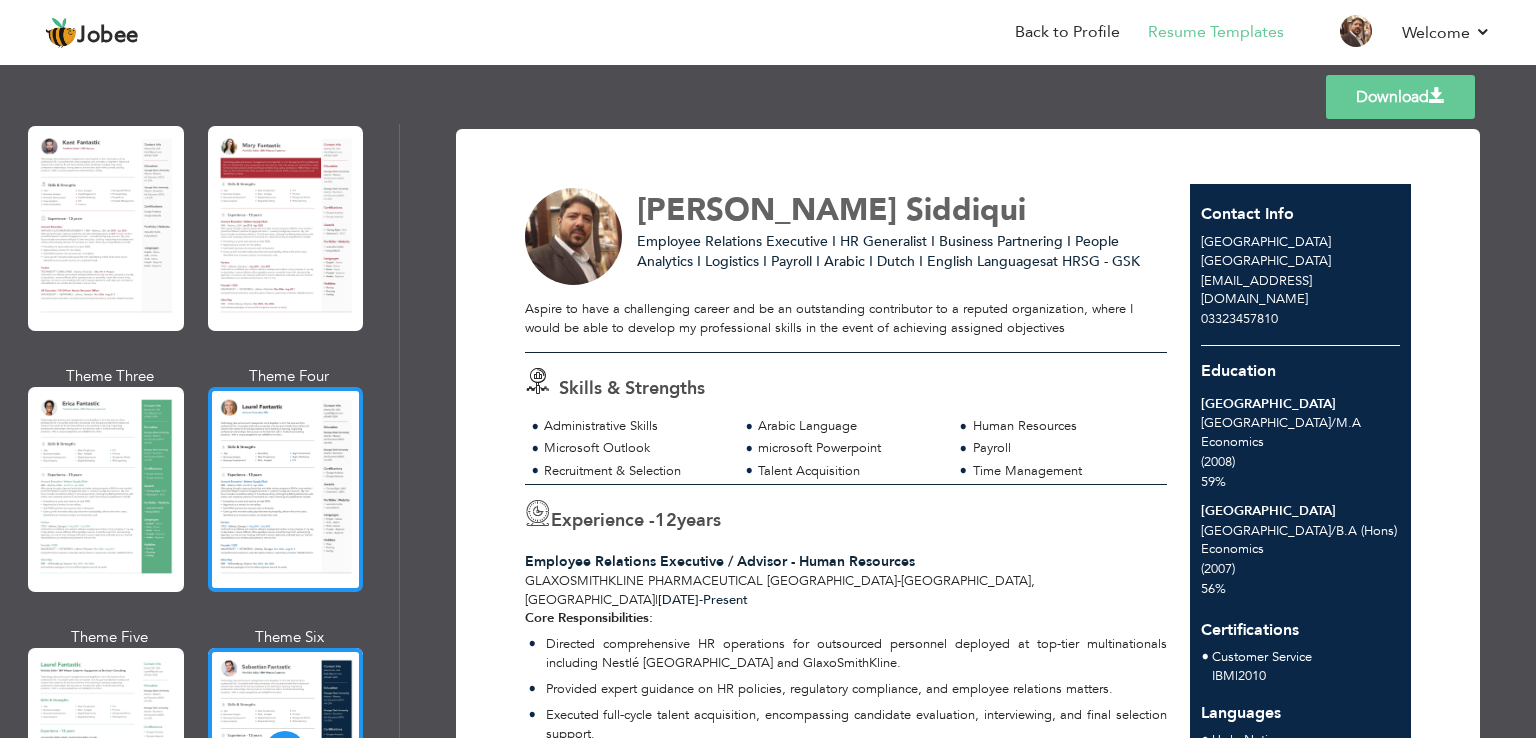 scroll, scrollTop: 0, scrollLeft: 0, axis: both 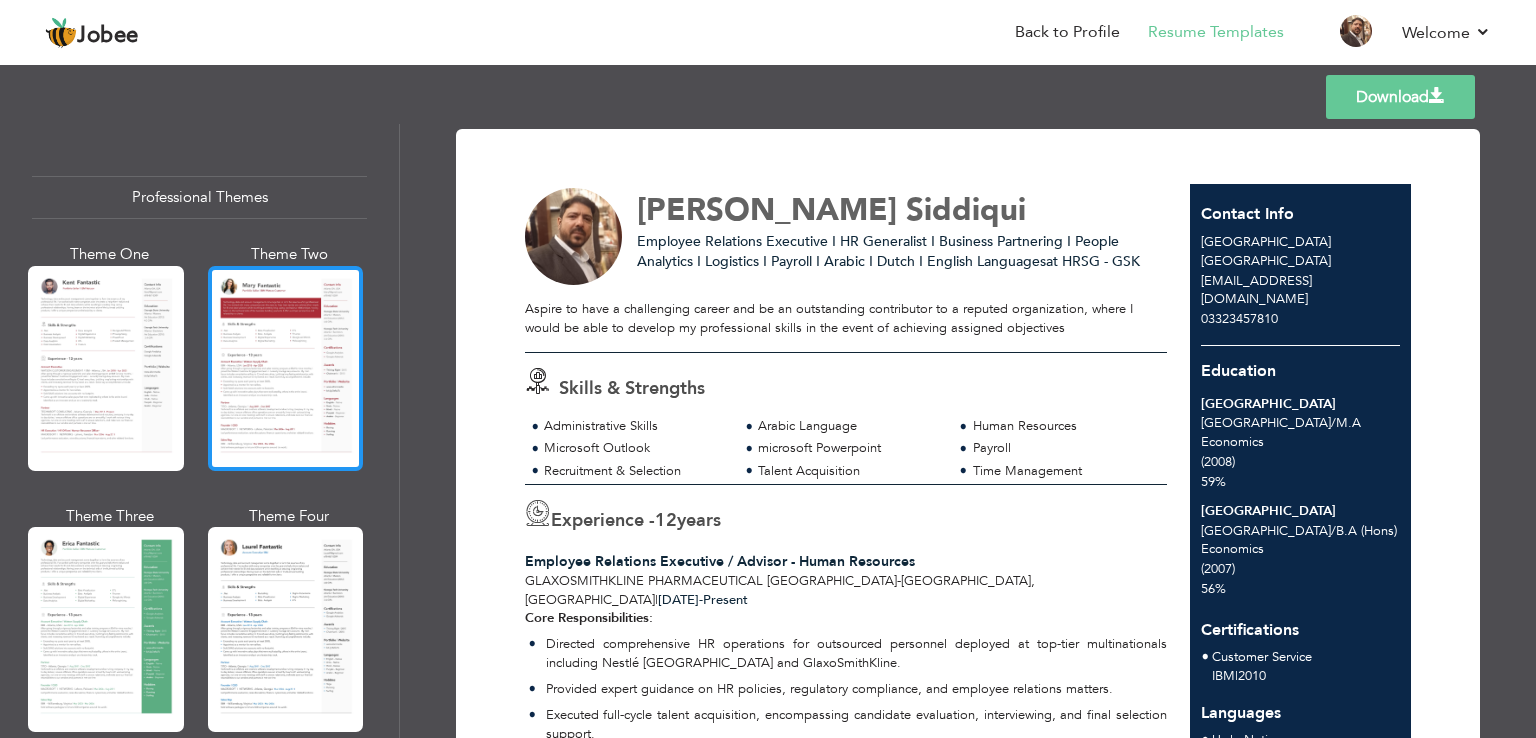 click at bounding box center (286, 368) 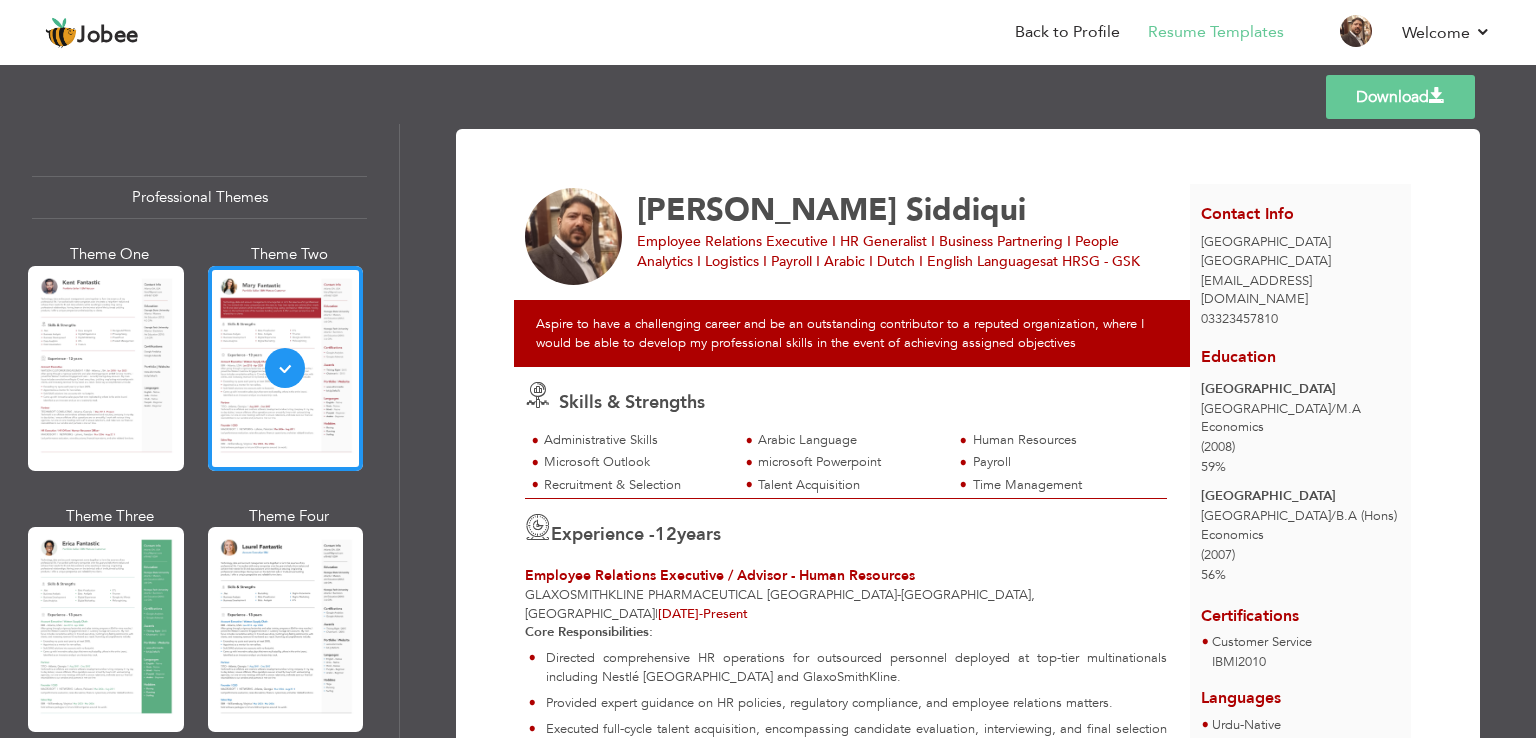 click on "Download" at bounding box center [1400, 97] 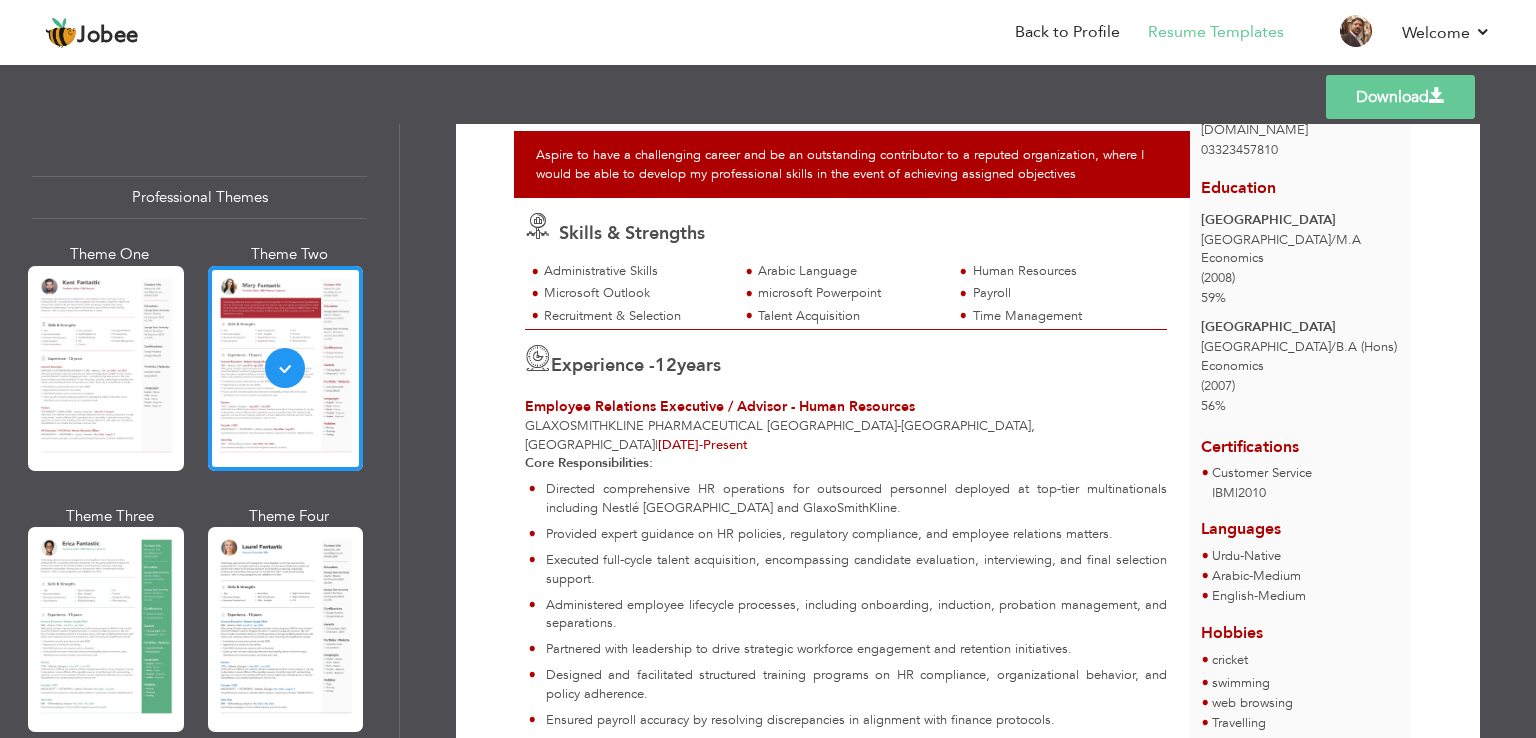 scroll, scrollTop: 0, scrollLeft: 0, axis: both 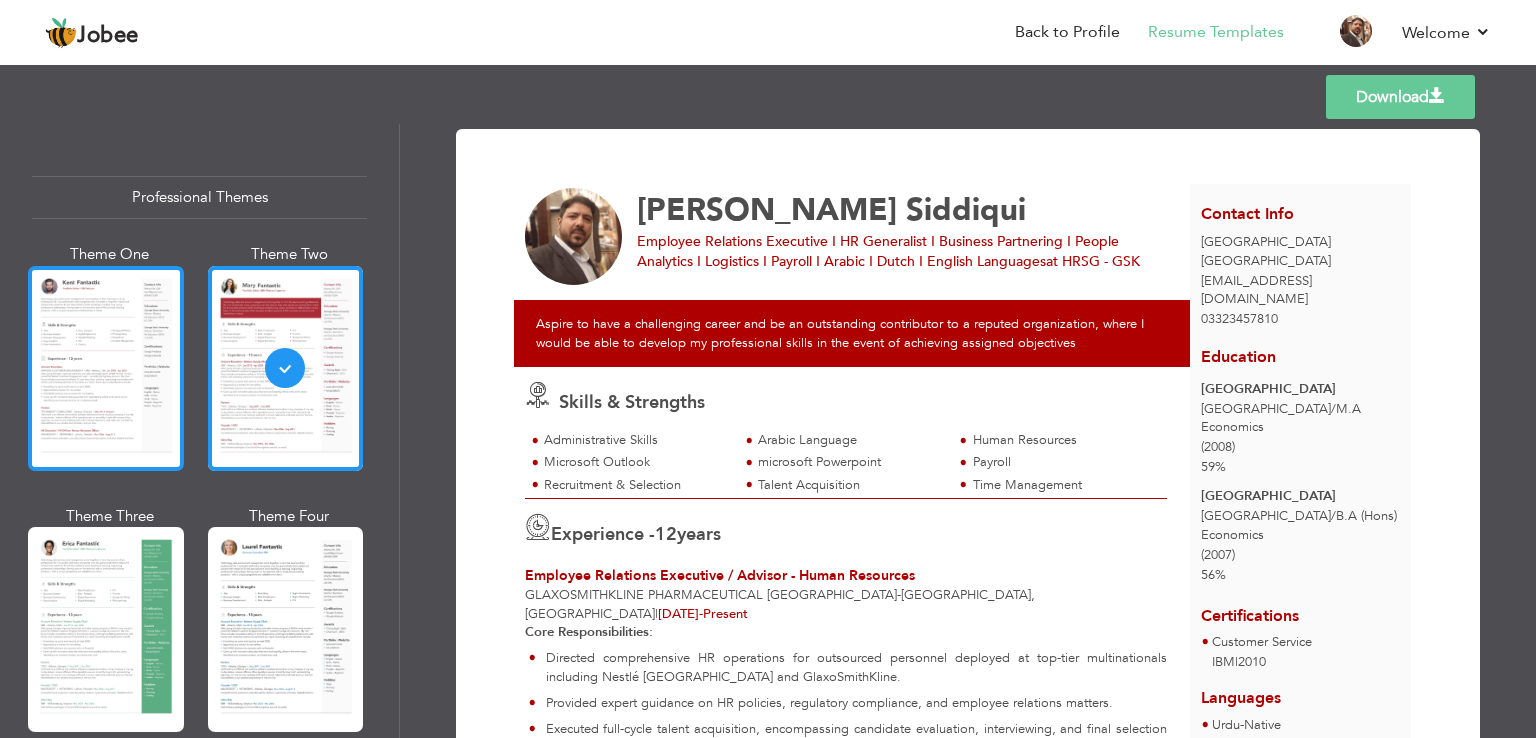 click at bounding box center [106, 368] 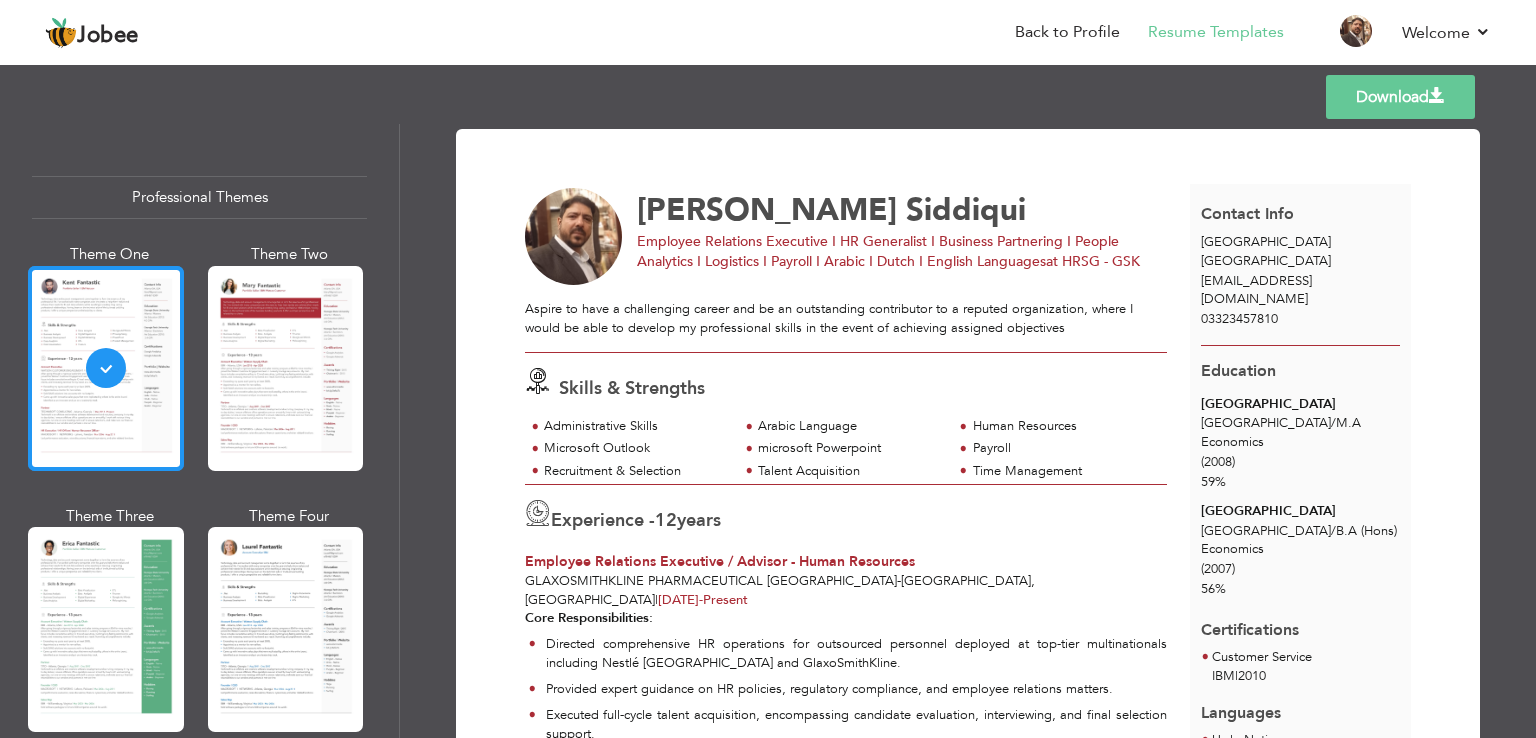 click at bounding box center [106, 368] 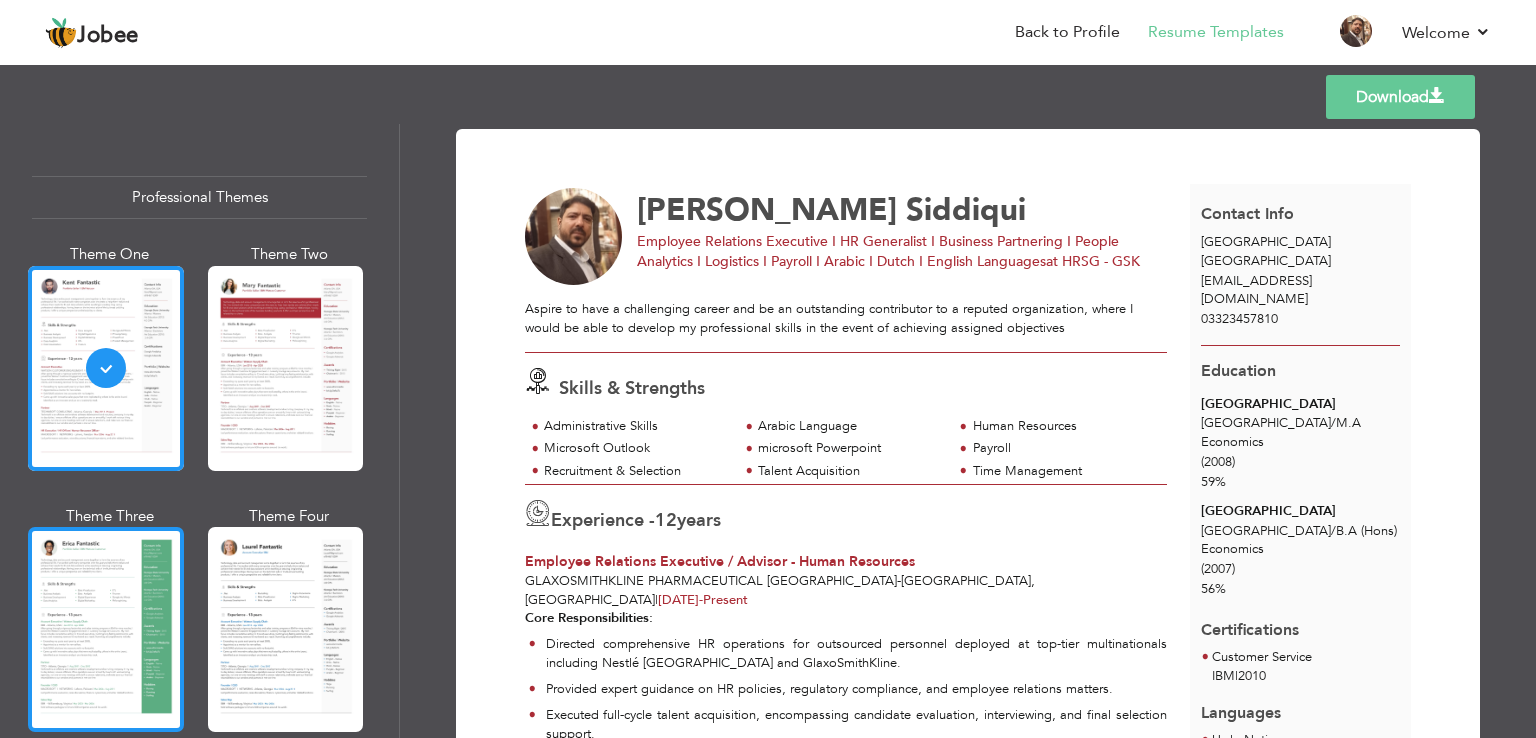 click at bounding box center [106, 629] 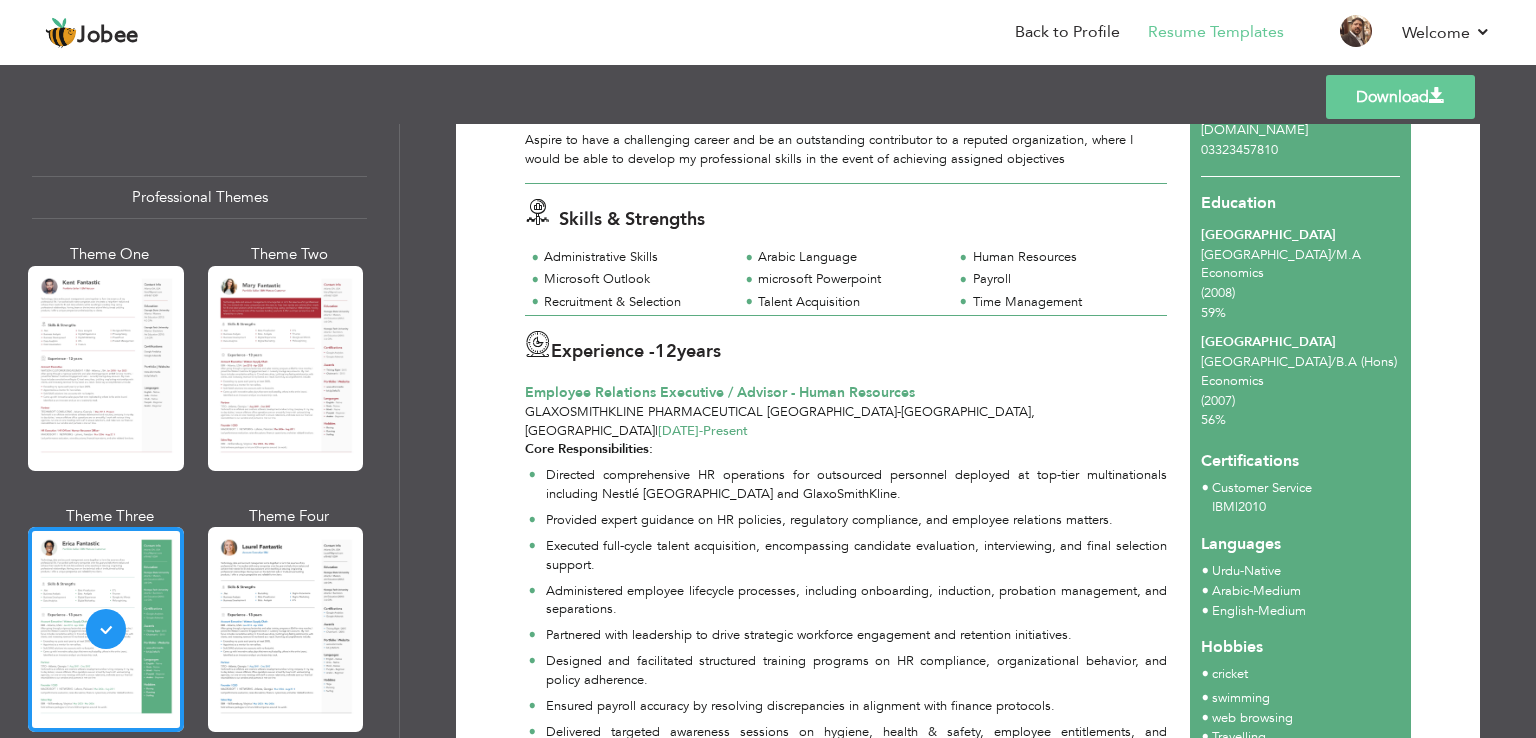 scroll, scrollTop: 200, scrollLeft: 0, axis: vertical 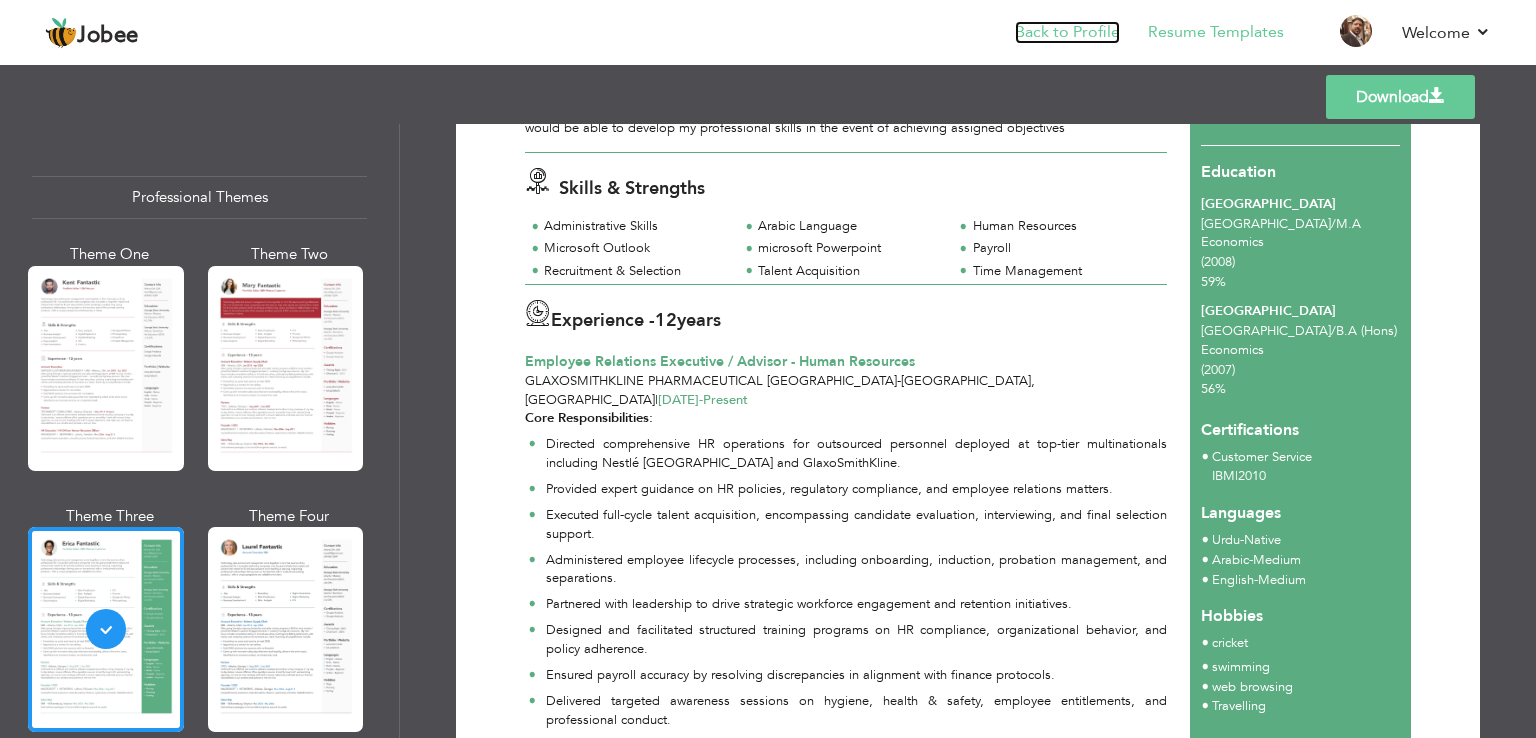 click on "Back to Profile" at bounding box center [1067, 32] 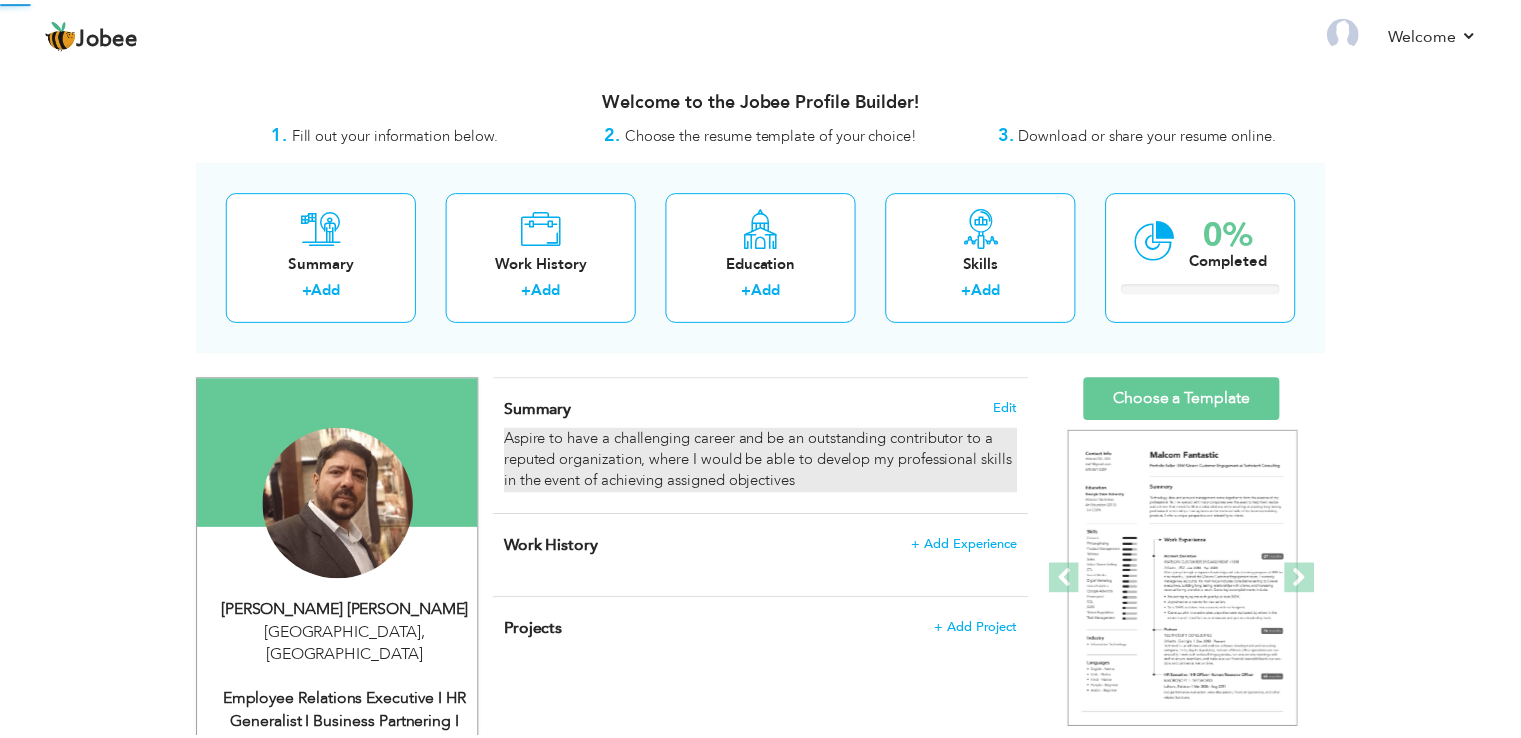 scroll, scrollTop: 0, scrollLeft: 0, axis: both 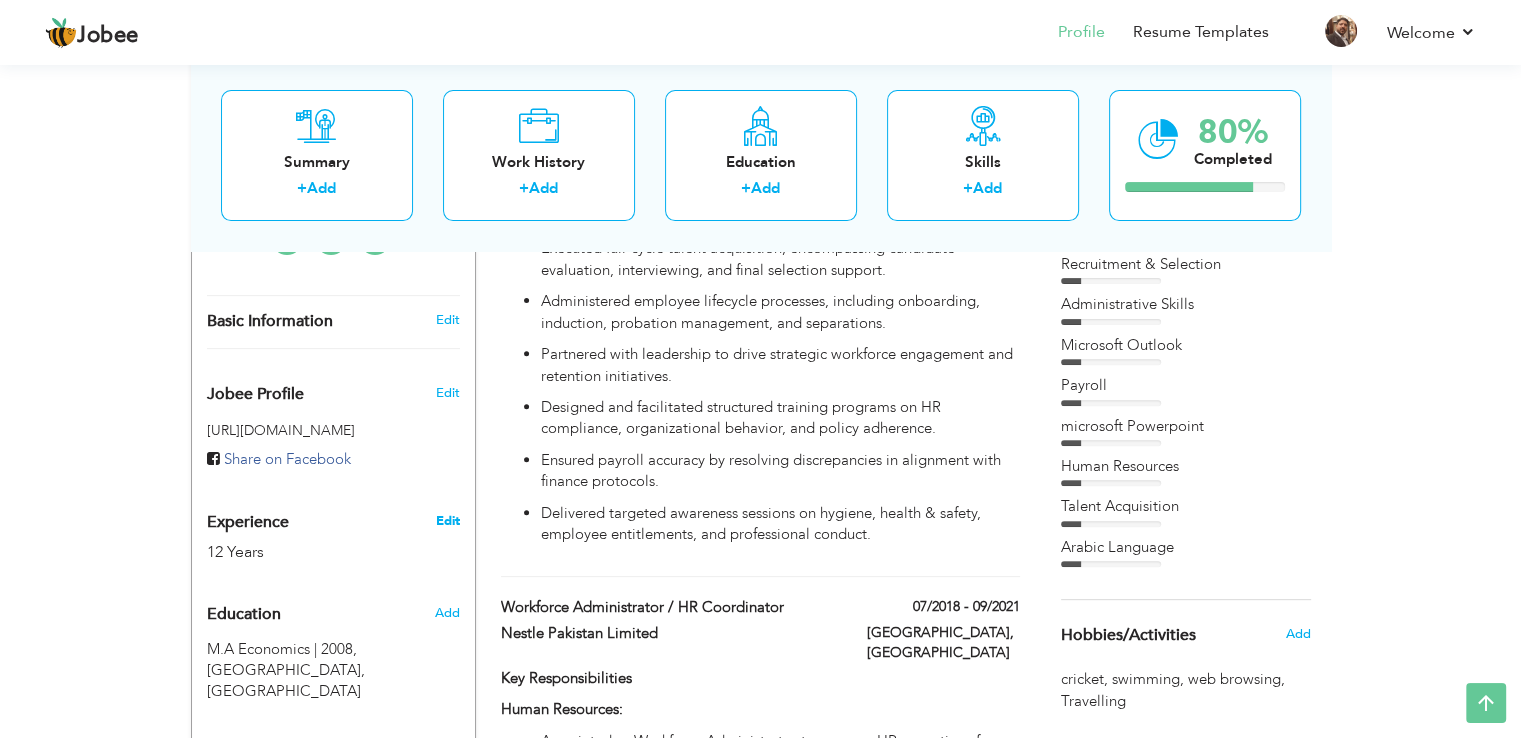 click on "Edit" at bounding box center [447, 521] 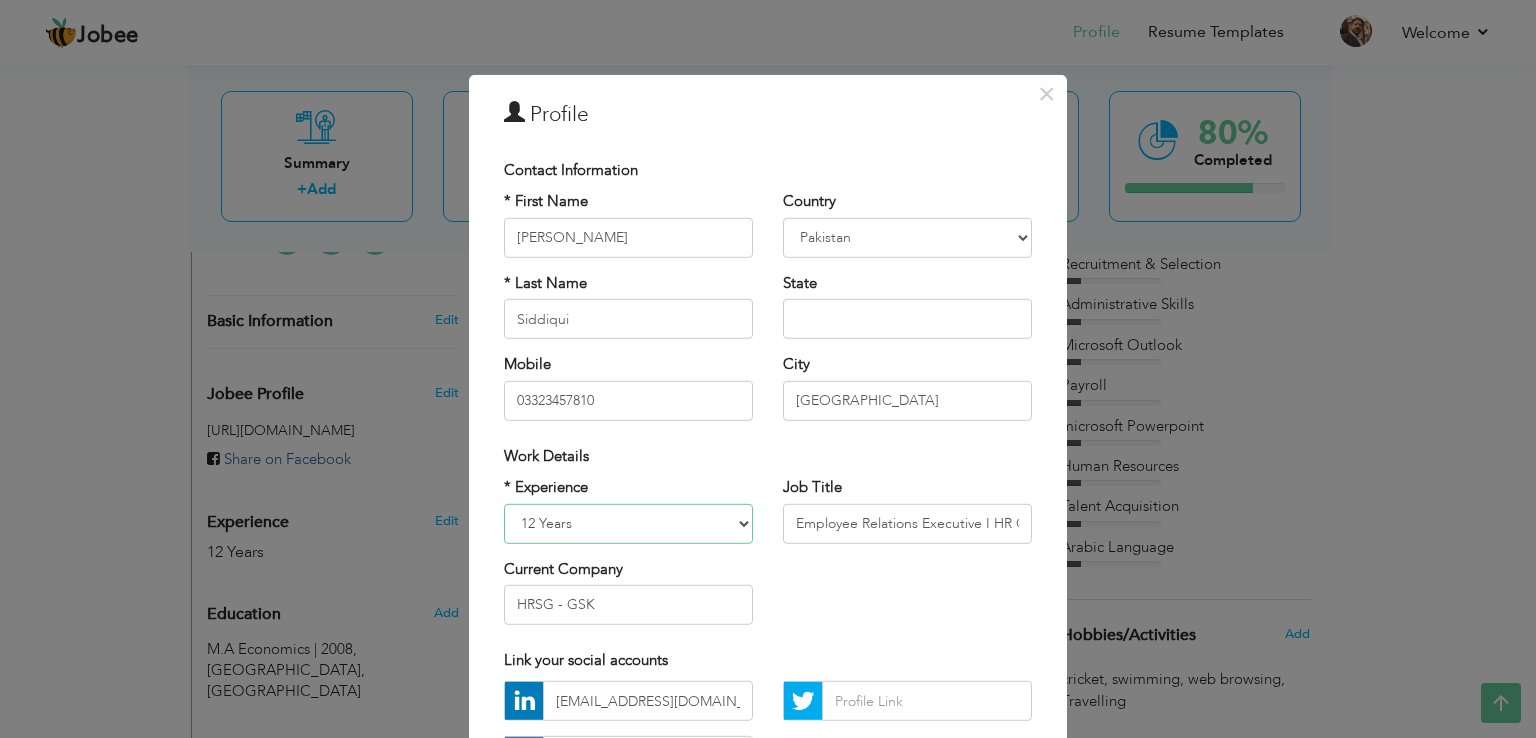click on "Entry Level Less than 1 Year 1 Year 2 Years 3 Years 4 Years 5 Years 6 Years 7 Years 8 Years 9 Years 10 Years 11 Years 12 Years 13 Years 14 Years 15 Years 16 Years 17 Years 18 Years 19 Years 20 Years 21 Years 22 Years 23 Years 24 Years 25 Years 26 Years 27 Years 28 Years 29 Years 30 Years 31 Years 32 Years 33 Years 34 Years 35 Years More than 35 Years" at bounding box center (628, 523) 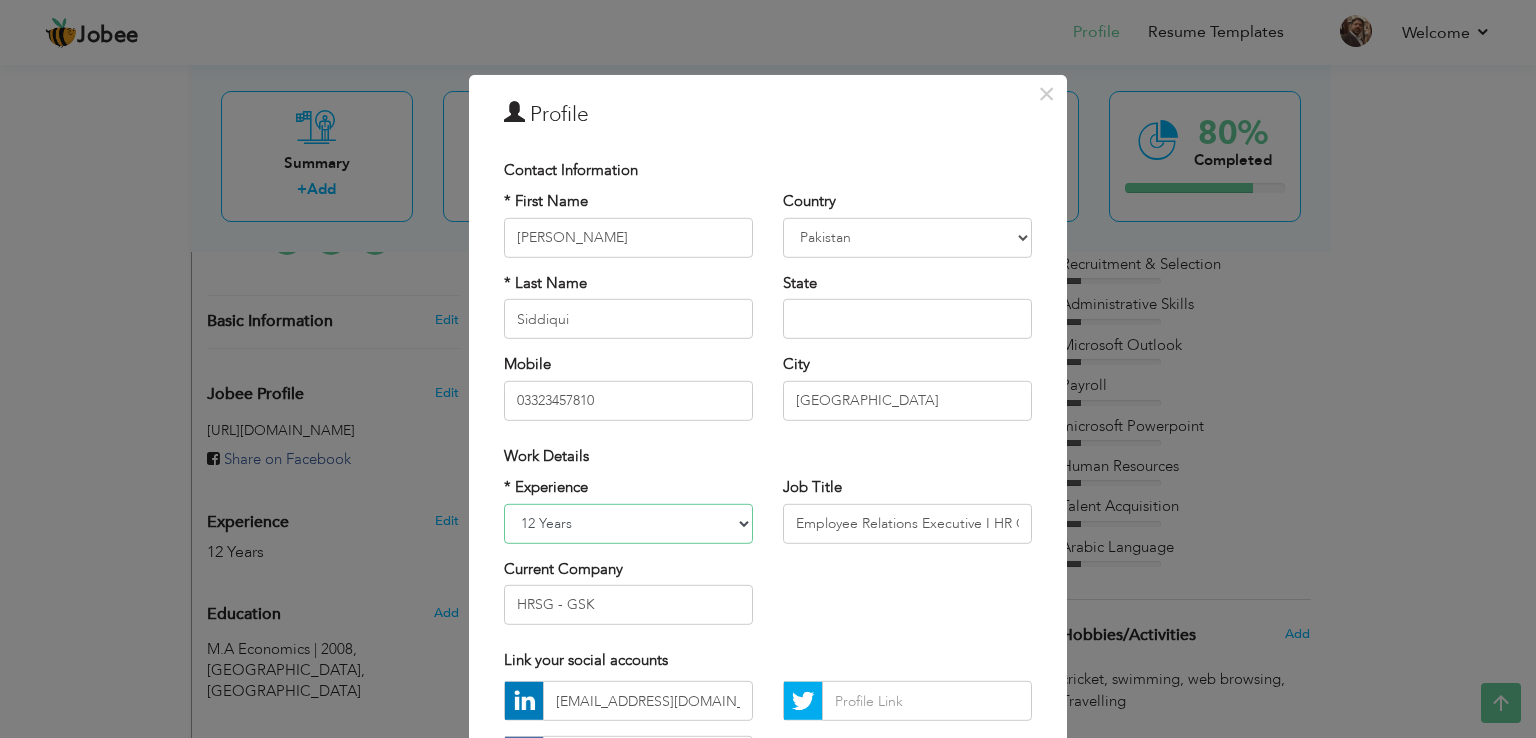 select on "number:17" 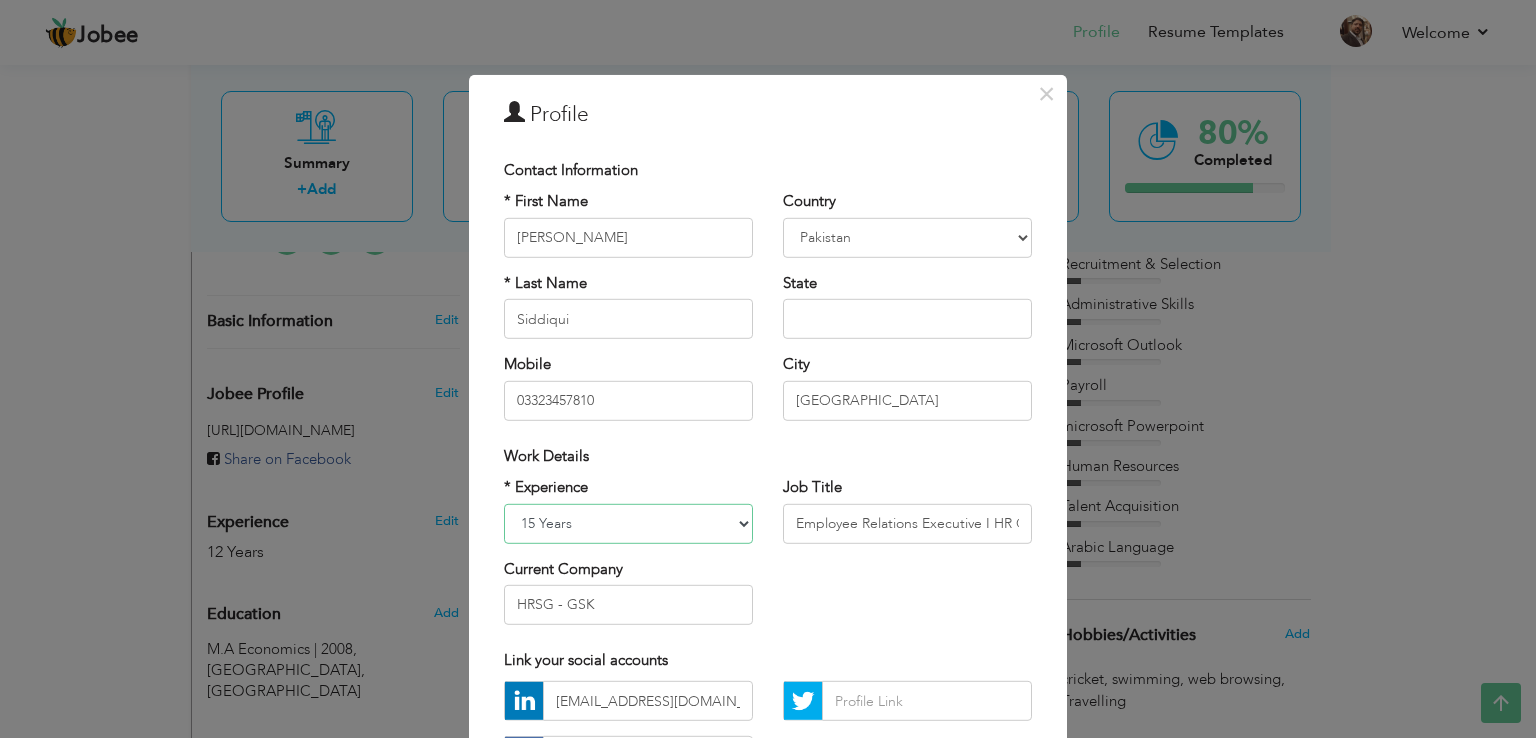 click on "Entry Level Less than 1 Year 1 Year 2 Years 3 Years 4 Years 5 Years 6 Years 7 Years 8 Years 9 Years 10 Years 11 Years 12 Years 13 Years 14 Years 15 Years 16 Years 17 Years 18 Years 19 Years 20 Years 21 Years 22 Years 23 Years 24 Years 25 Years 26 Years 27 Years 28 Years 29 Years 30 Years 31 Years 32 Years 33 Years 34 Years 35 Years More than 35 Years" at bounding box center [628, 523] 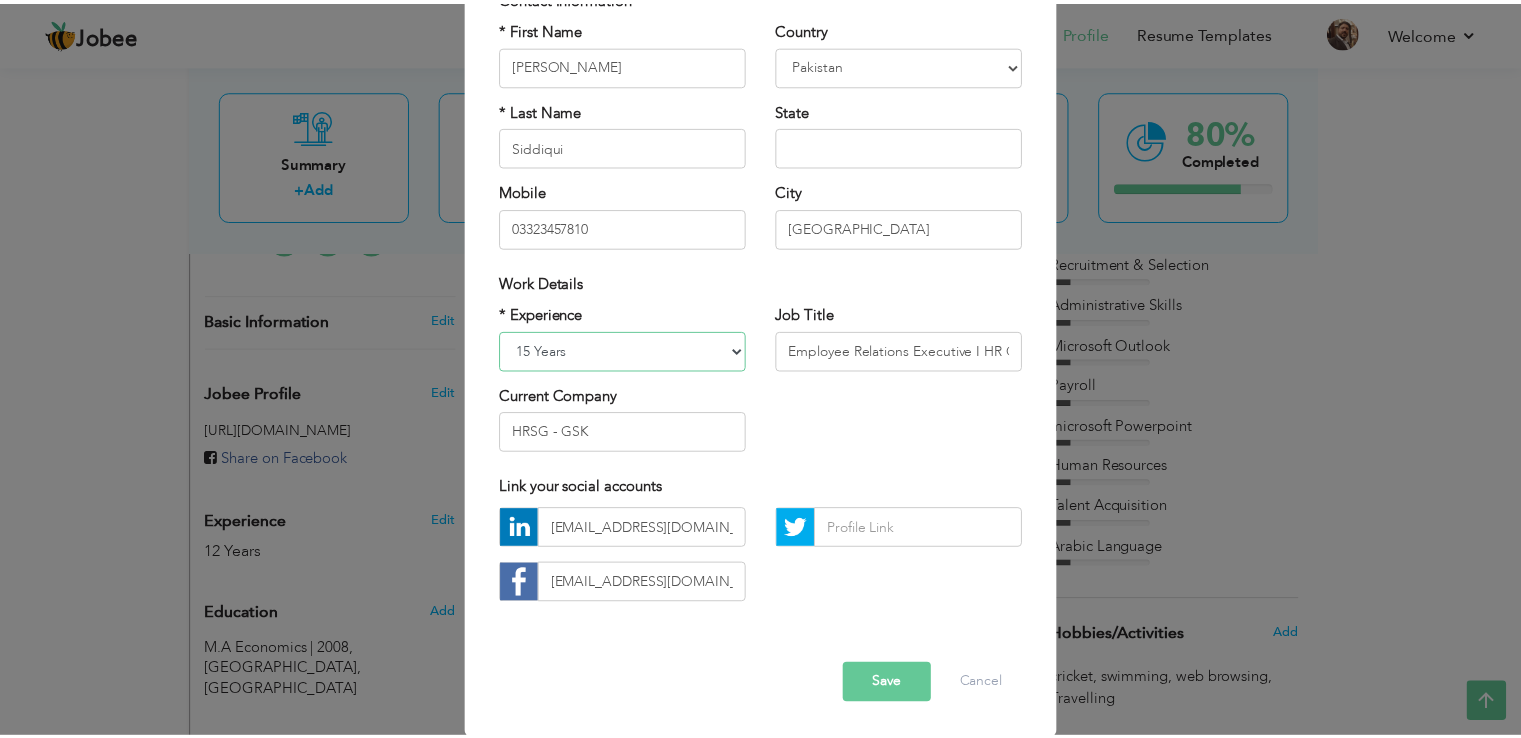 scroll, scrollTop: 174, scrollLeft: 0, axis: vertical 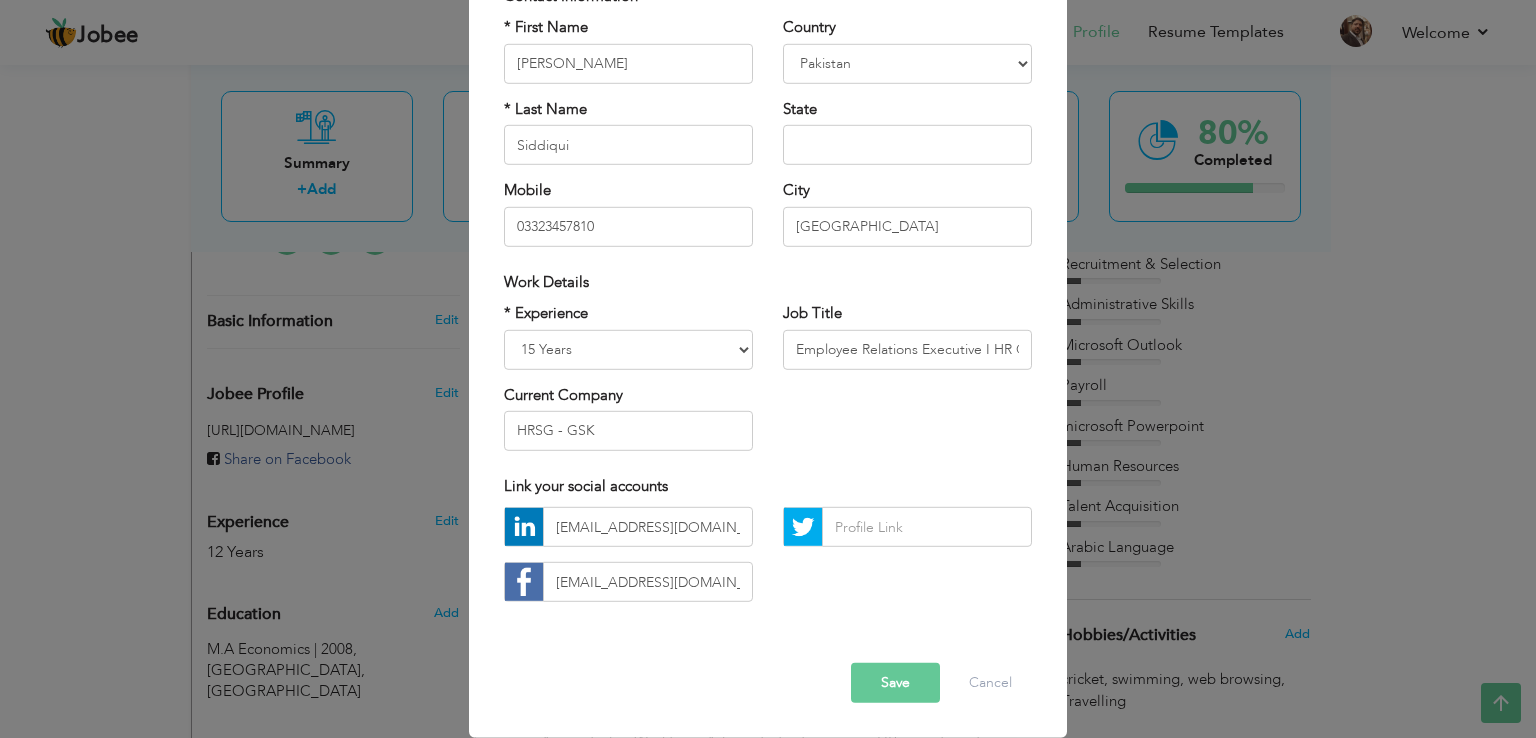 click on "Save" at bounding box center [895, 683] 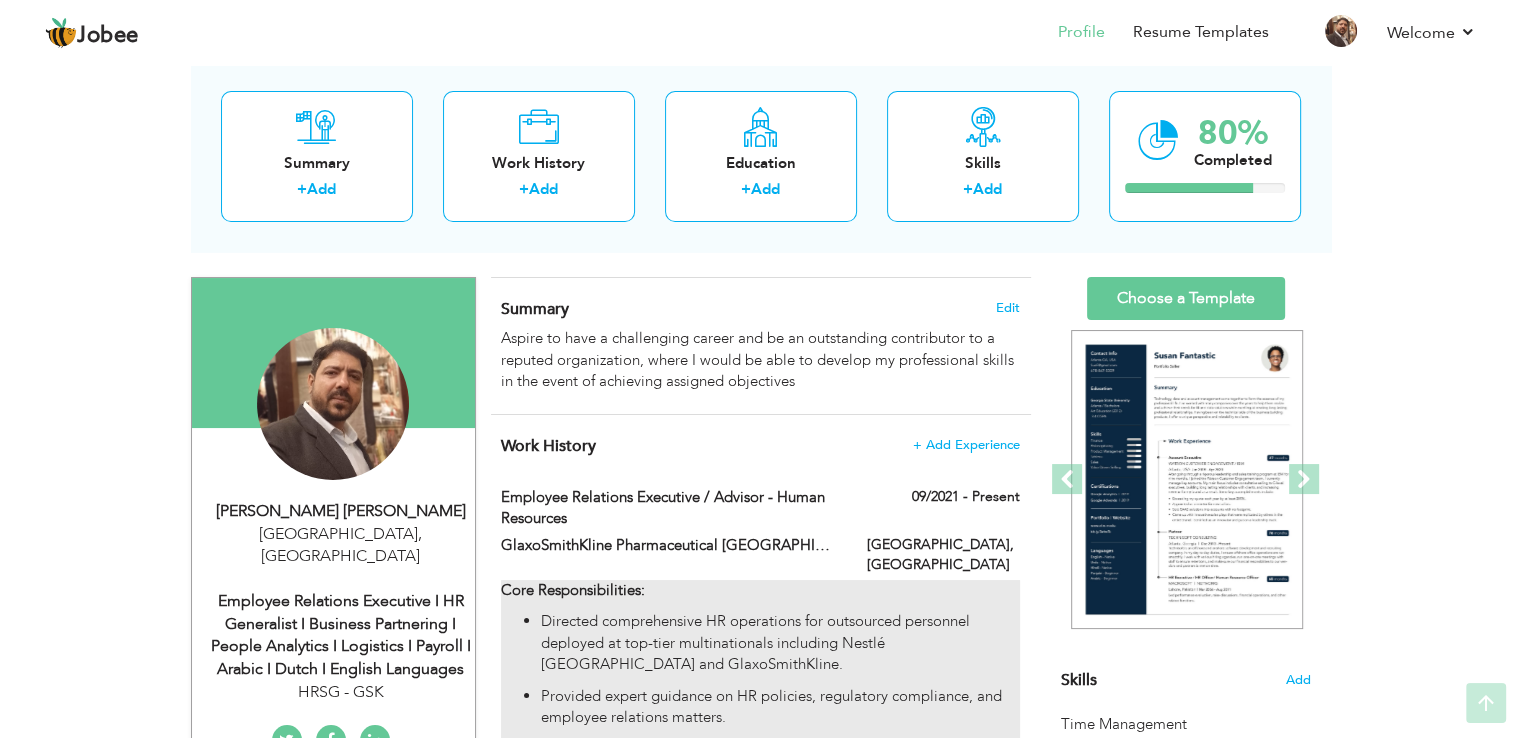 scroll, scrollTop: 0, scrollLeft: 0, axis: both 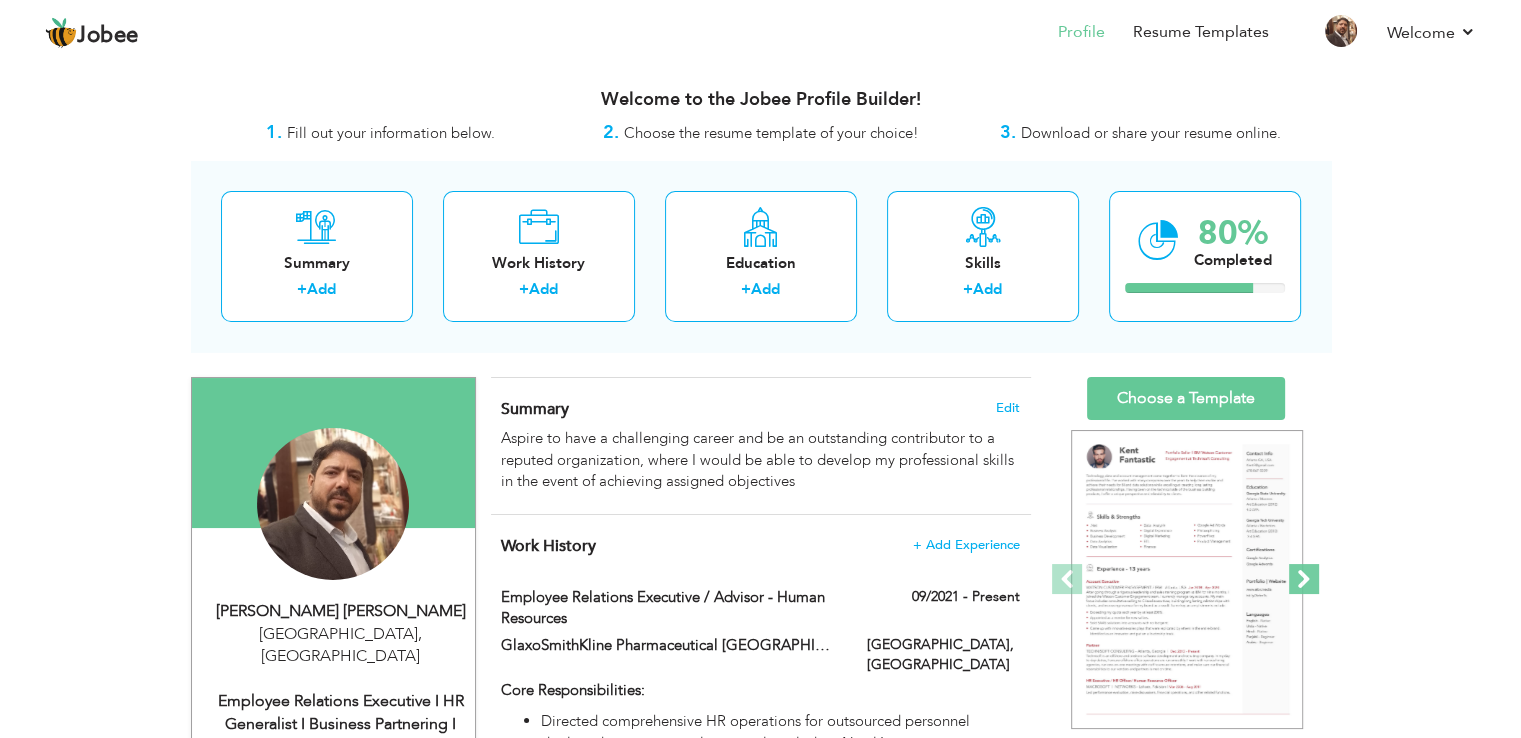 click at bounding box center [1304, 579] 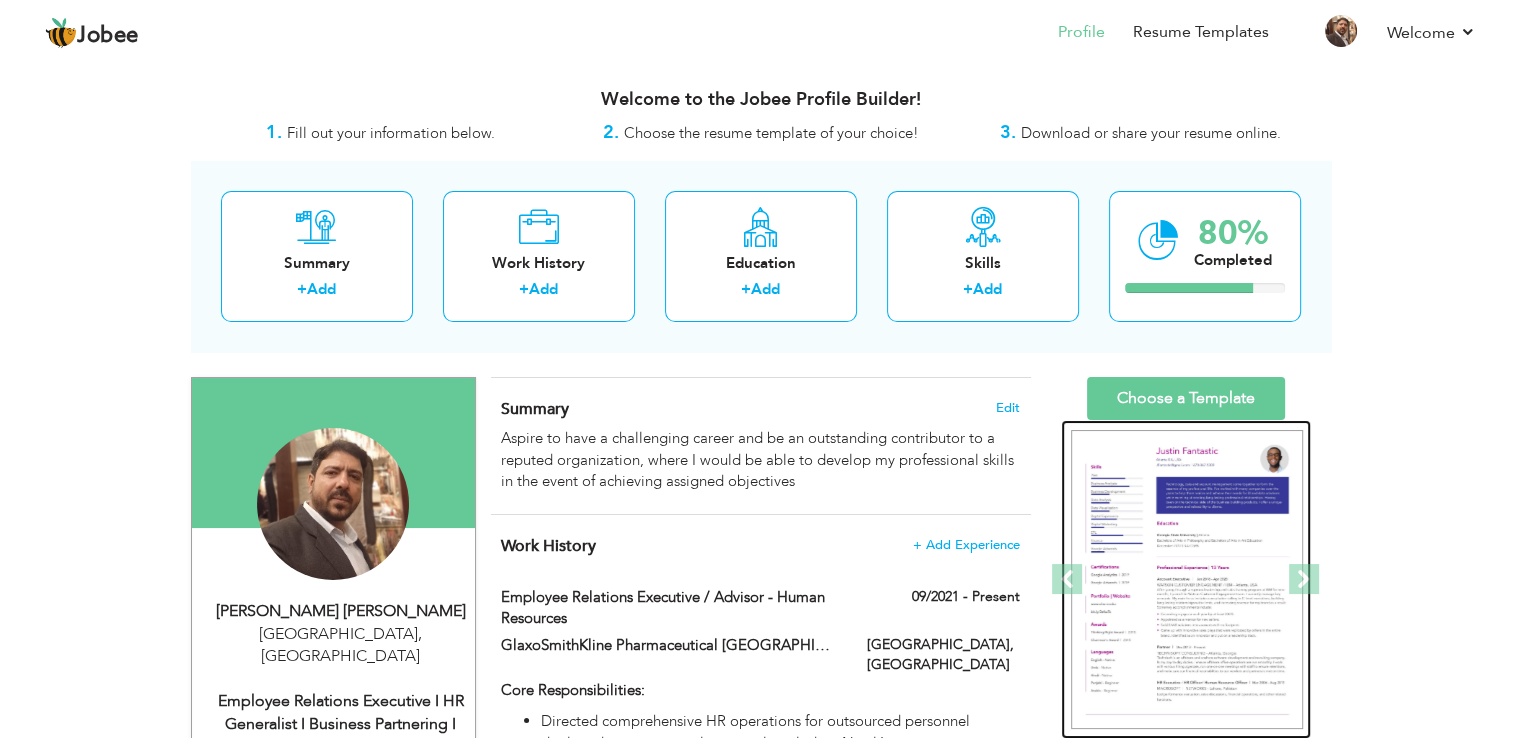 click at bounding box center [1187, 580] 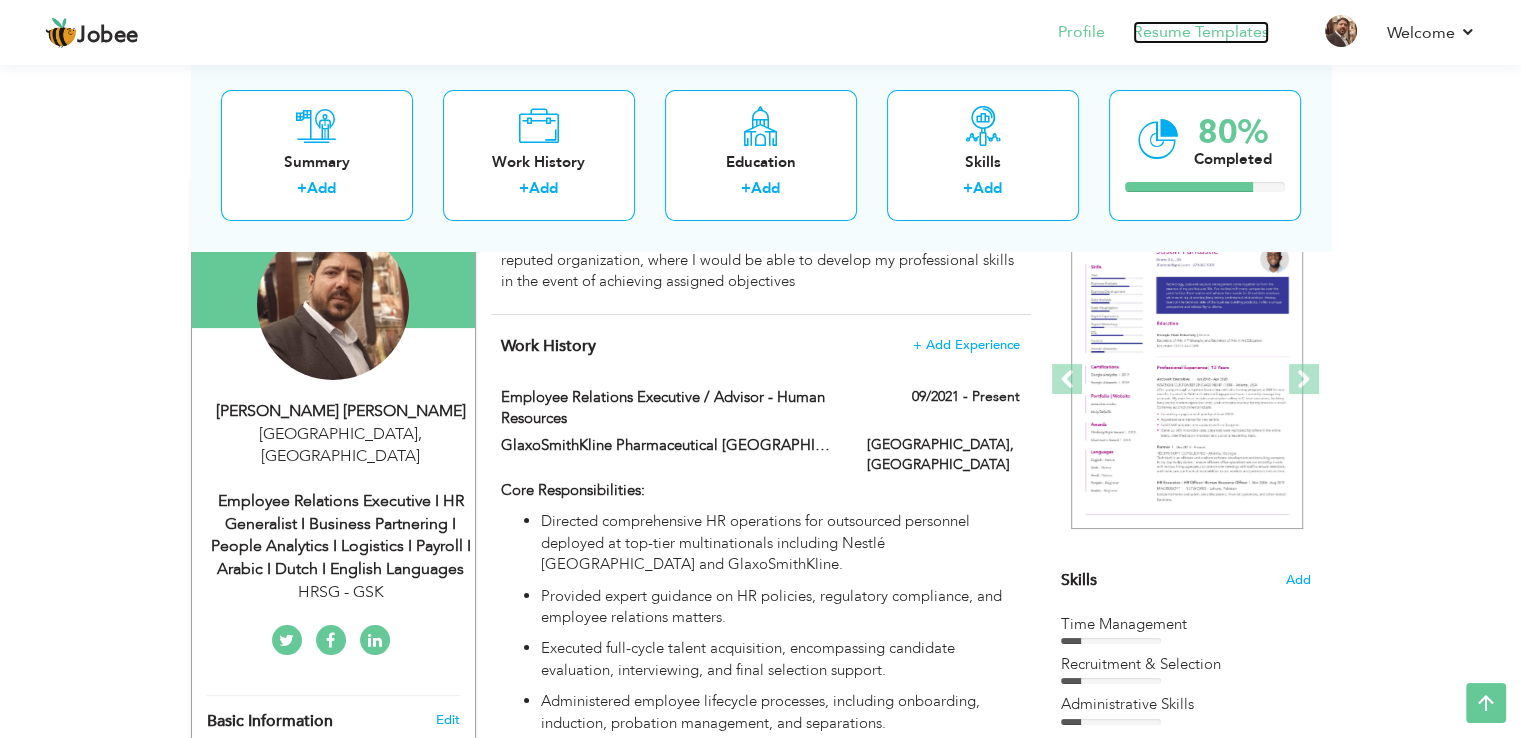 click on "Resume Templates" at bounding box center [1201, 32] 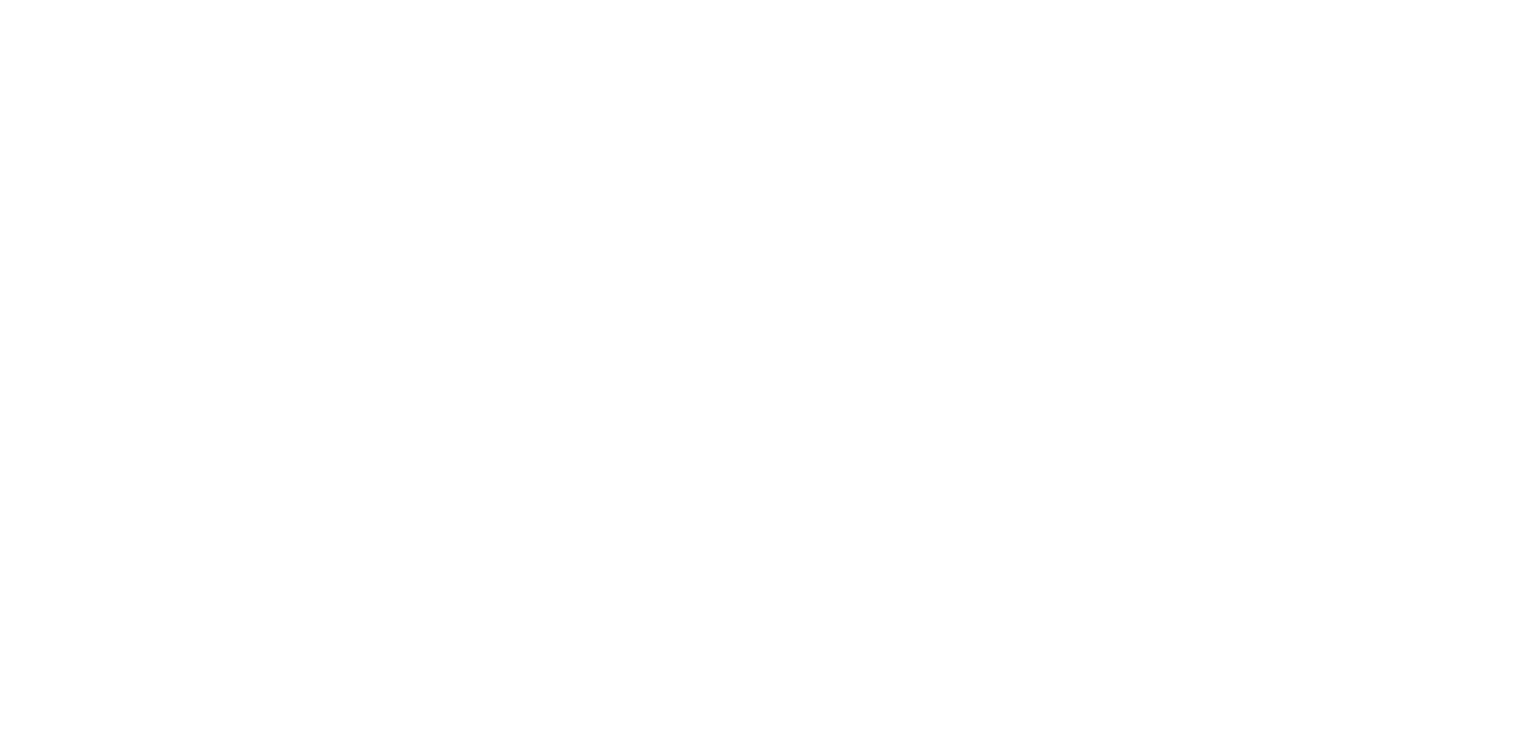 scroll, scrollTop: 0, scrollLeft: 0, axis: both 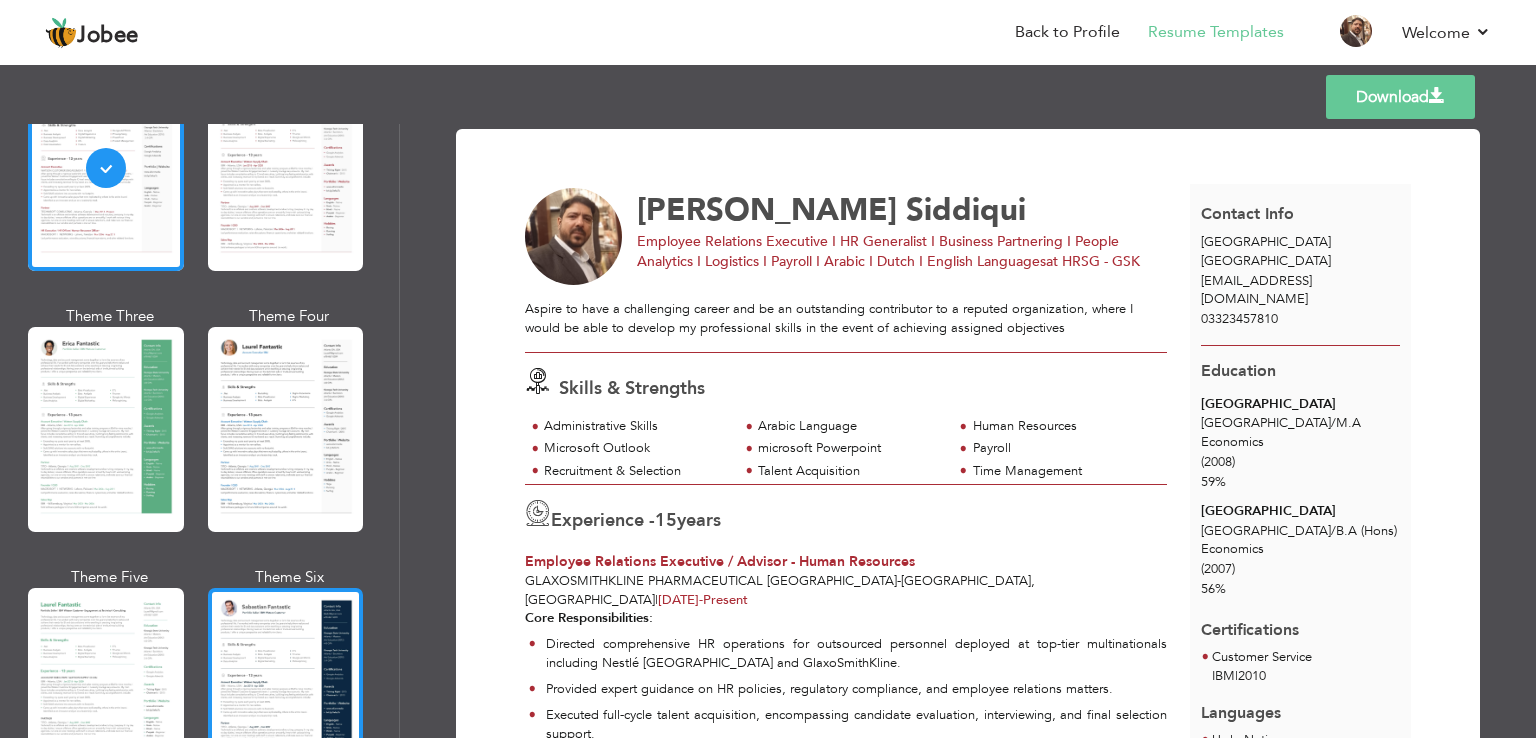 click at bounding box center [286, 690] 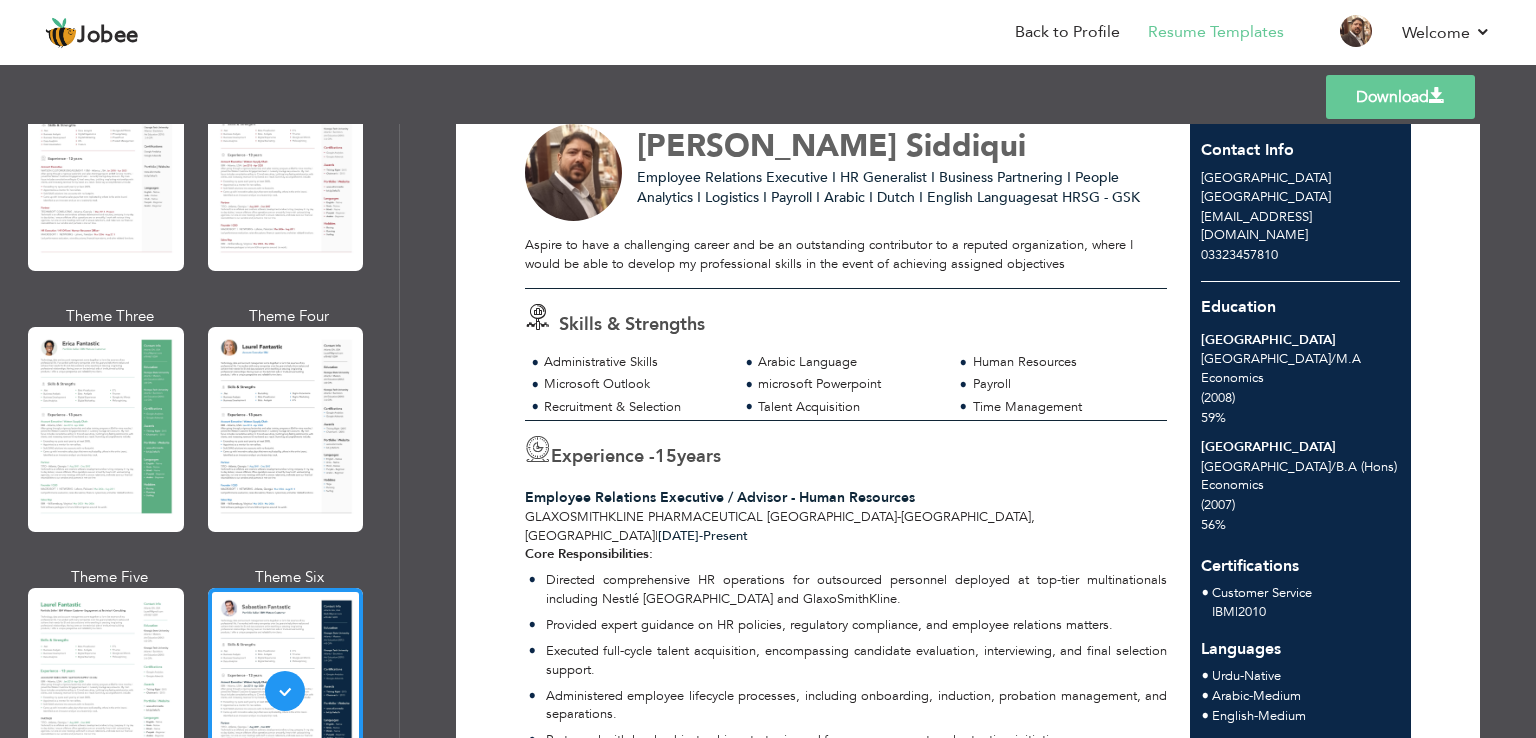 scroll, scrollTop: 100, scrollLeft: 0, axis: vertical 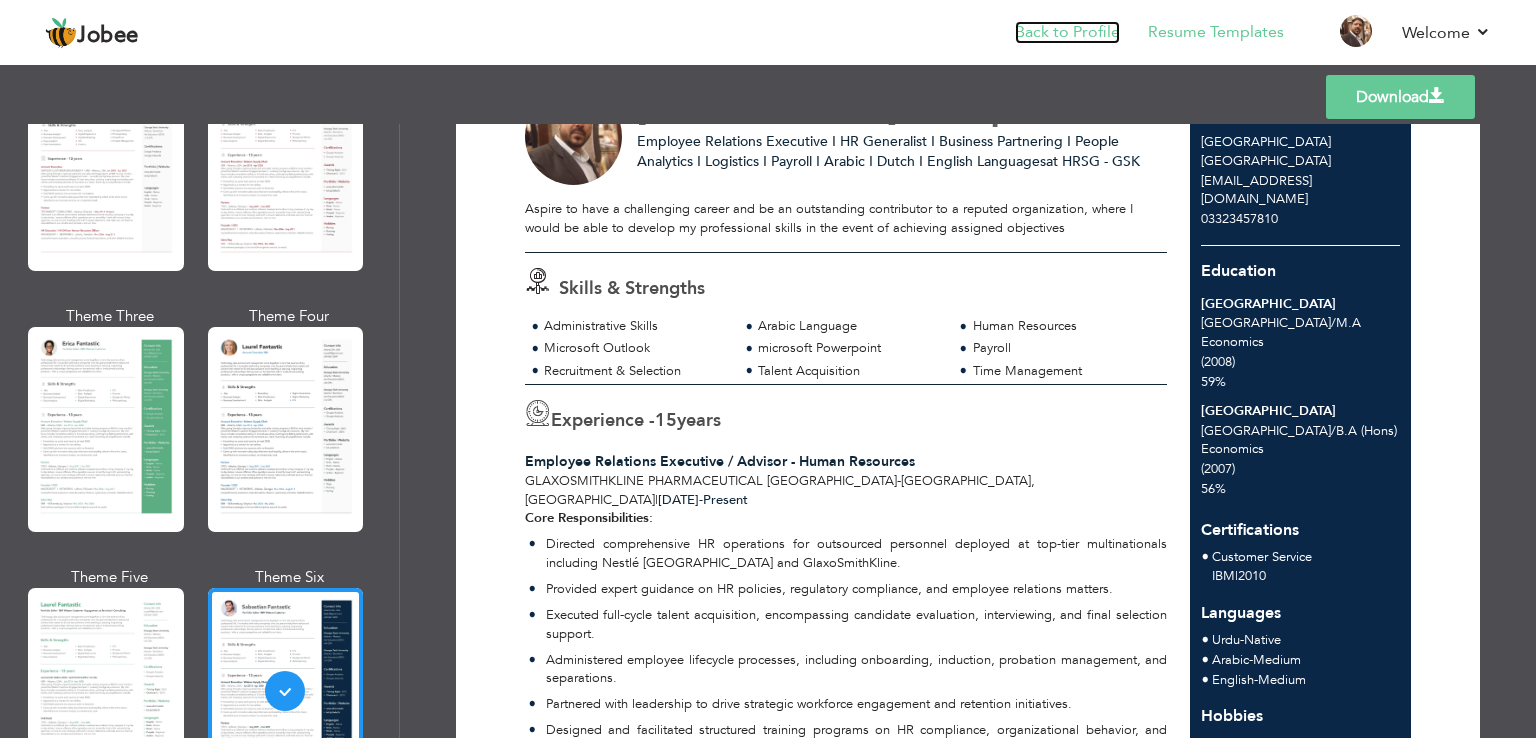 click on "Back to Profile" at bounding box center (1067, 32) 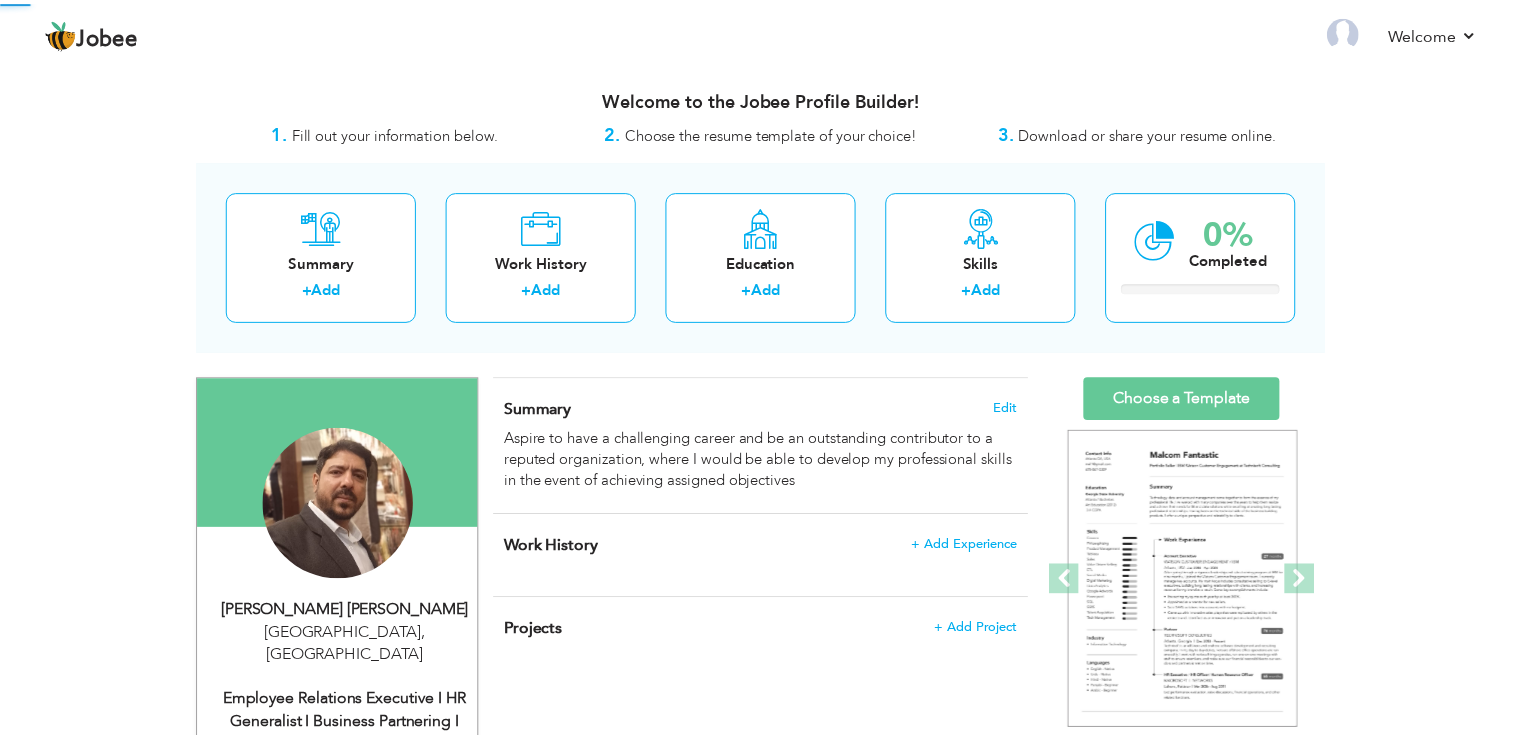 scroll, scrollTop: 0, scrollLeft: 0, axis: both 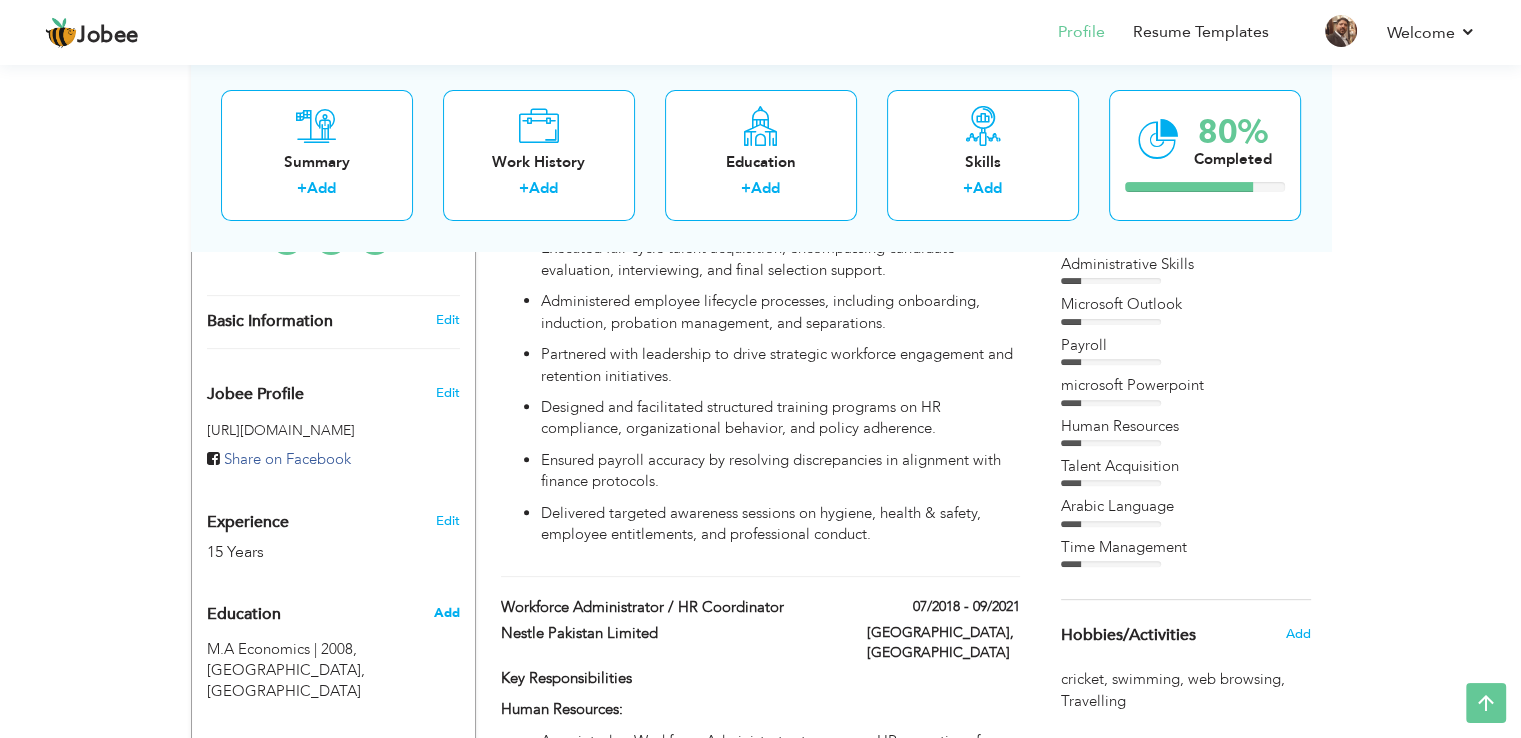 click on "Add" at bounding box center [446, 613] 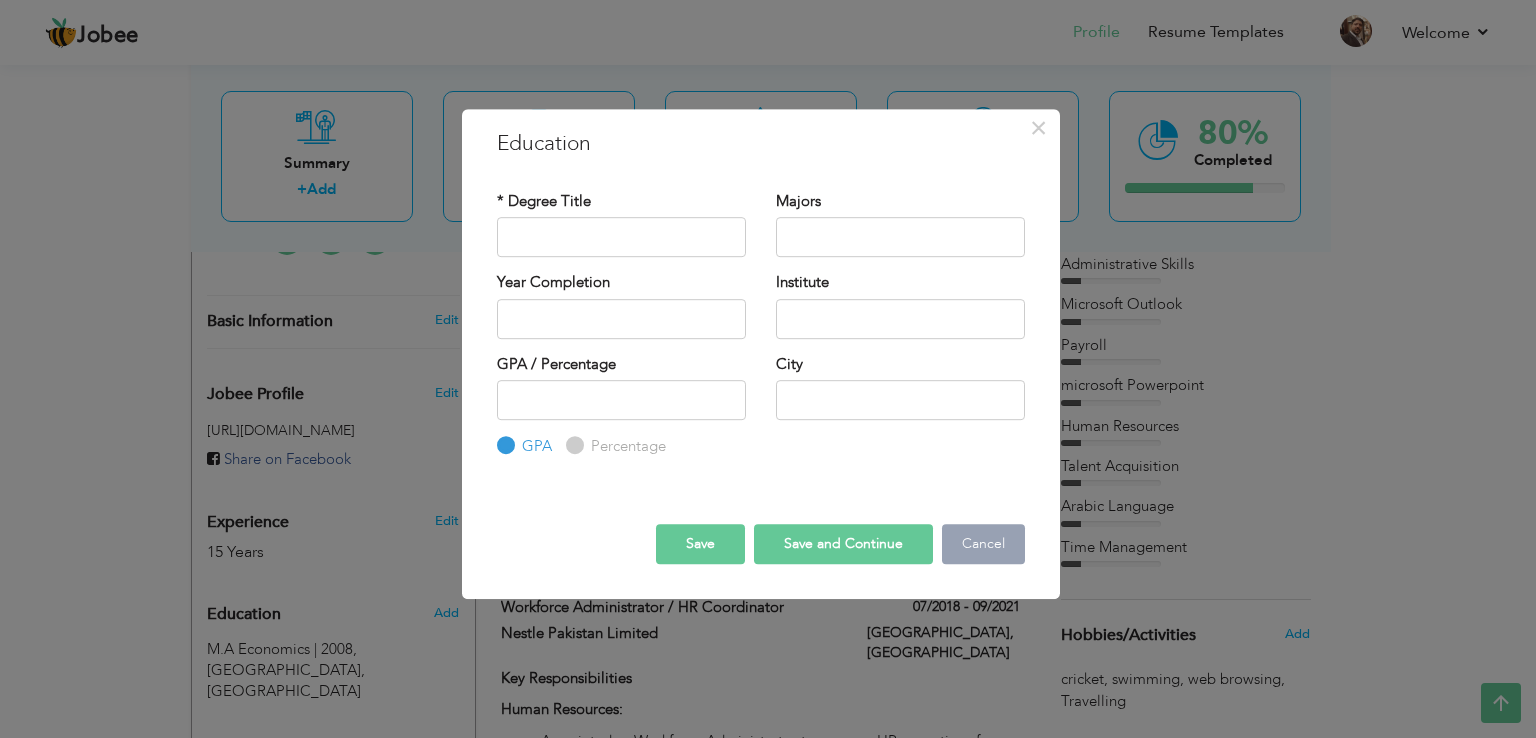 click on "Cancel" at bounding box center [983, 544] 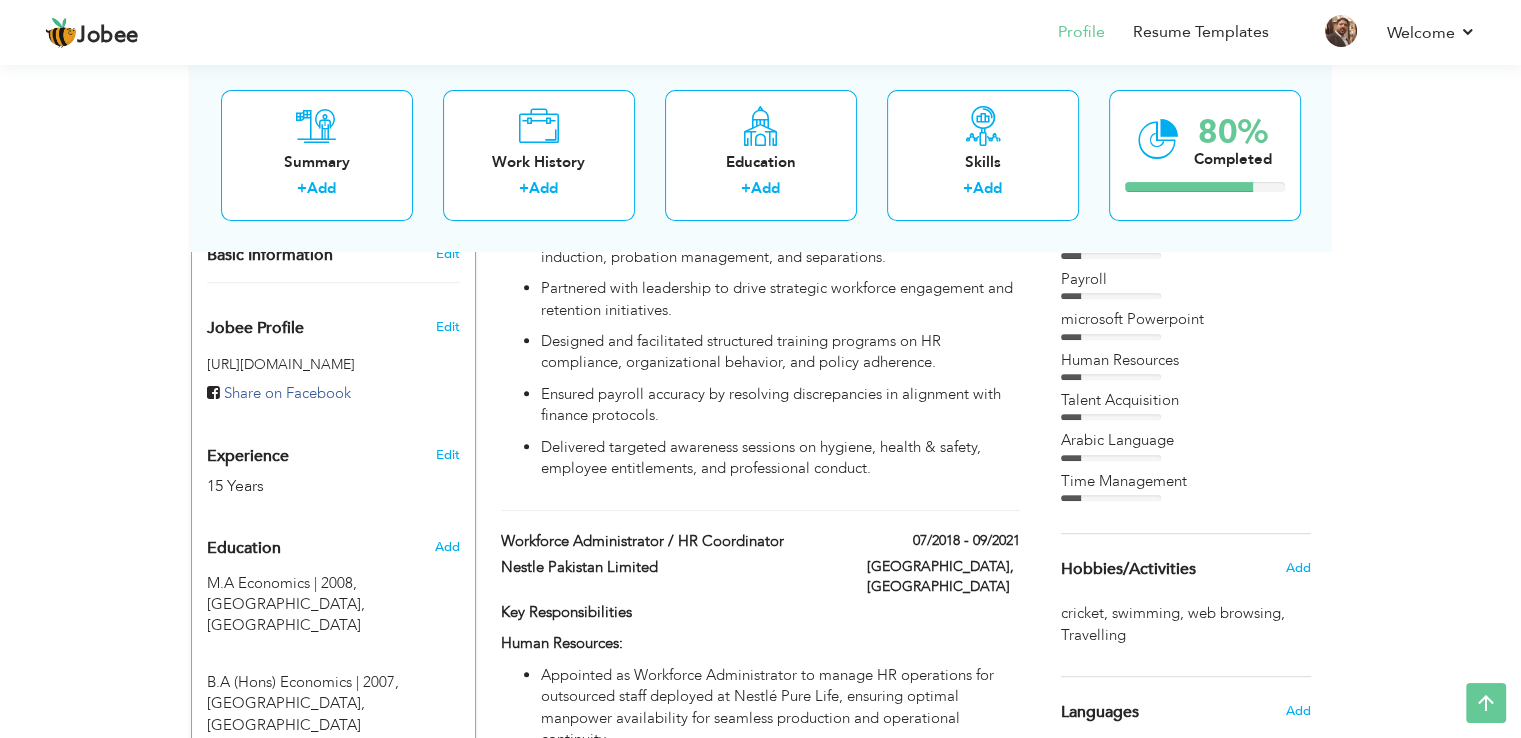 scroll, scrollTop: 800, scrollLeft: 0, axis: vertical 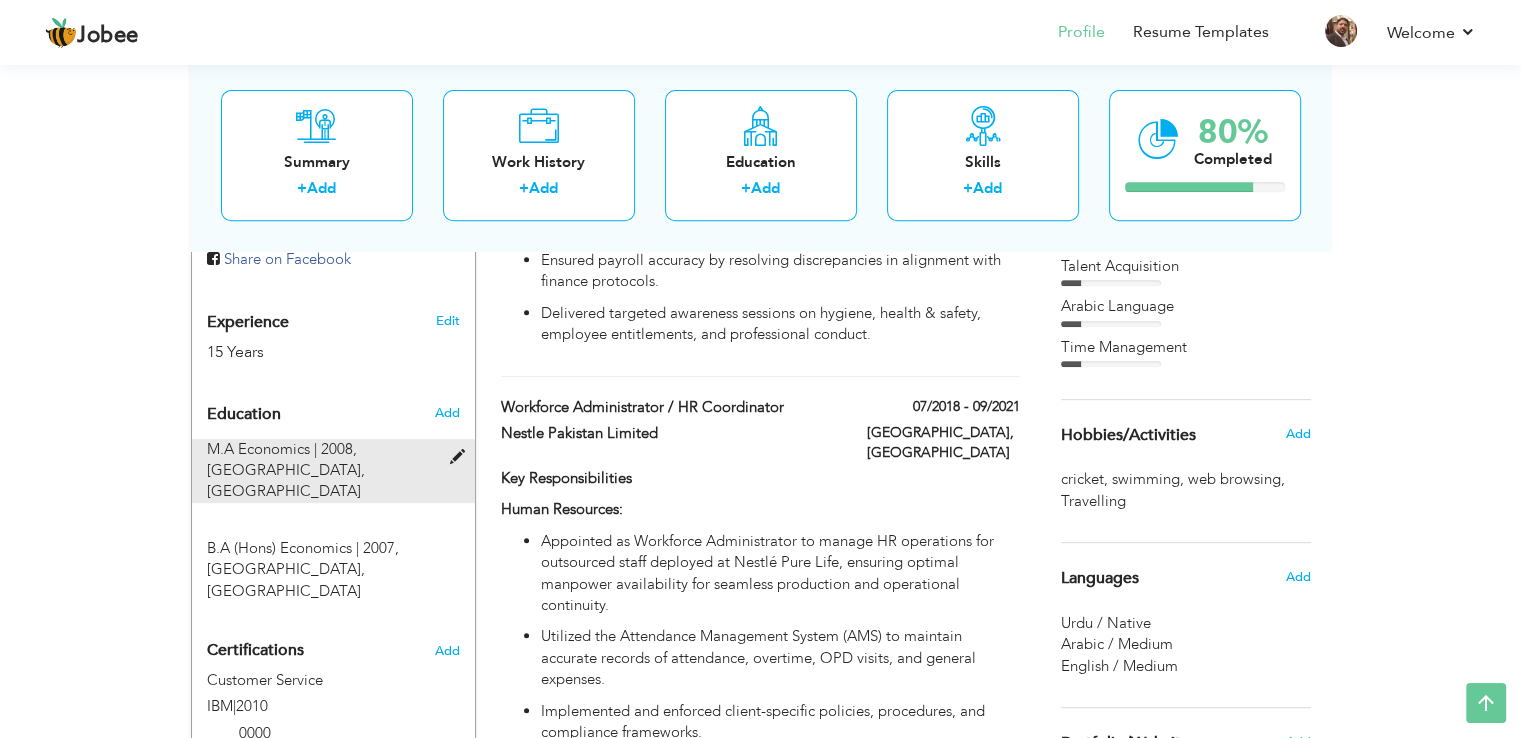 click on "M.A Economics   |  2008," at bounding box center (282, 449) 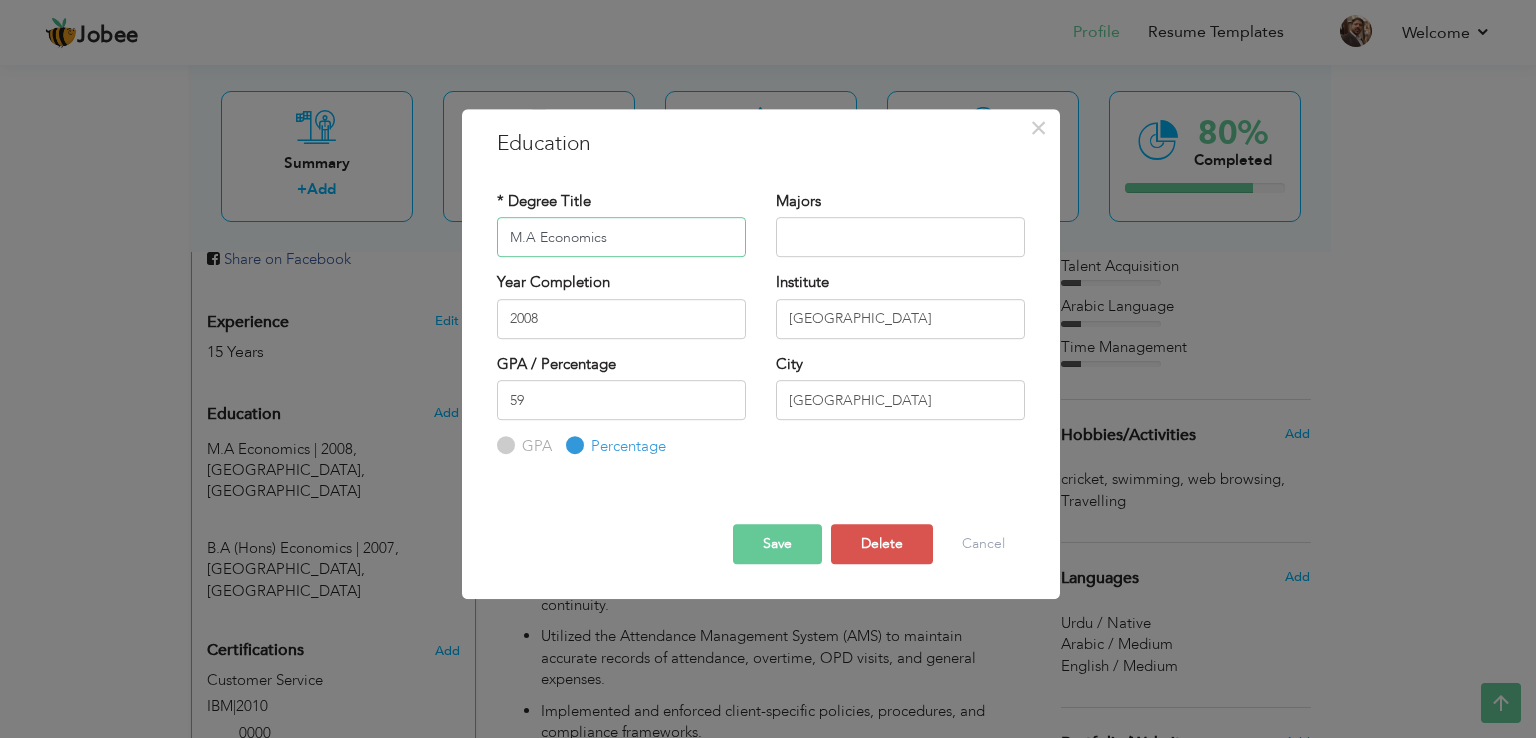 drag, startPoint x: 634, startPoint y: 227, endPoint x: 440, endPoint y: 227, distance: 194 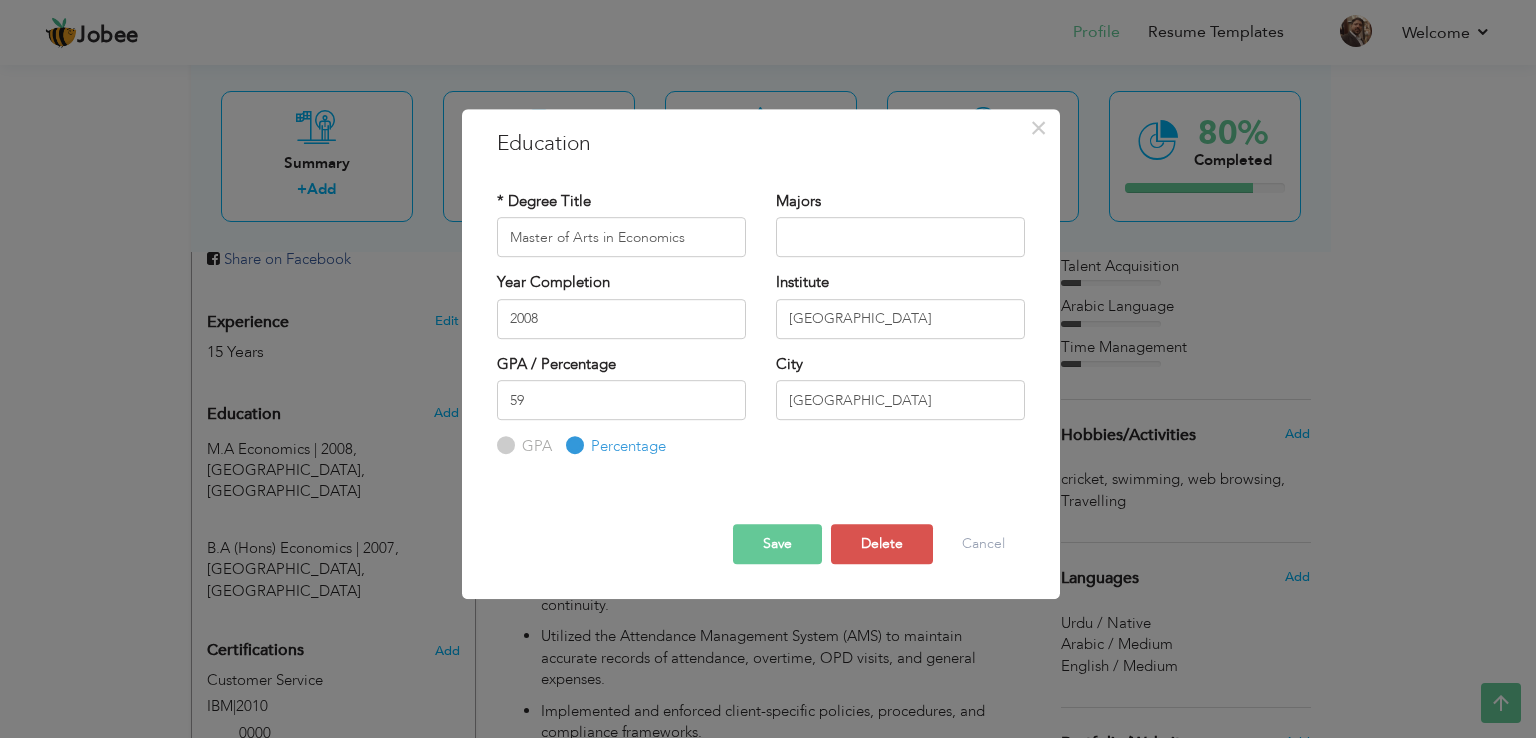 click on "Save" at bounding box center (777, 544) 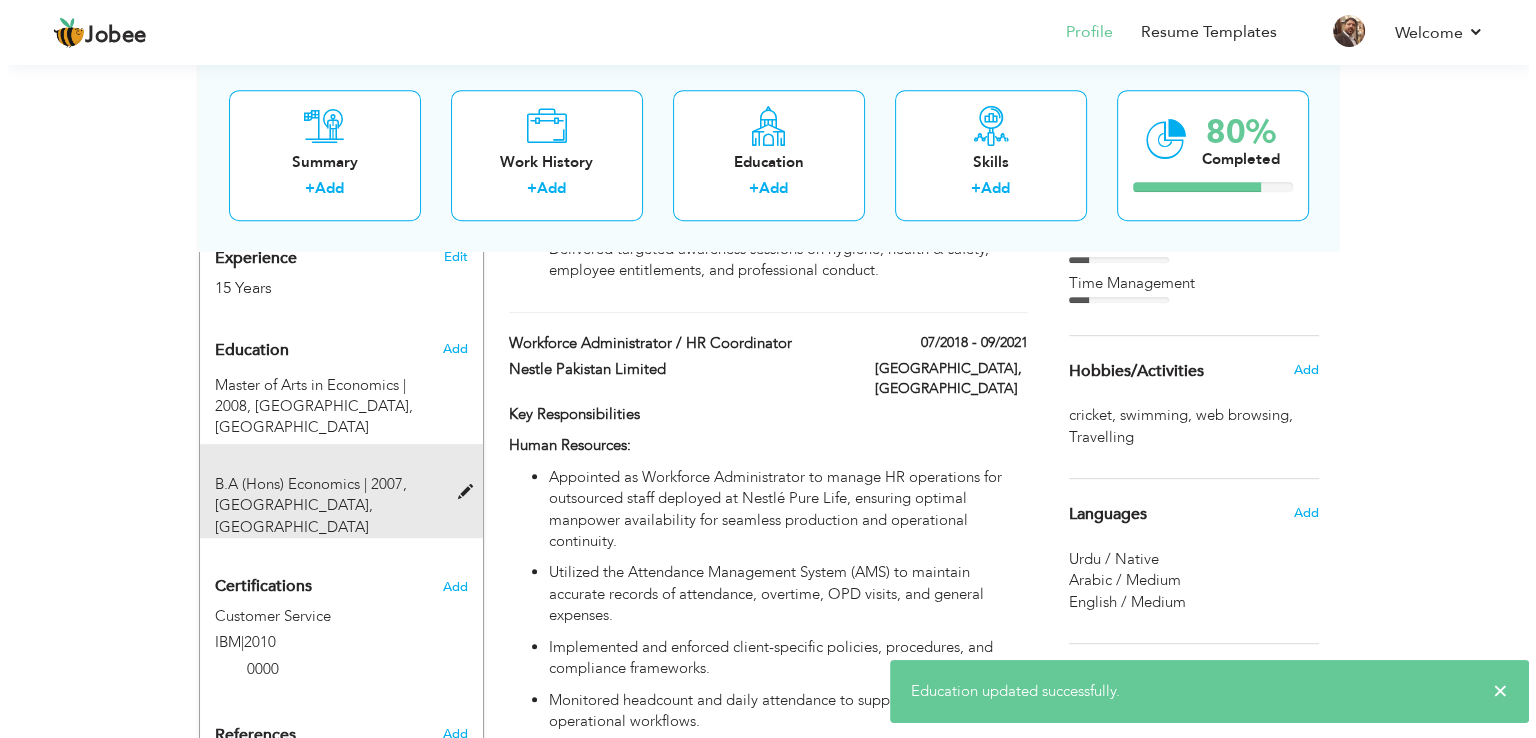 scroll, scrollTop: 900, scrollLeft: 0, axis: vertical 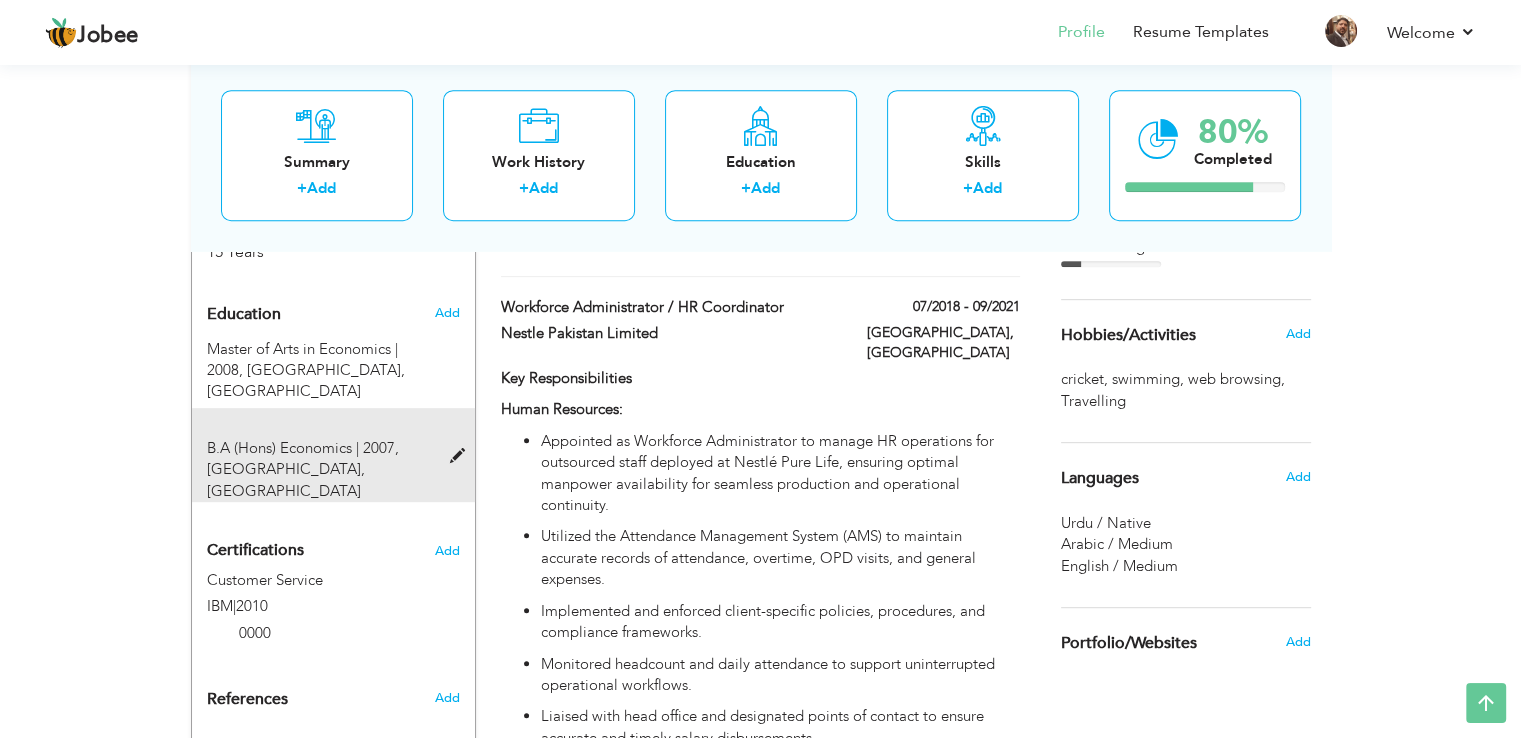 click on "B.A (Hons) Economics   |  2007," at bounding box center (303, 448) 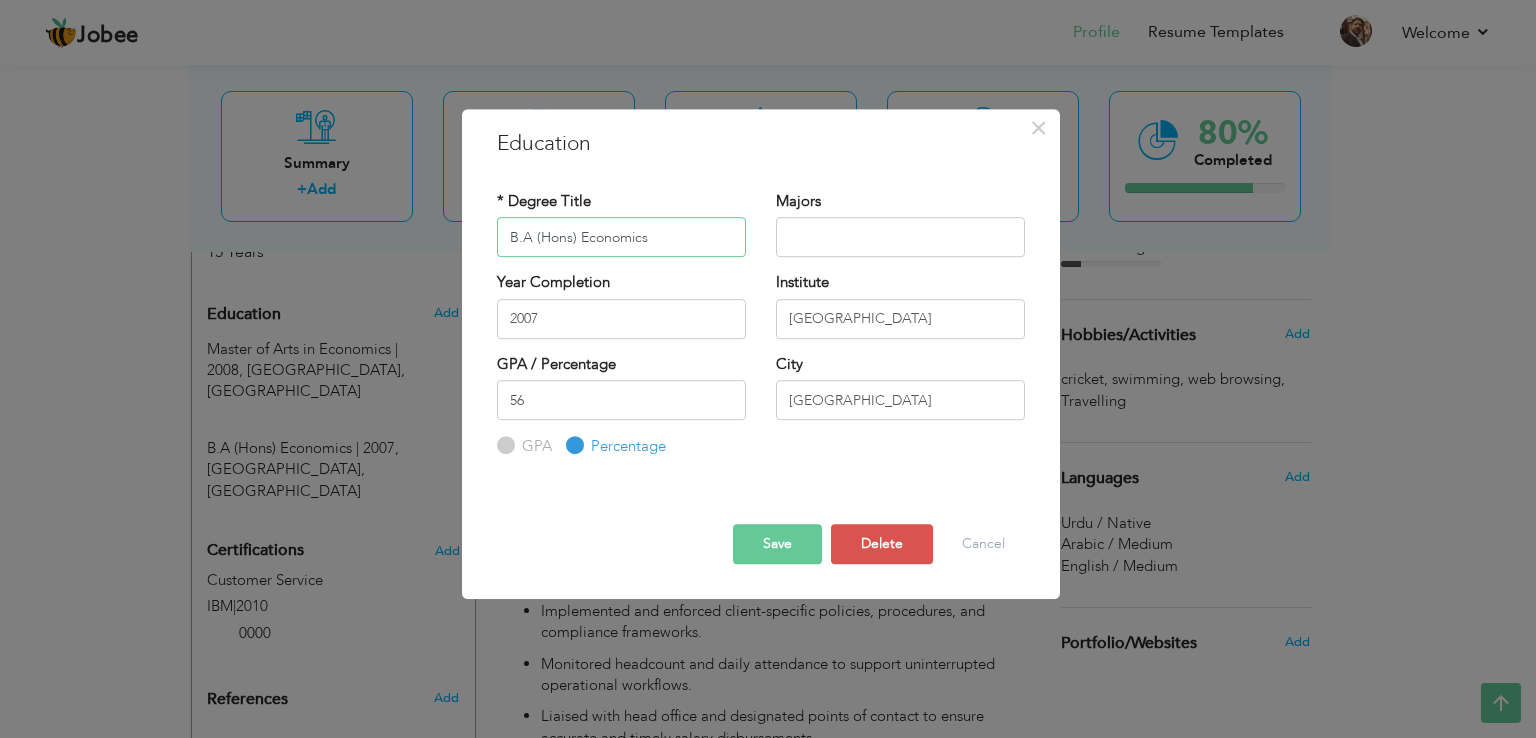 drag, startPoint x: 668, startPoint y: 235, endPoint x: 386, endPoint y: 193, distance: 285.1105 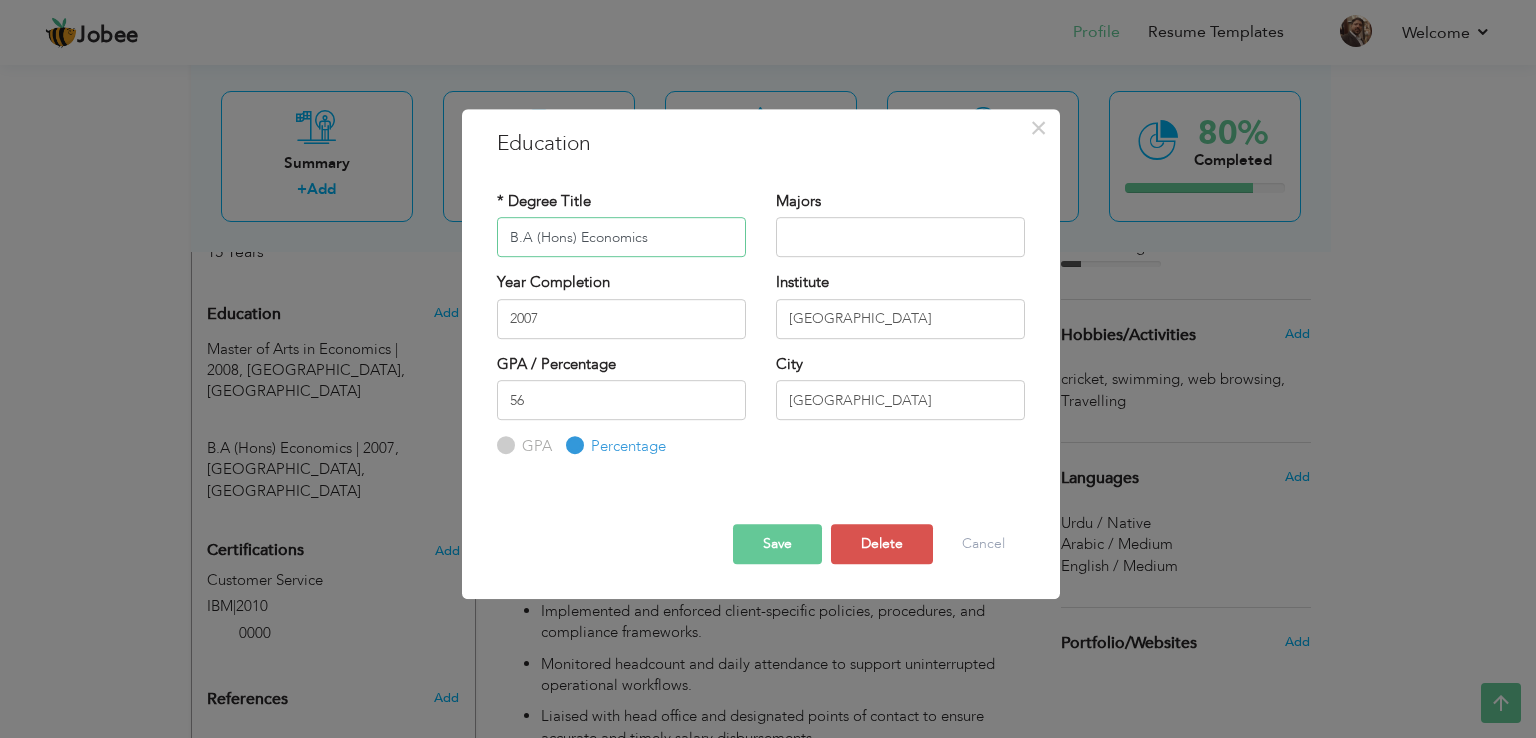 paste on "achelor of Arts (Honours) in" 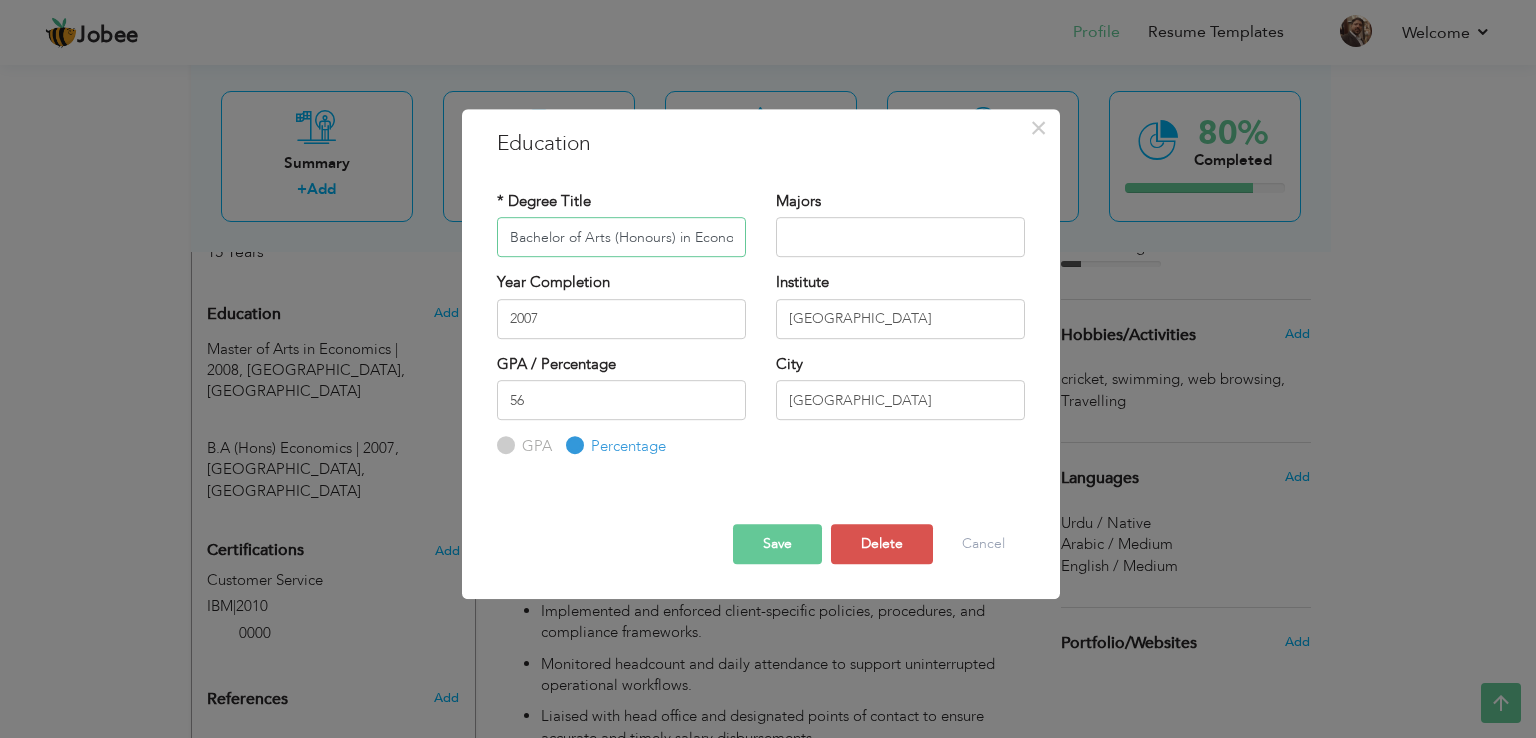 scroll, scrollTop: 0, scrollLeft: 24, axis: horizontal 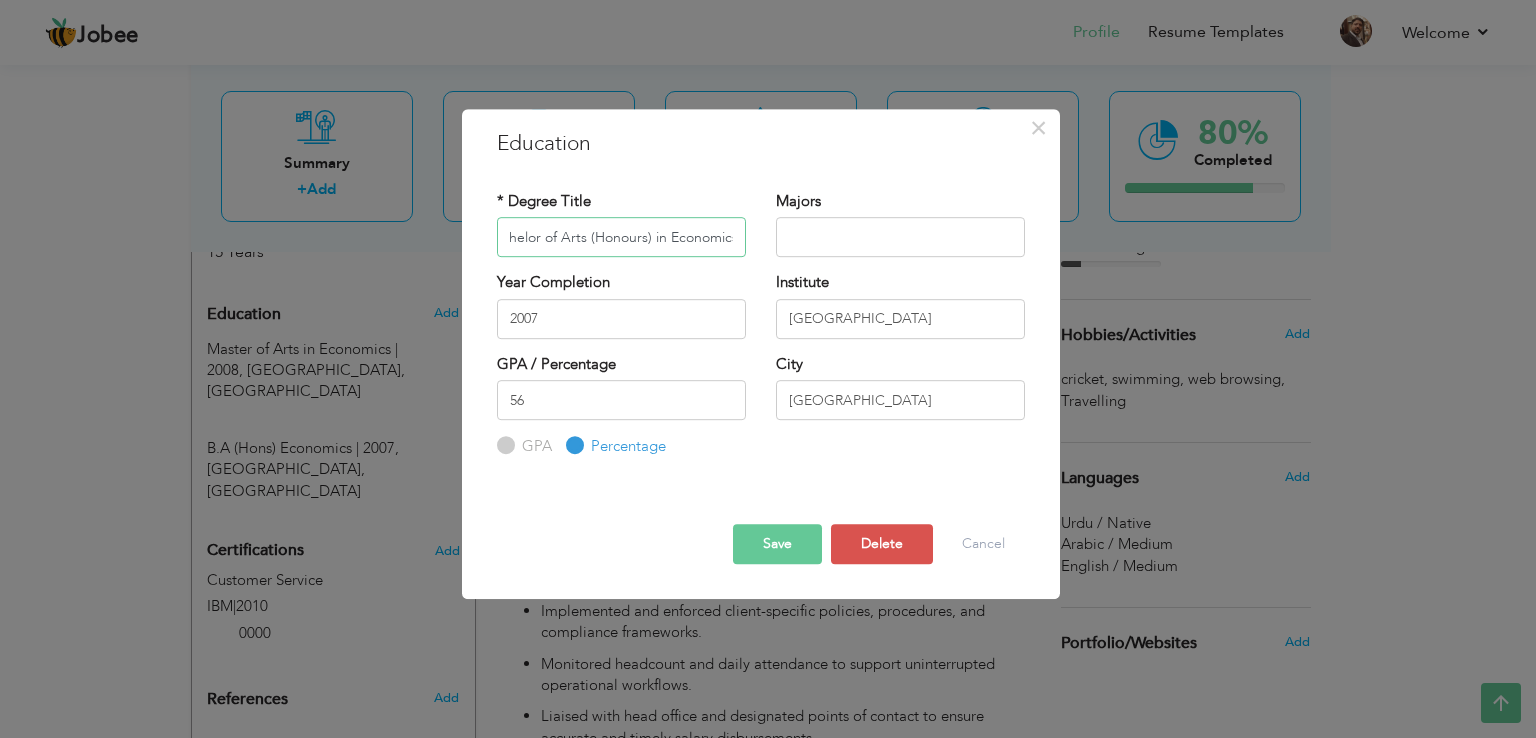 drag, startPoint x: 628, startPoint y: 238, endPoint x: 604, endPoint y: 229, distance: 25.632011 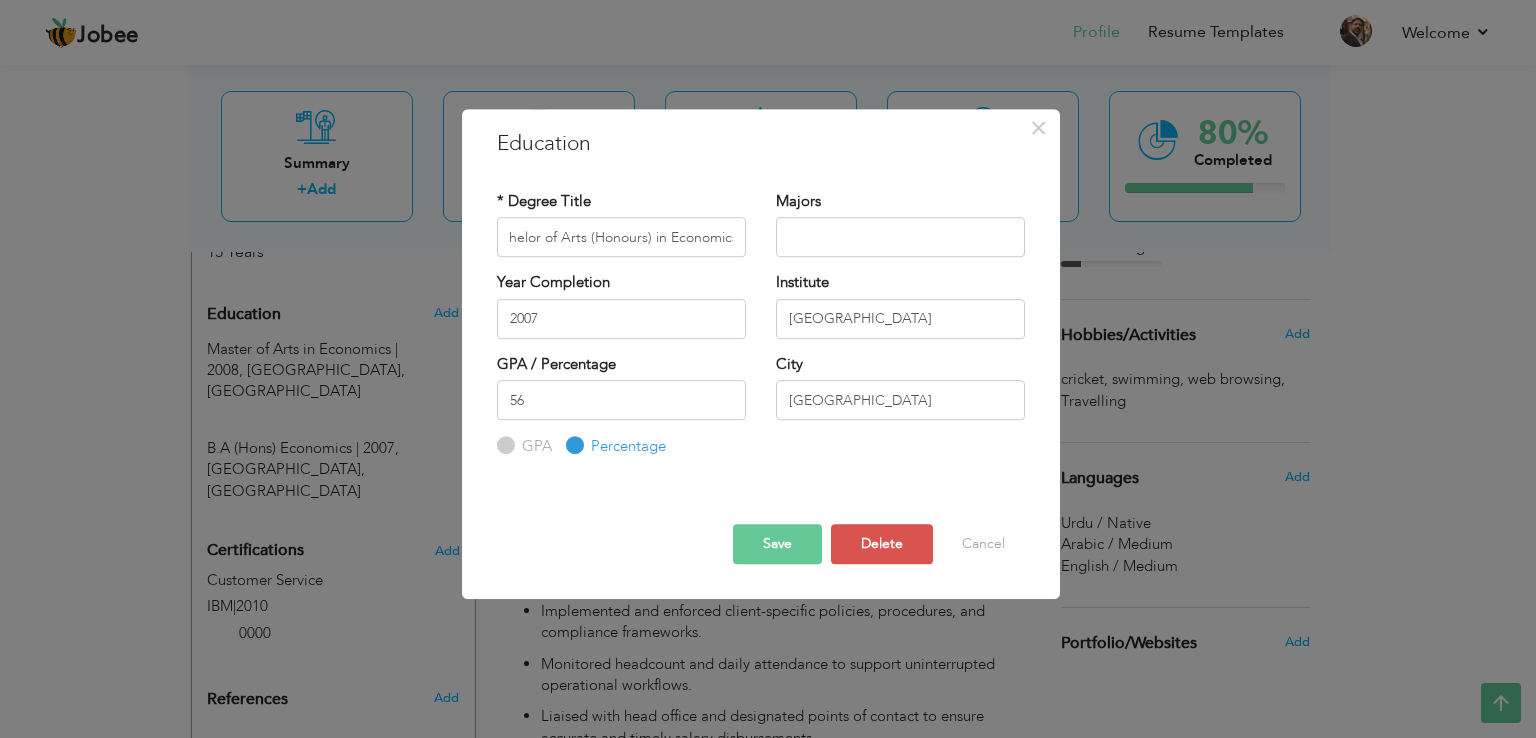 click on "Save" at bounding box center [777, 544] 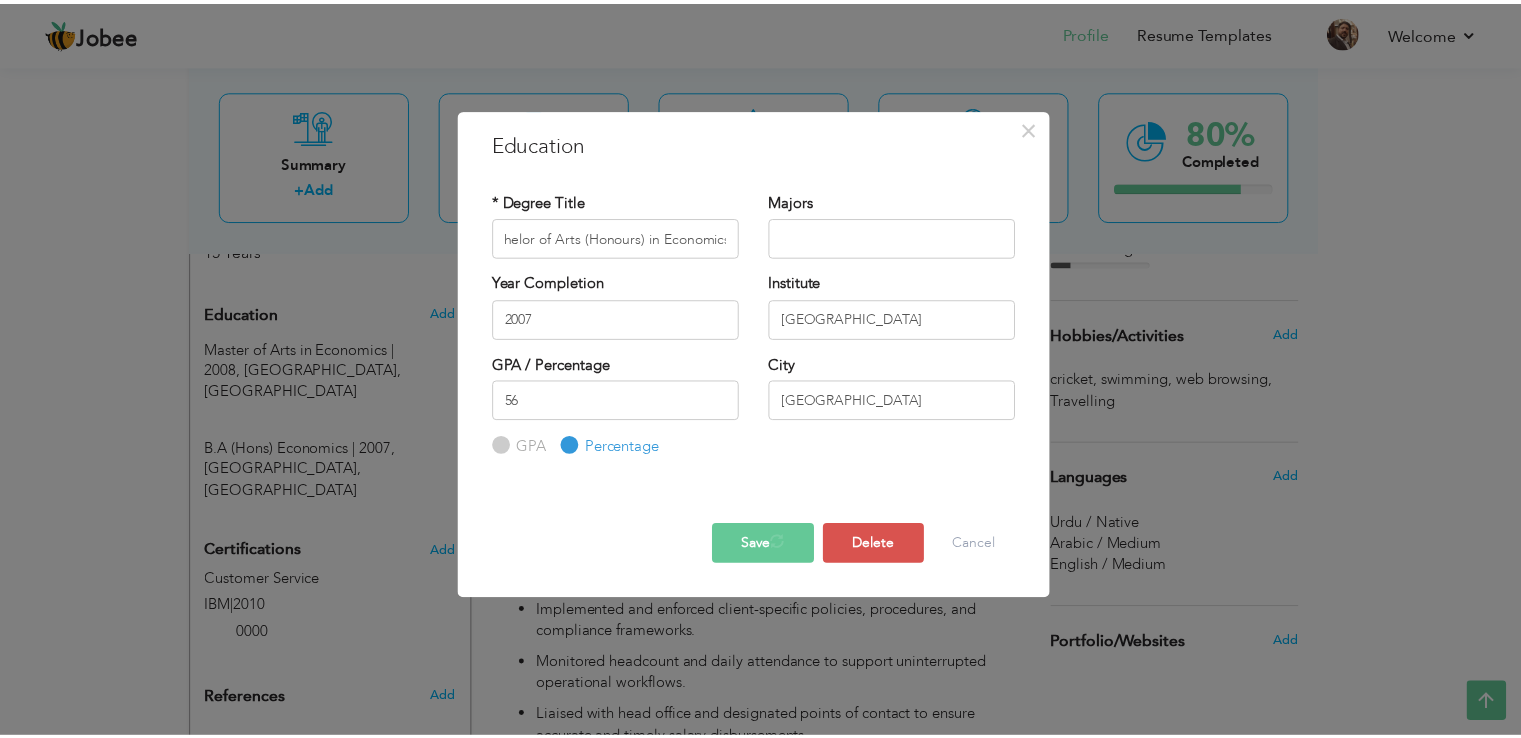 scroll, scrollTop: 0, scrollLeft: 0, axis: both 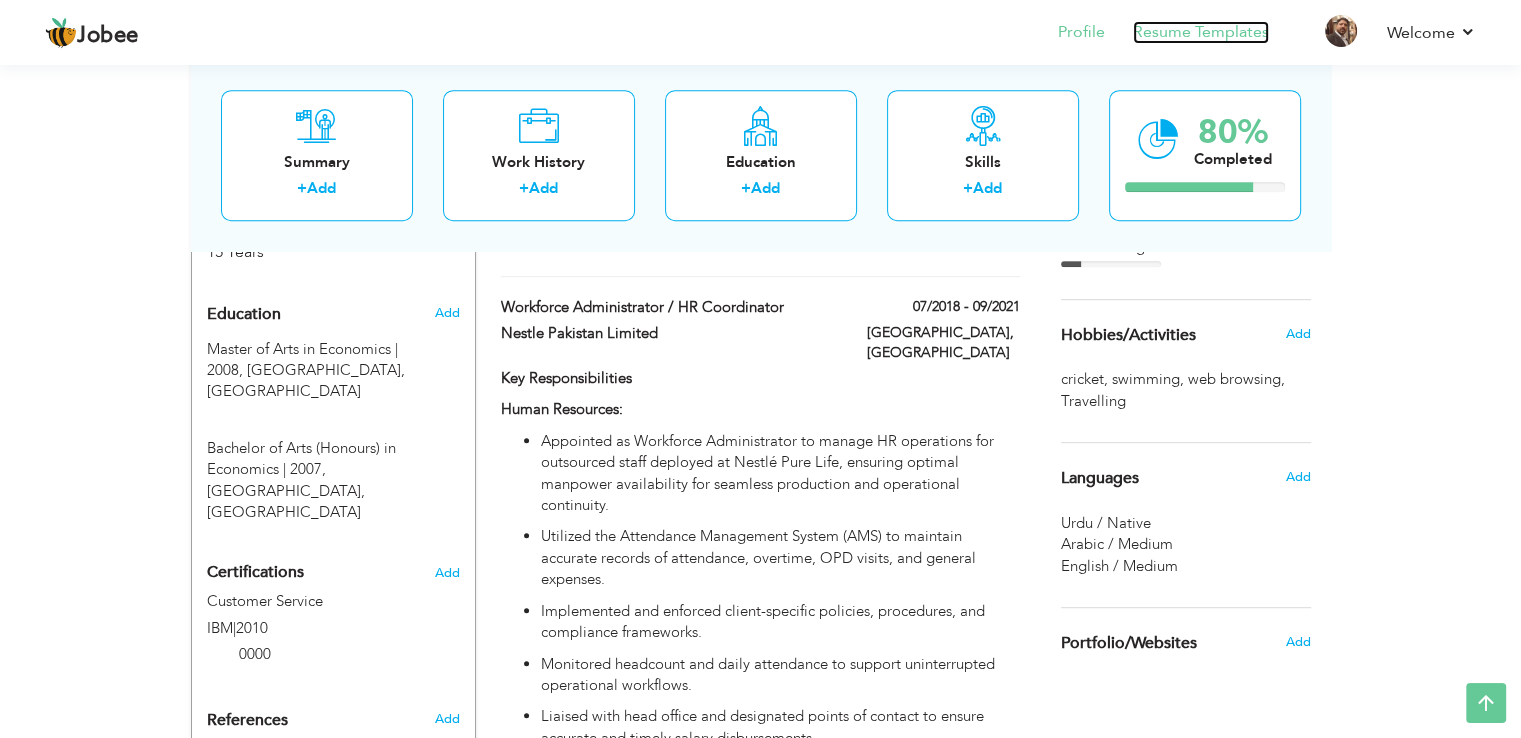 click on "Resume Templates" at bounding box center [1201, 32] 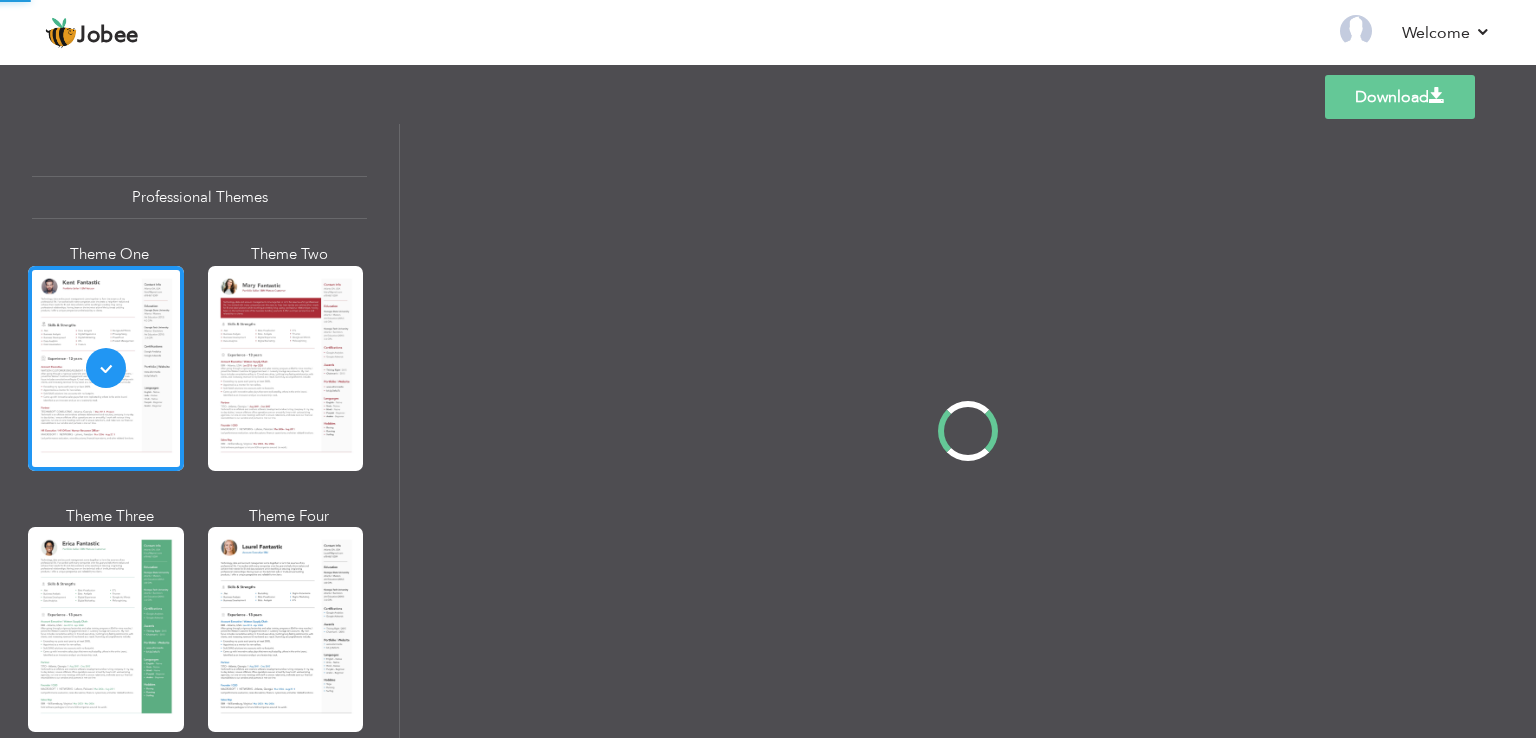 scroll, scrollTop: 0, scrollLeft: 0, axis: both 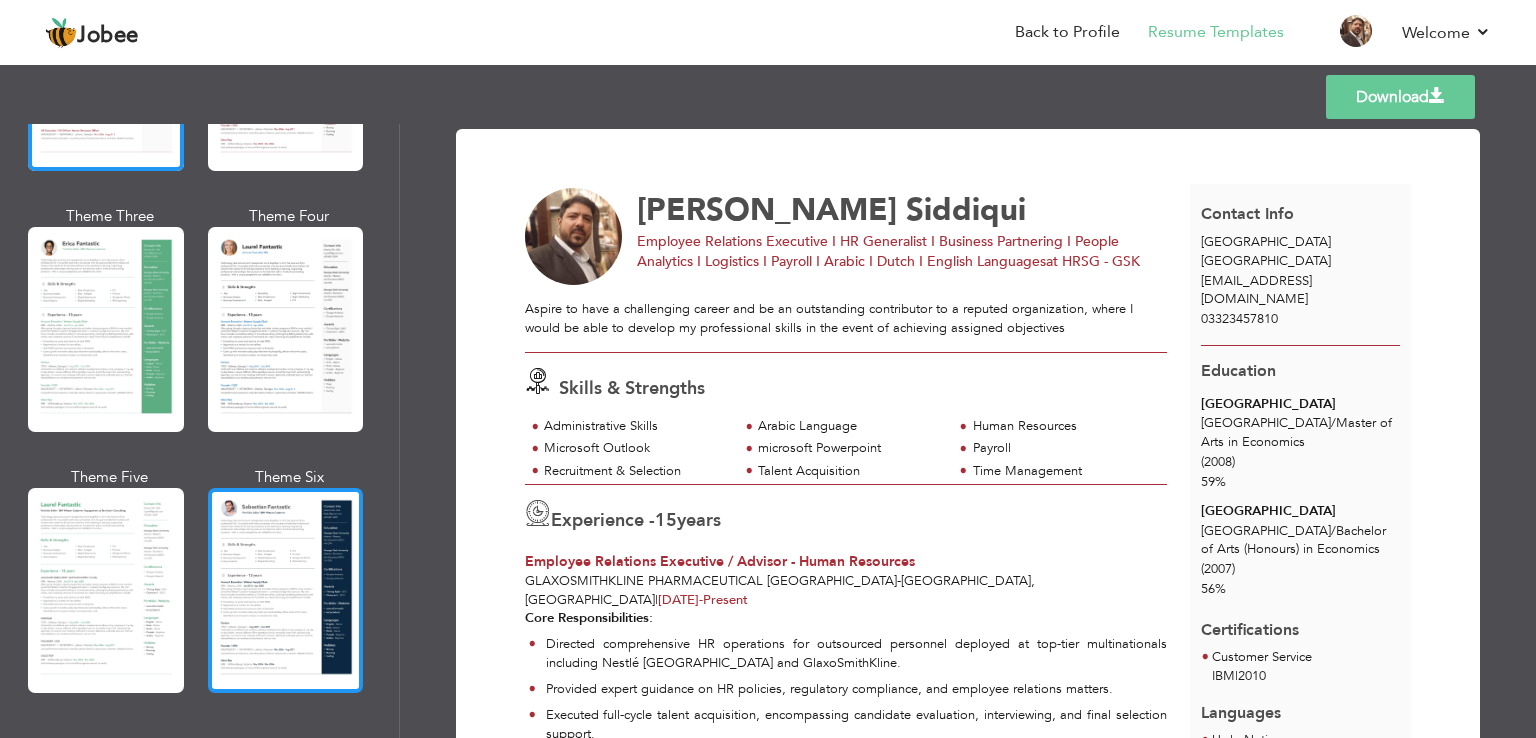 click at bounding box center [286, 590] 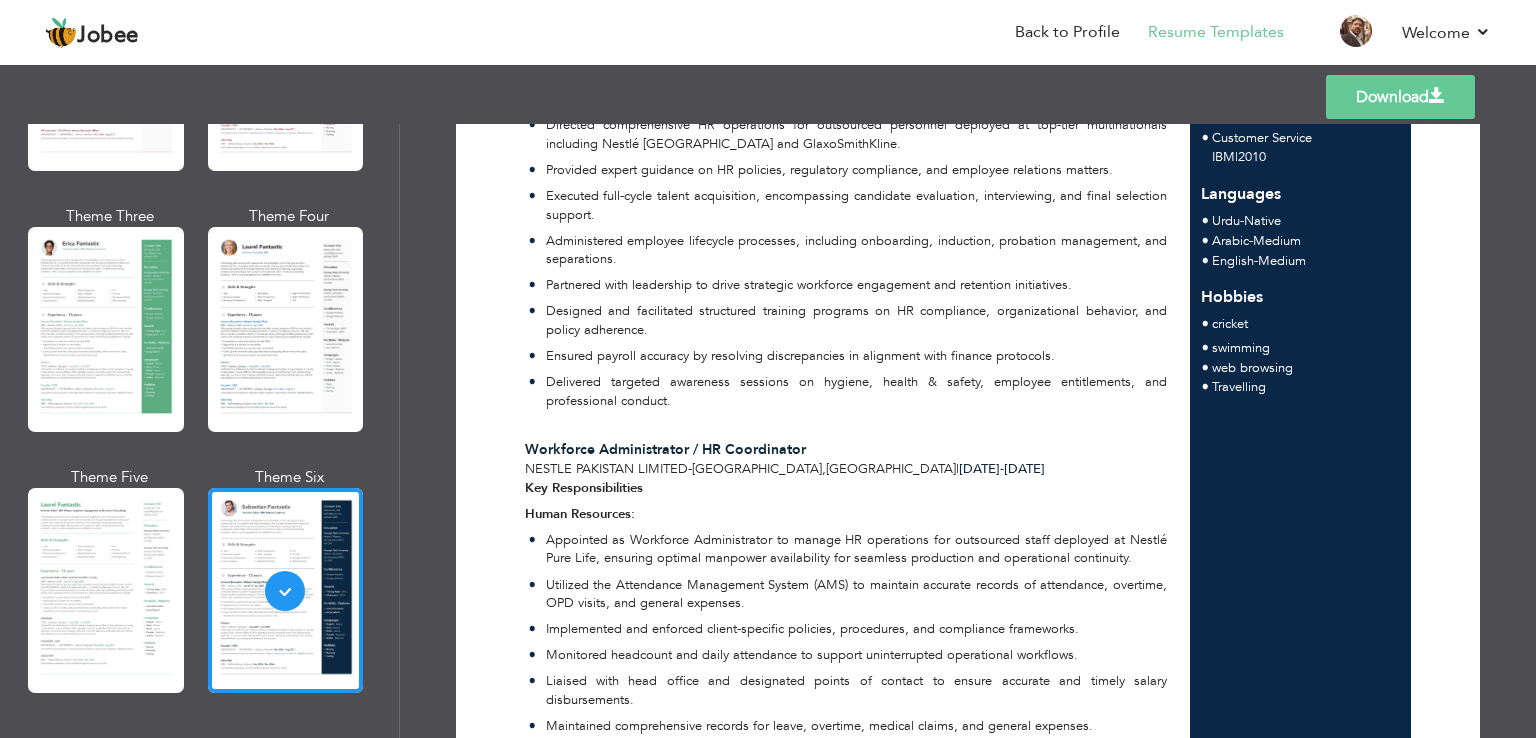 scroll, scrollTop: 600, scrollLeft: 0, axis: vertical 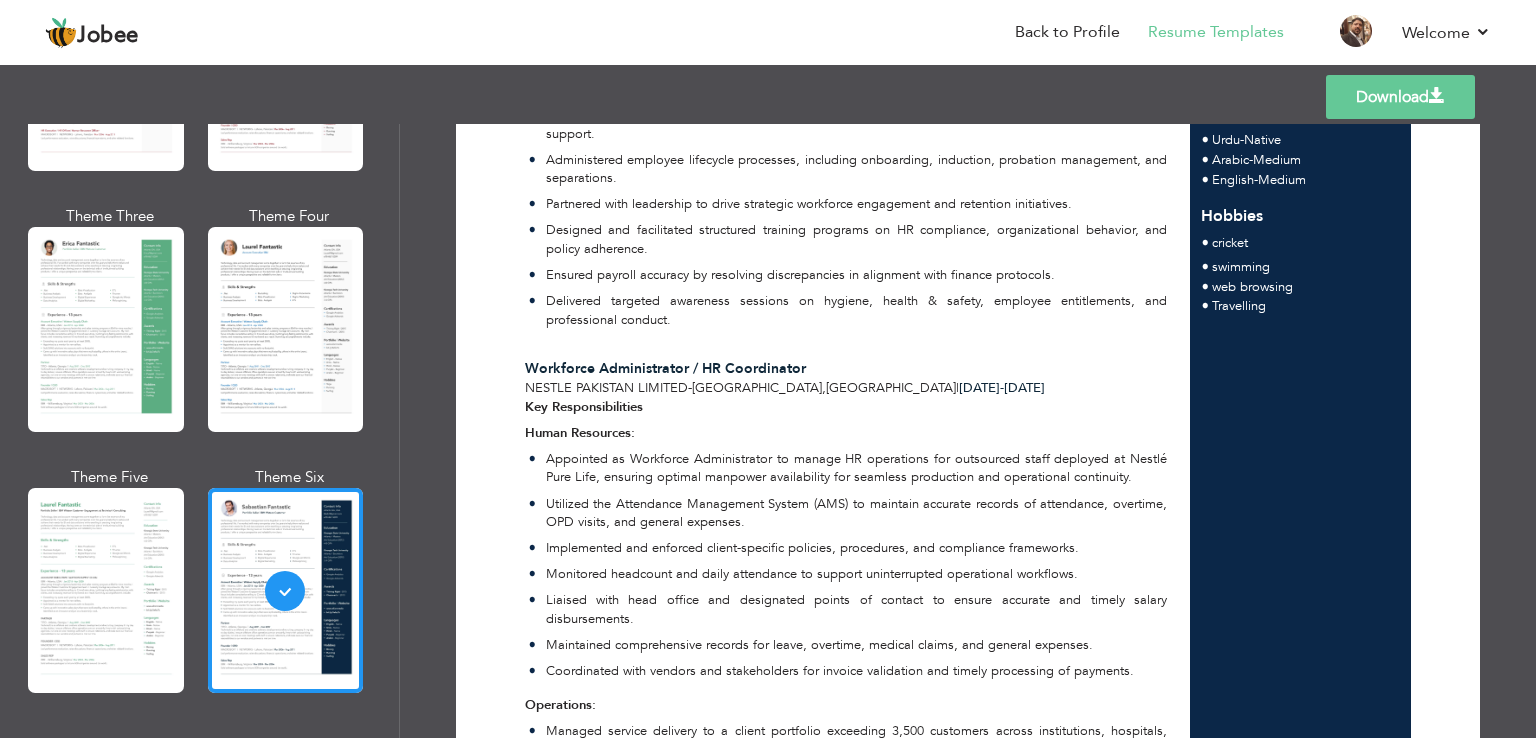 click on "Download" at bounding box center [1400, 97] 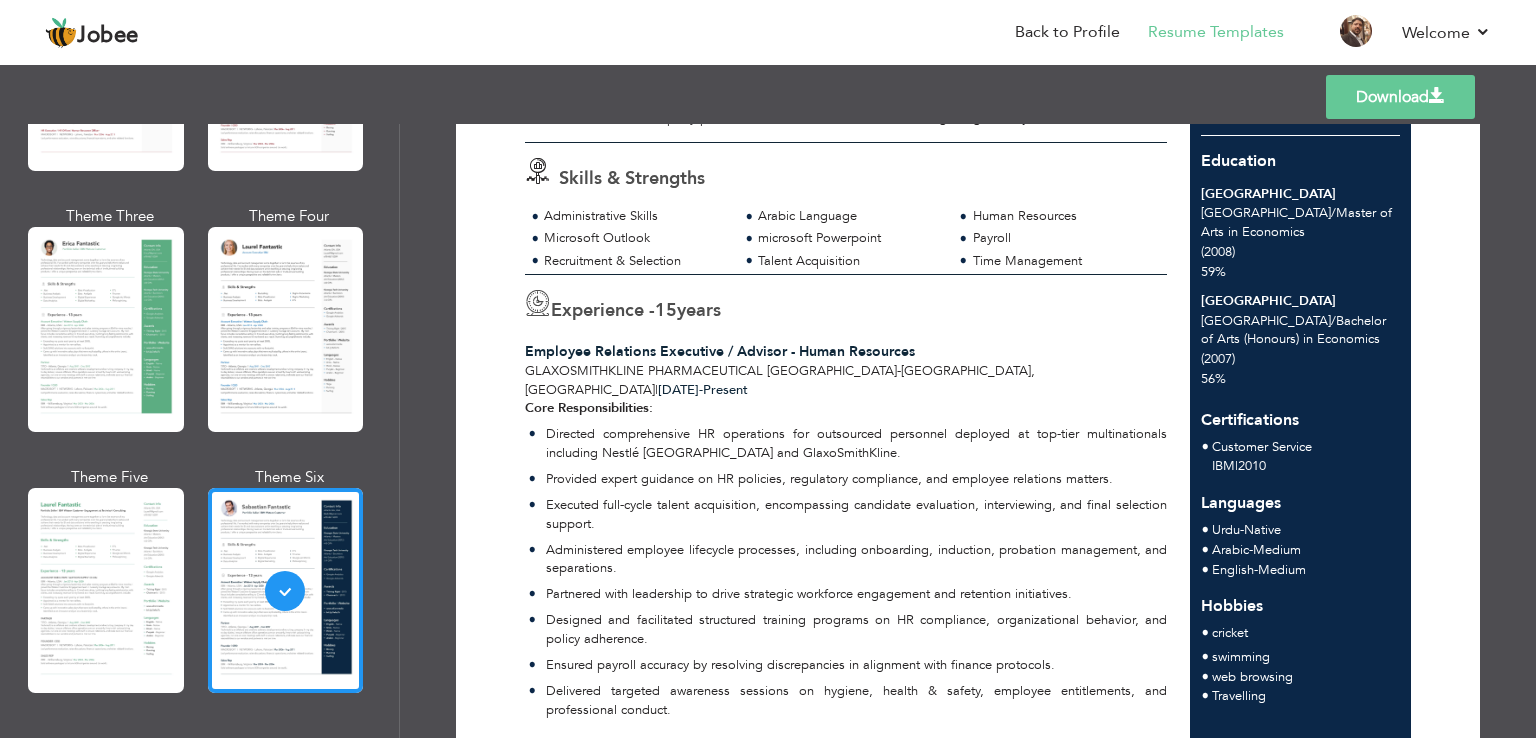 scroll, scrollTop: 0, scrollLeft: 0, axis: both 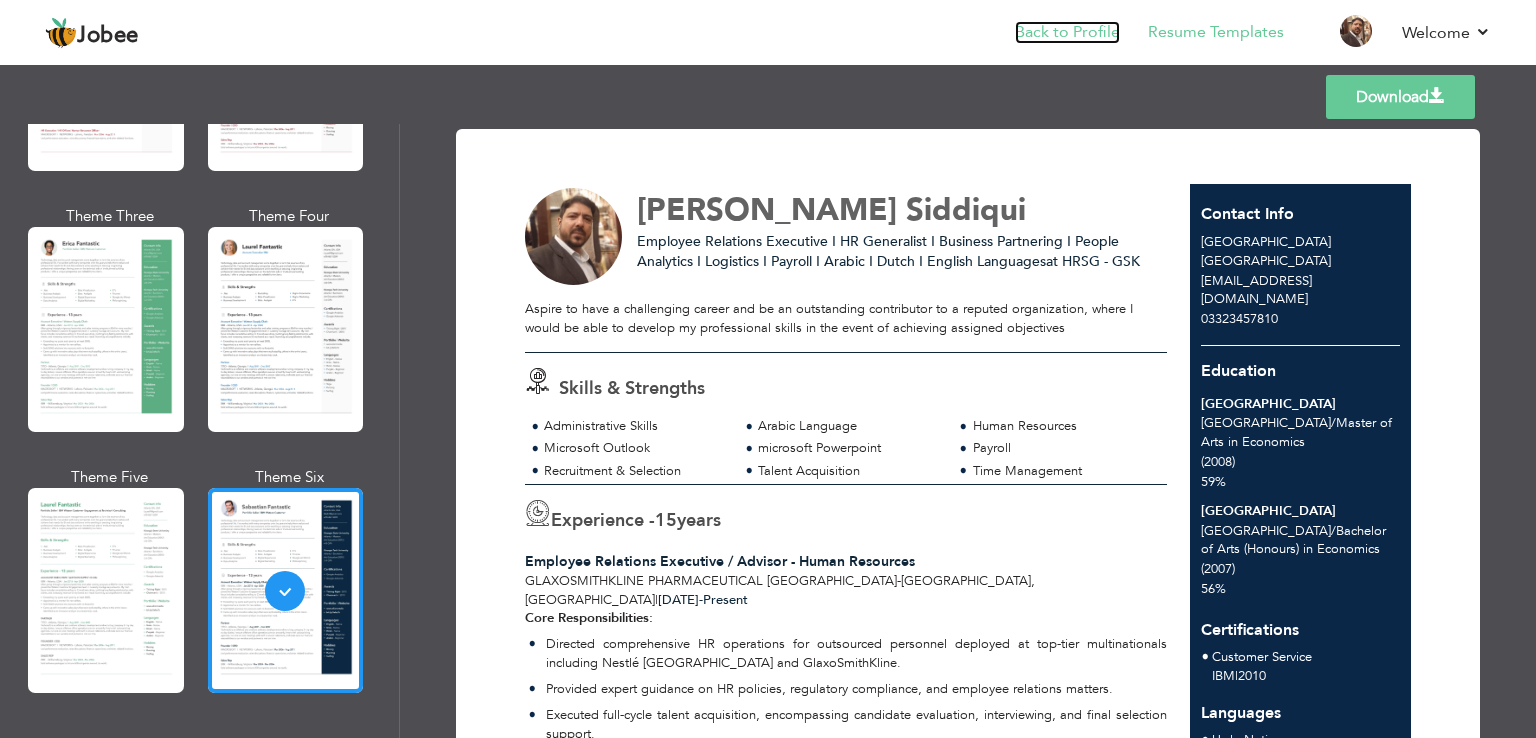 click on "Back to Profile" at bounding box center (1067, 32) 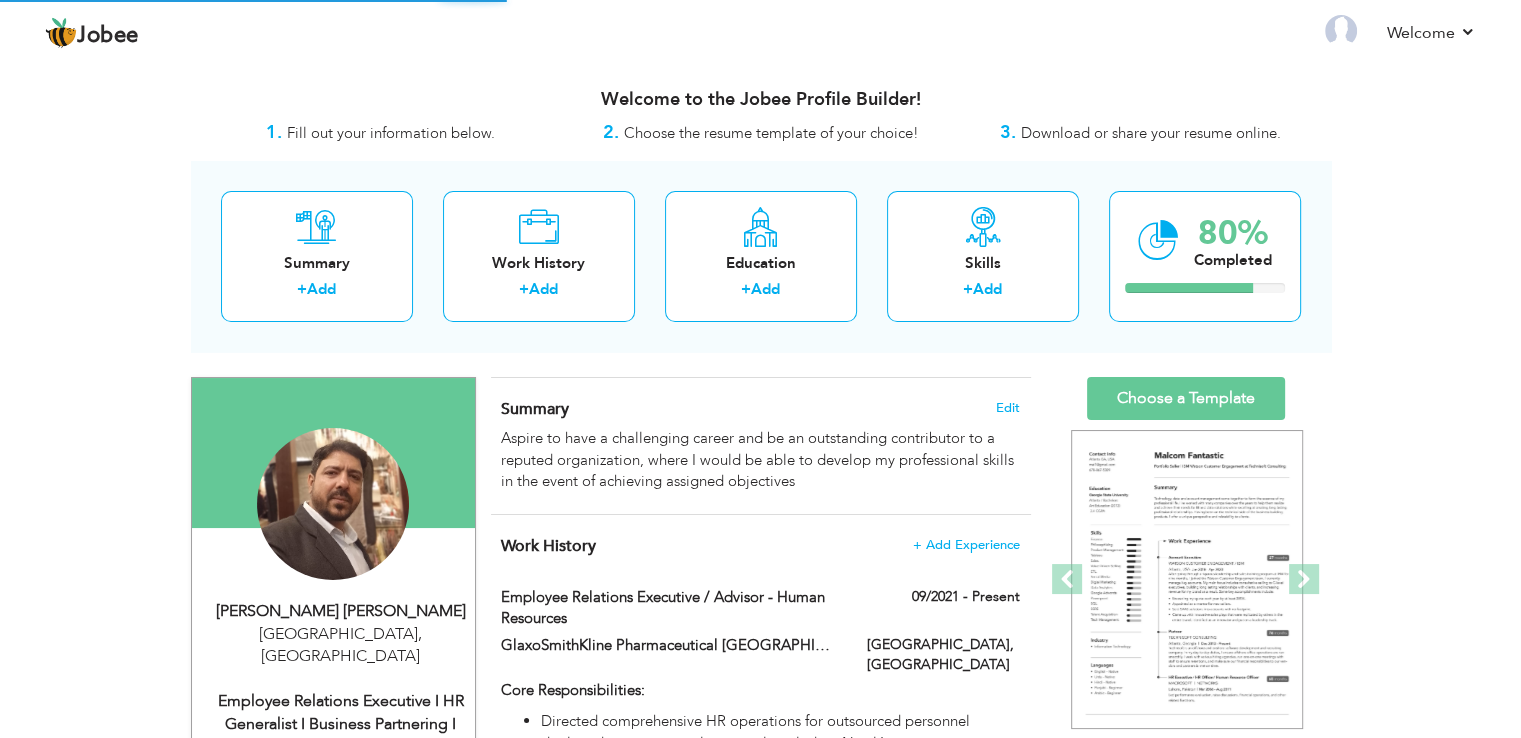 scroll, scrollTop: 0, scrollLeft: 0, axis: both 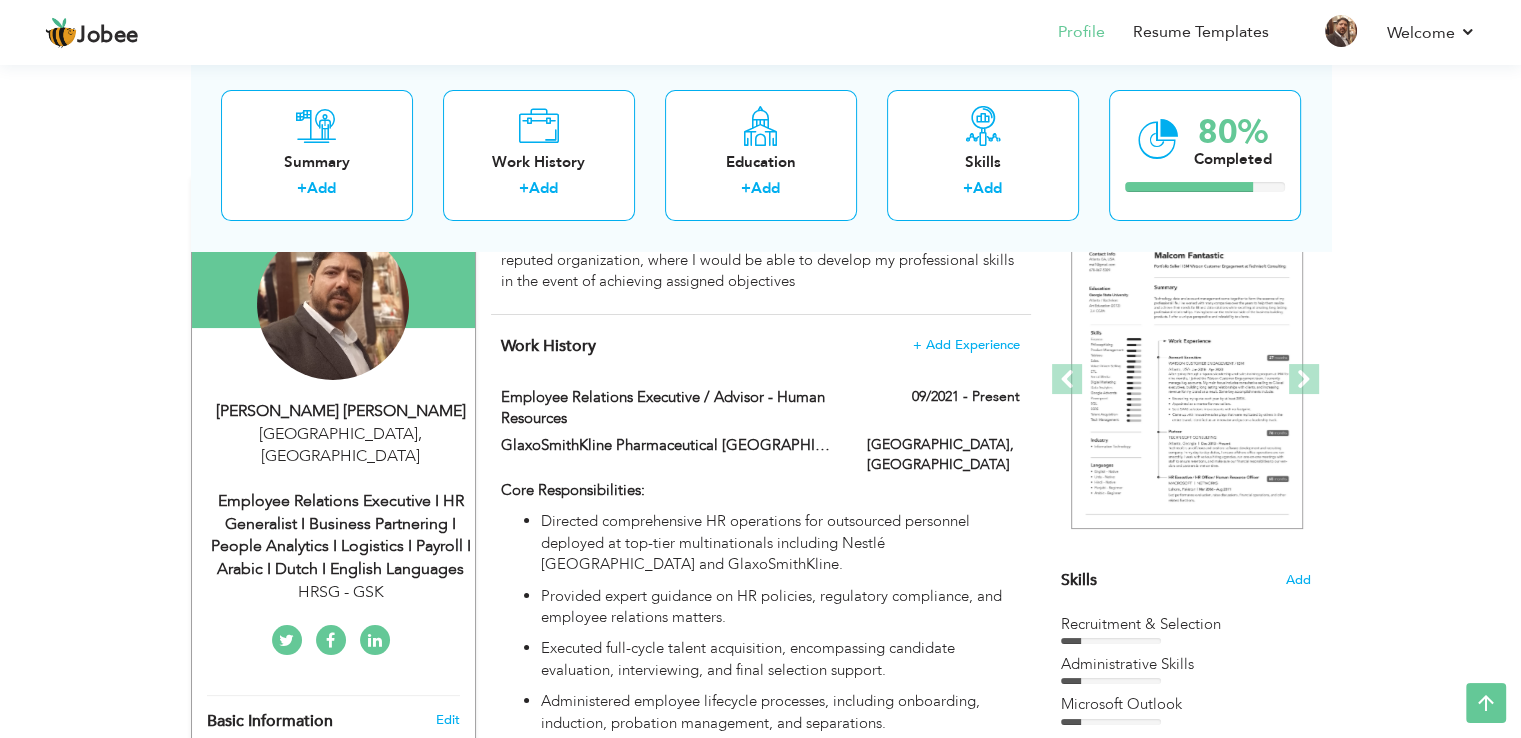 click on "Employee Relations Executive I HR Generalist I Business Partnering I People Analytics I Logistics I Payroll I Arabic I Dutch I English Languages" at bounding box center [341, 535] 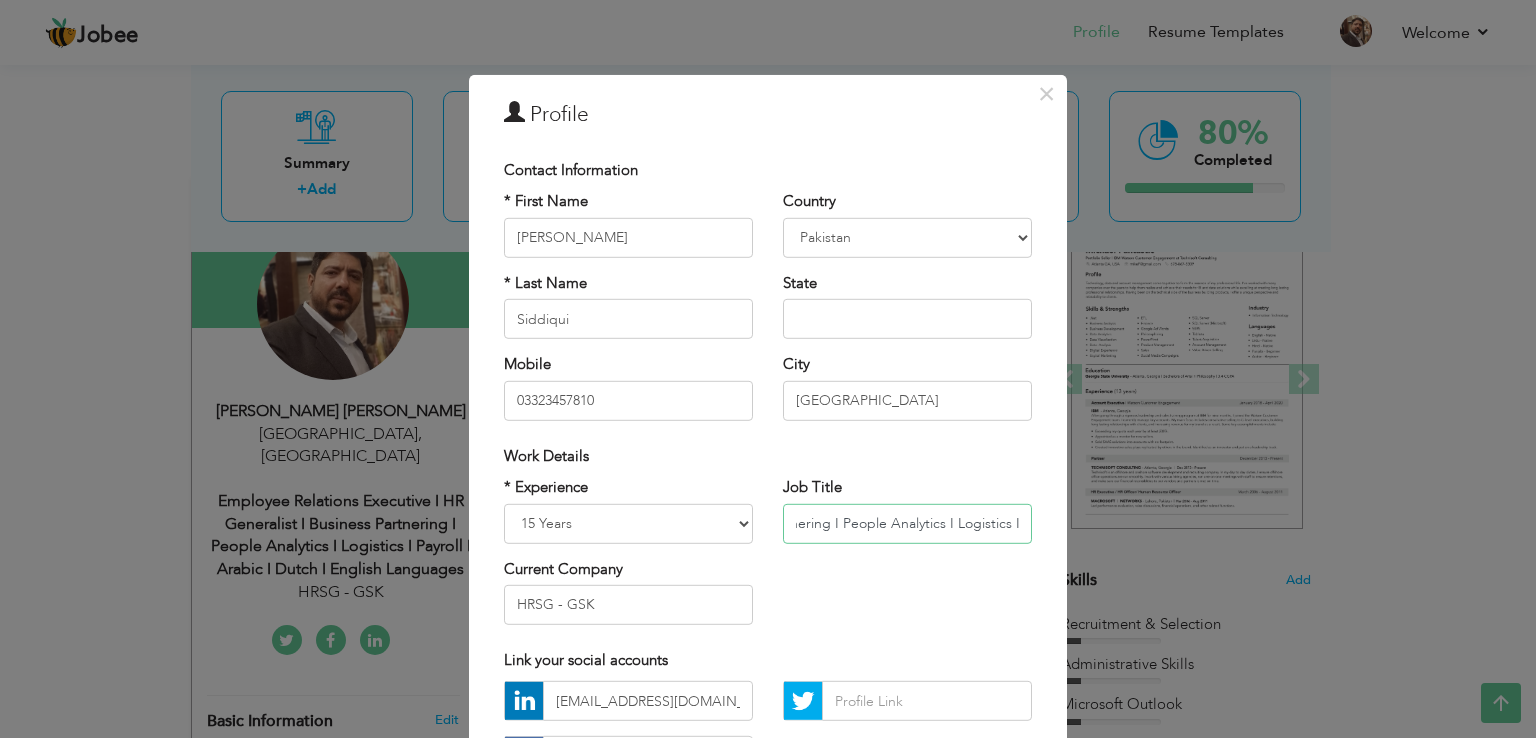 scroll, scrollTop: 0, scrollLeft: 648, axis: horizontal 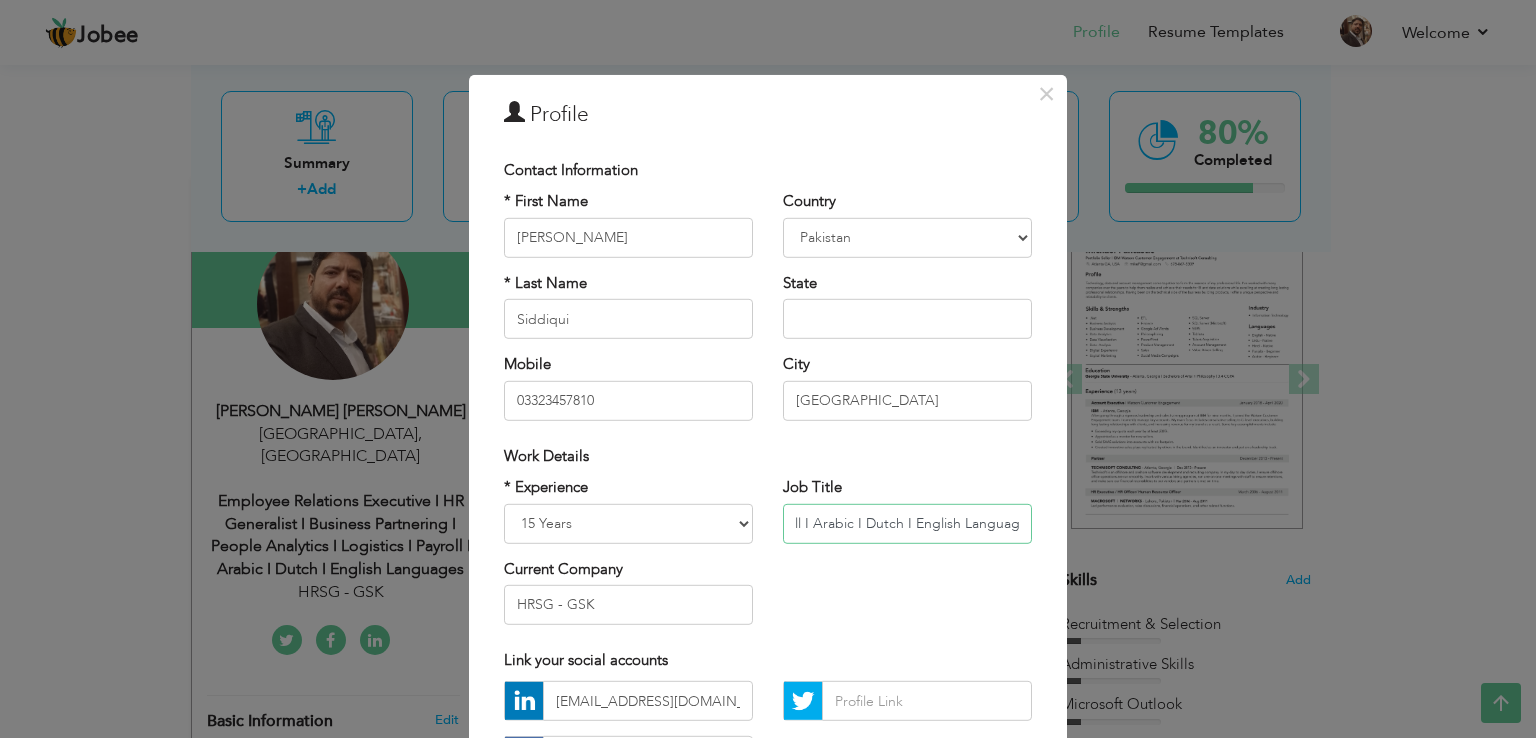 drag, startPoint x: 955, startPoint y: 519, endPoint x: 1067, endPoint y: 519, distance: 112 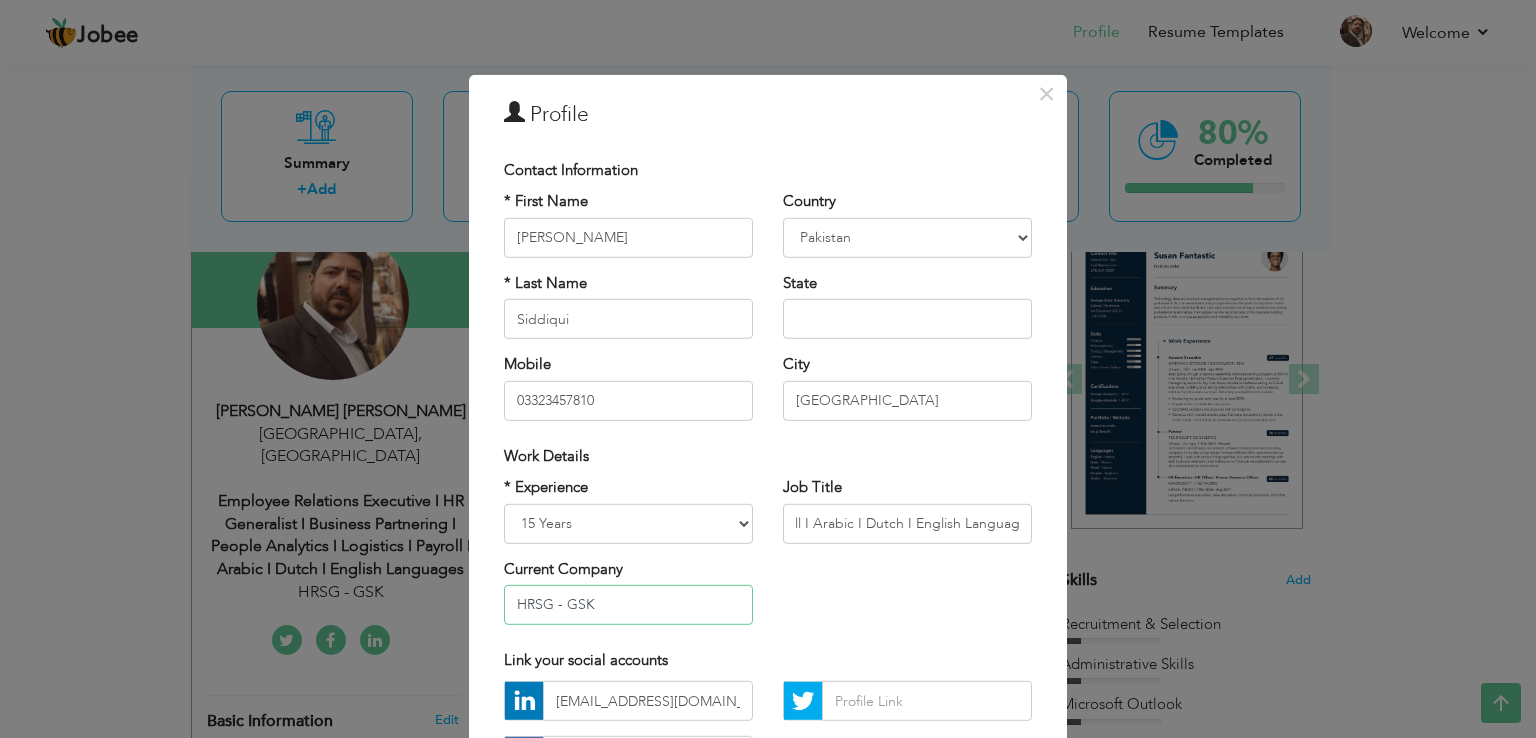 scroll, scrollTop: 0, scrollLeft: 0, axis: both 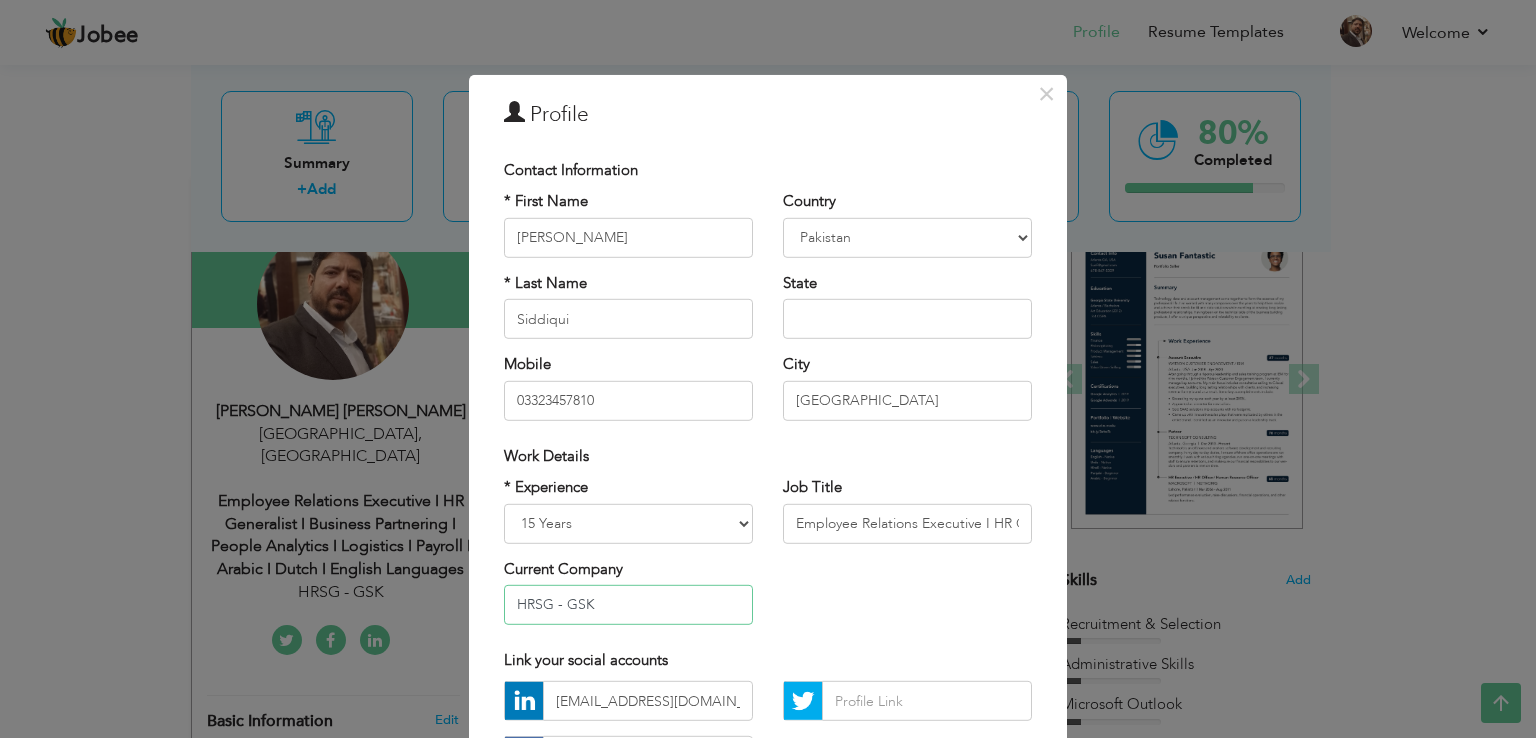 drag, startPoint x: 556, startPoint y: 600, endPoint x: 464, endPoint y: 593, distance: 92.26592 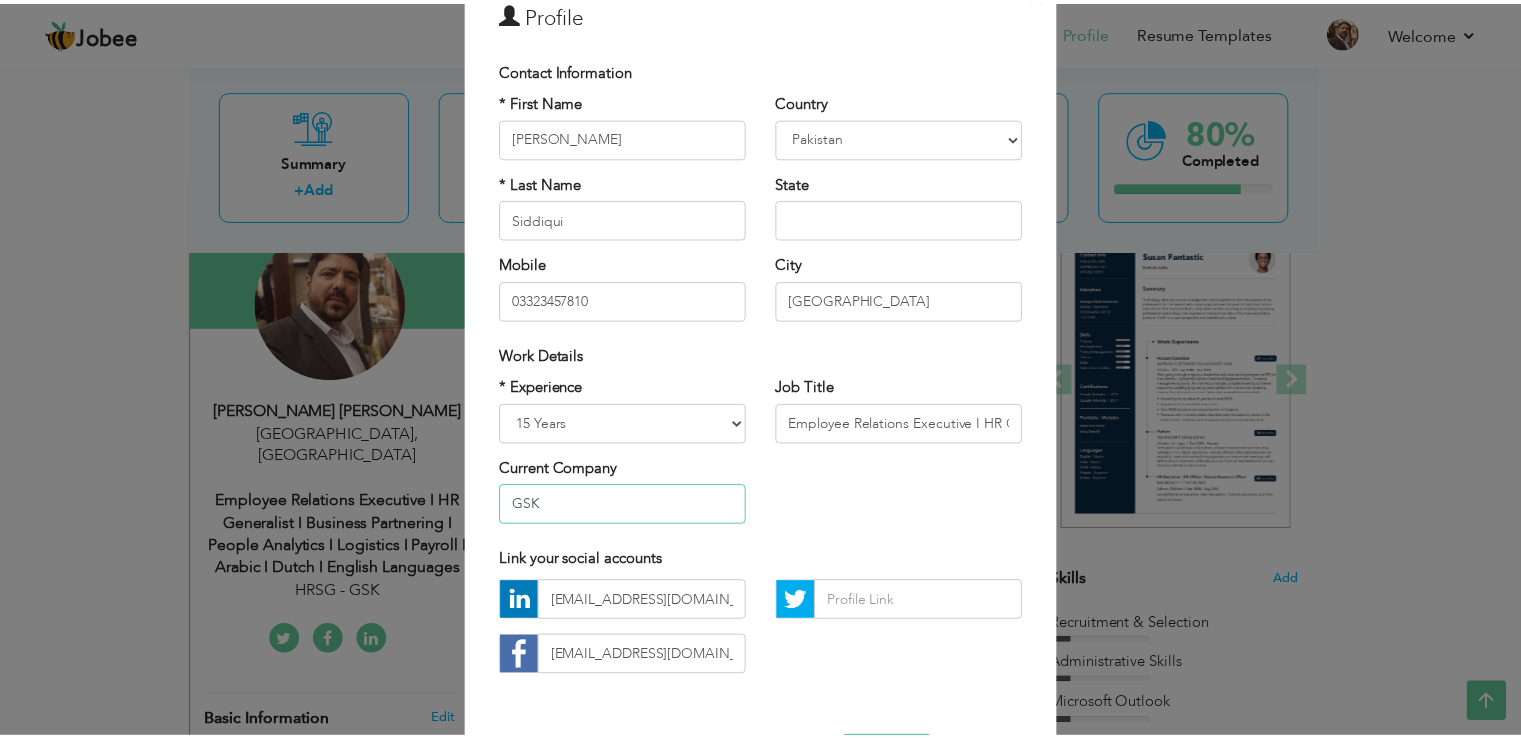 scroll, scrollTop: 174, scrollLeft: 0, axis: vertical 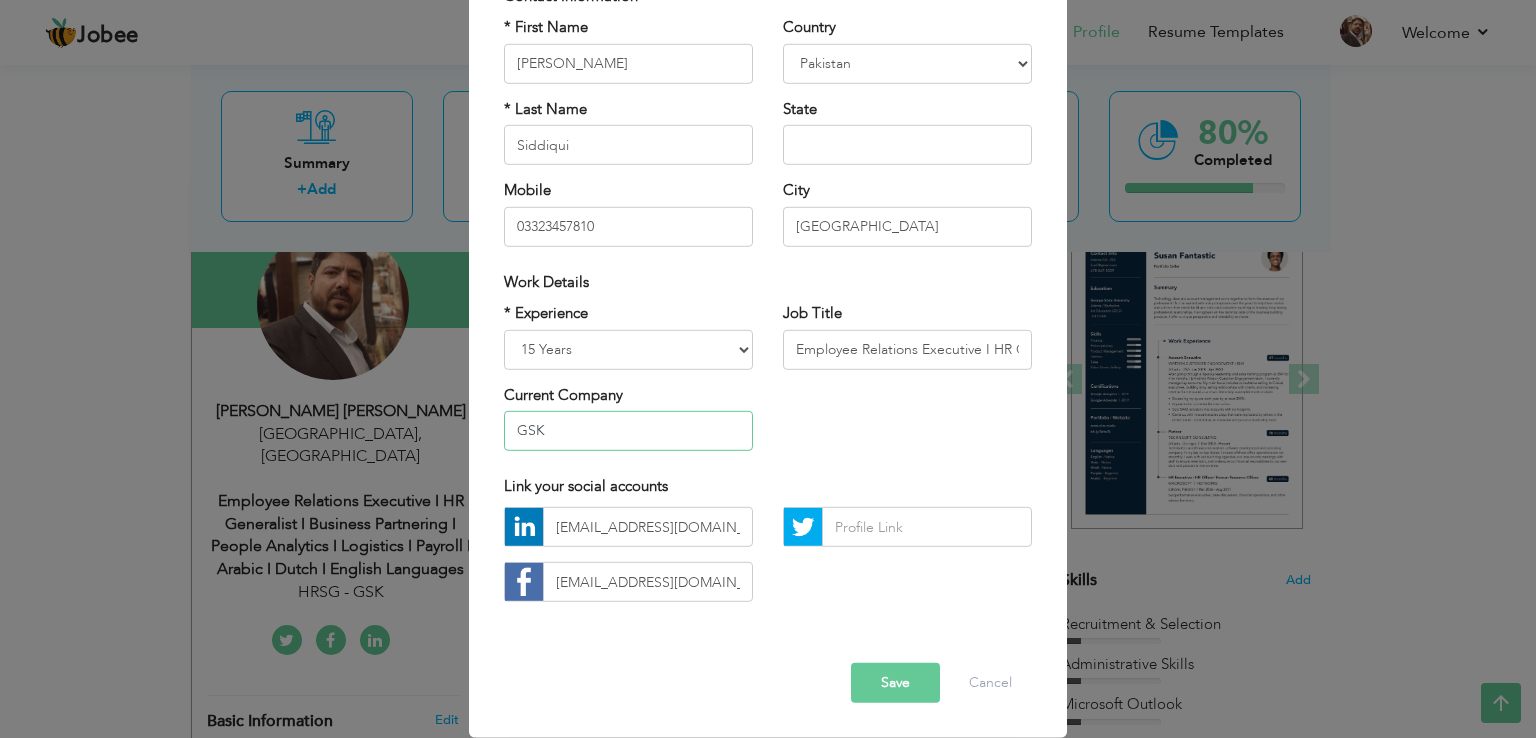 type on "GSK" 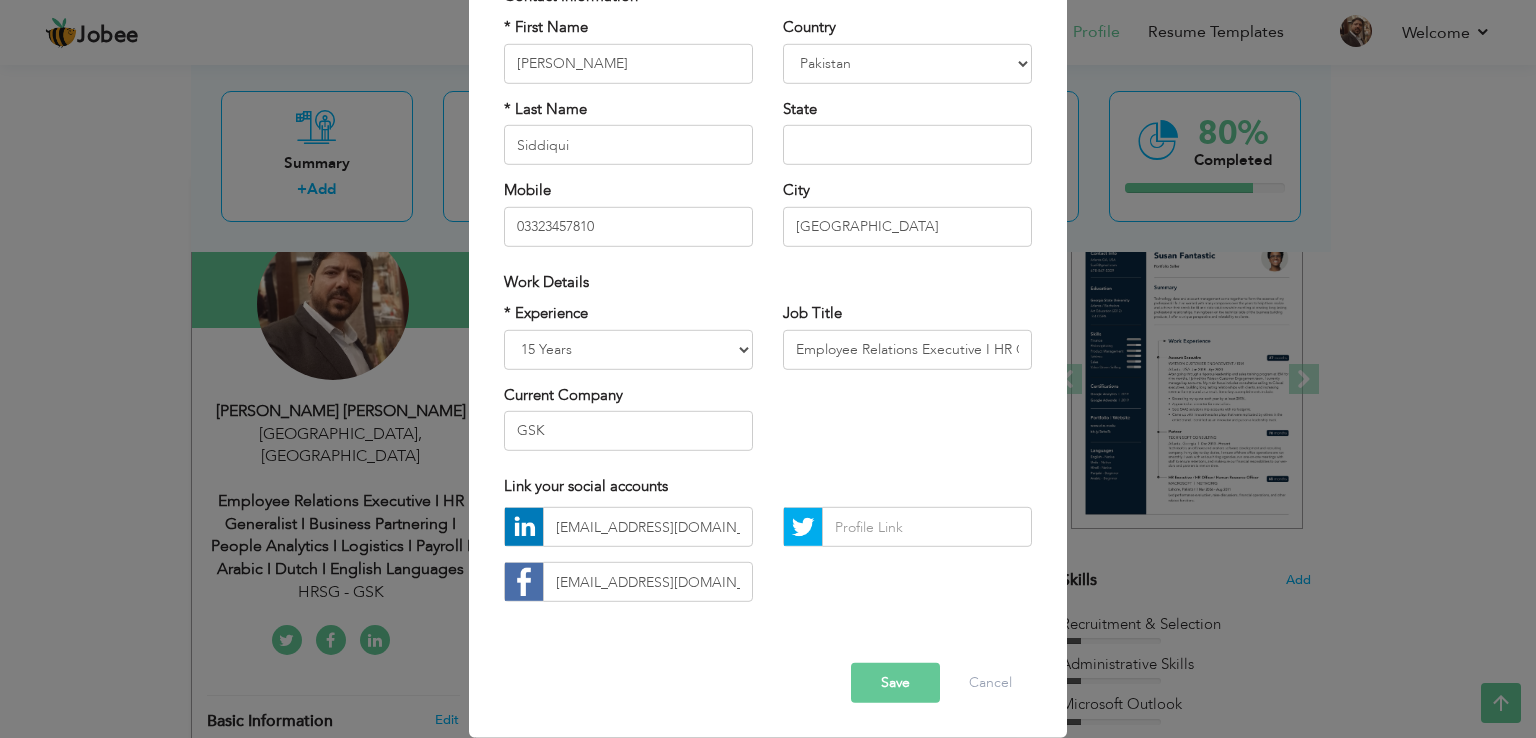 click on "Save" at bounding box center [895, 683] 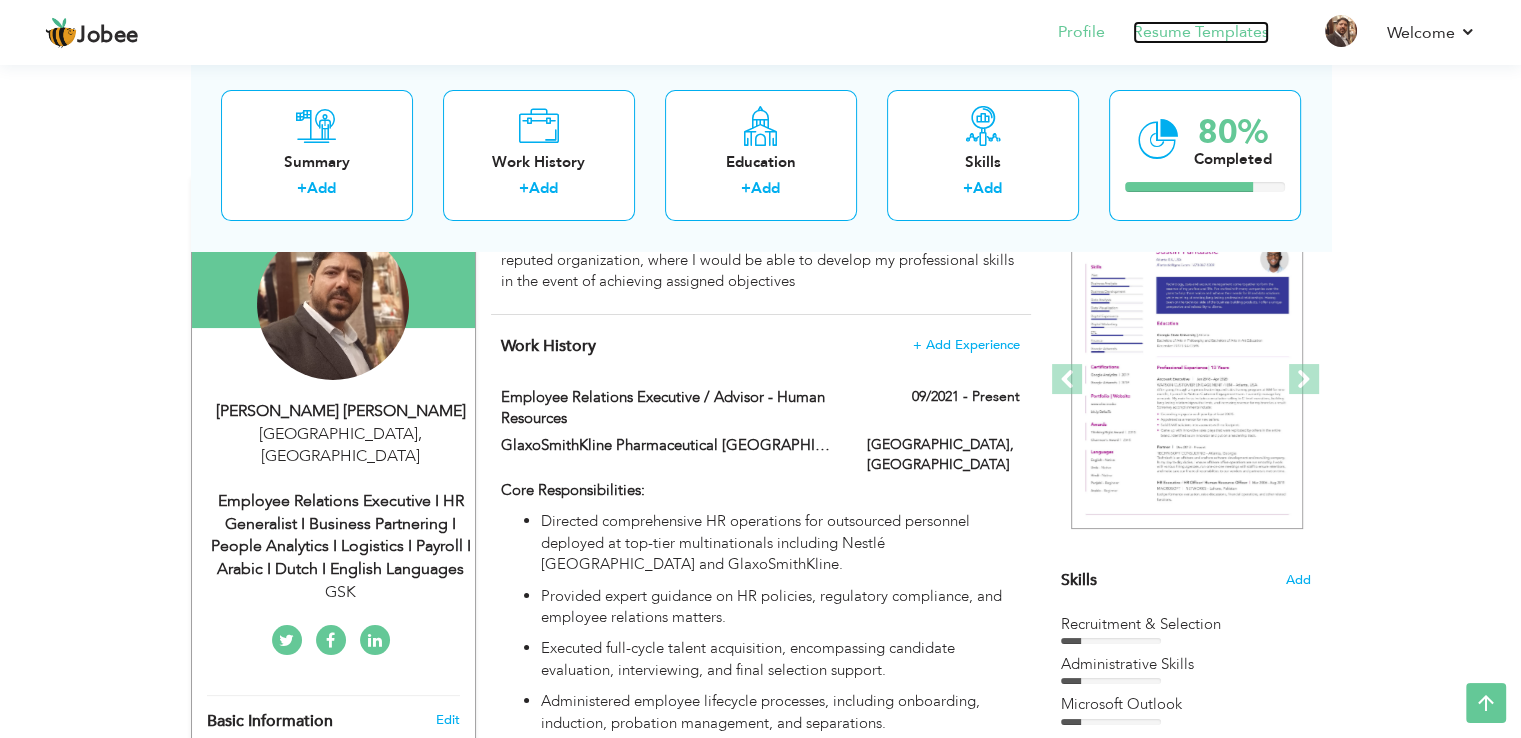 click on "Resume Templates" at bounding box center [1201, 32] 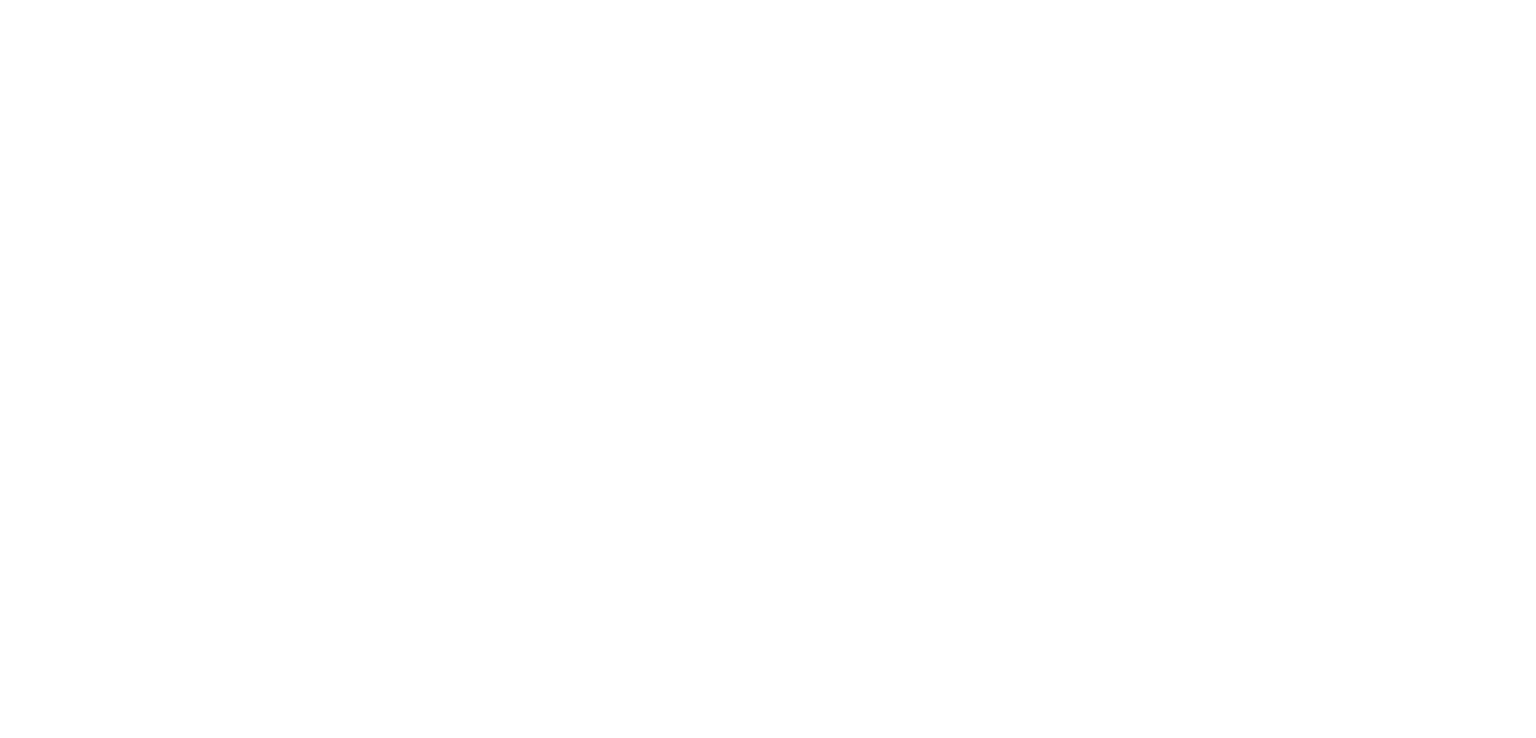 scroll, scrollTop: 0, scrollLeft: 0, axis: both 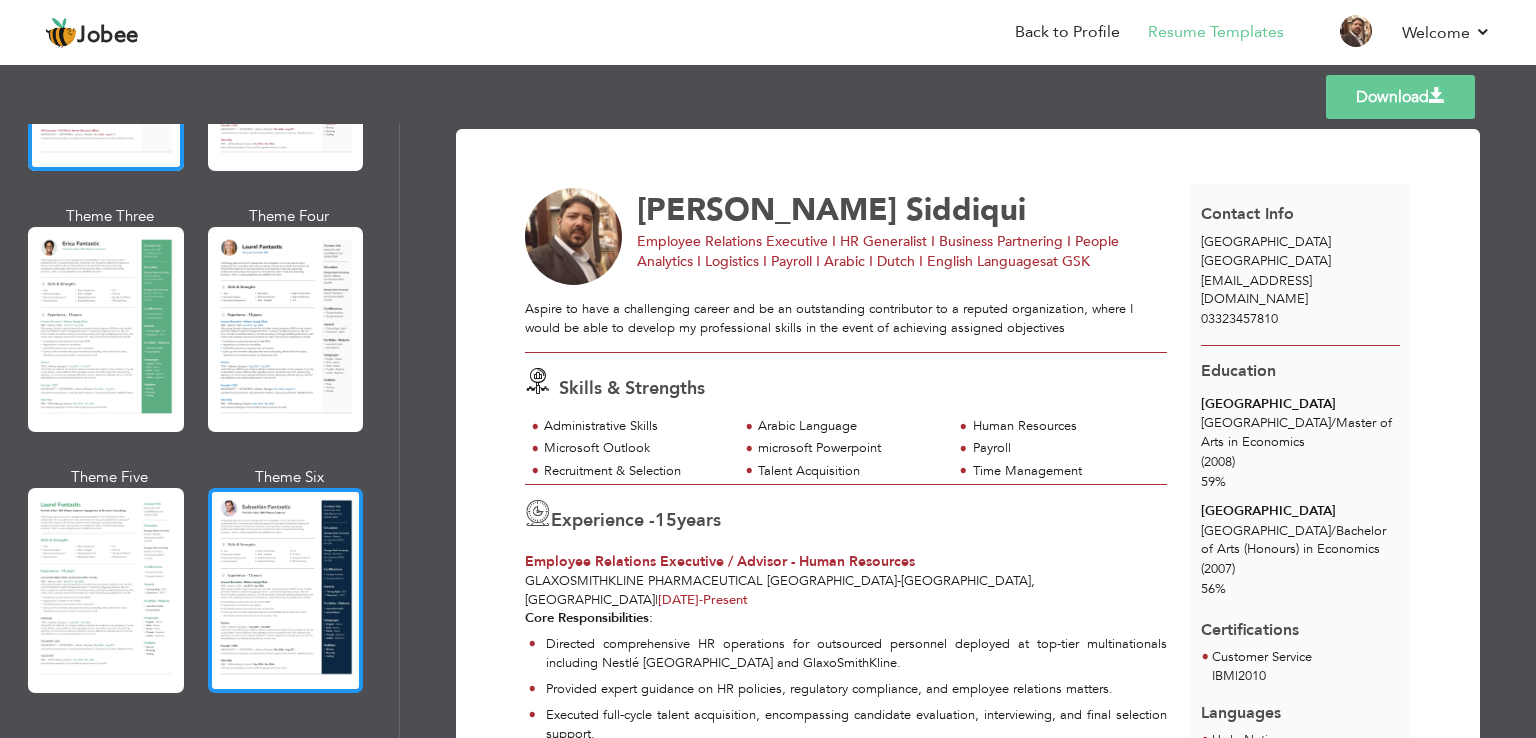 click at bounding box center [286, 590] 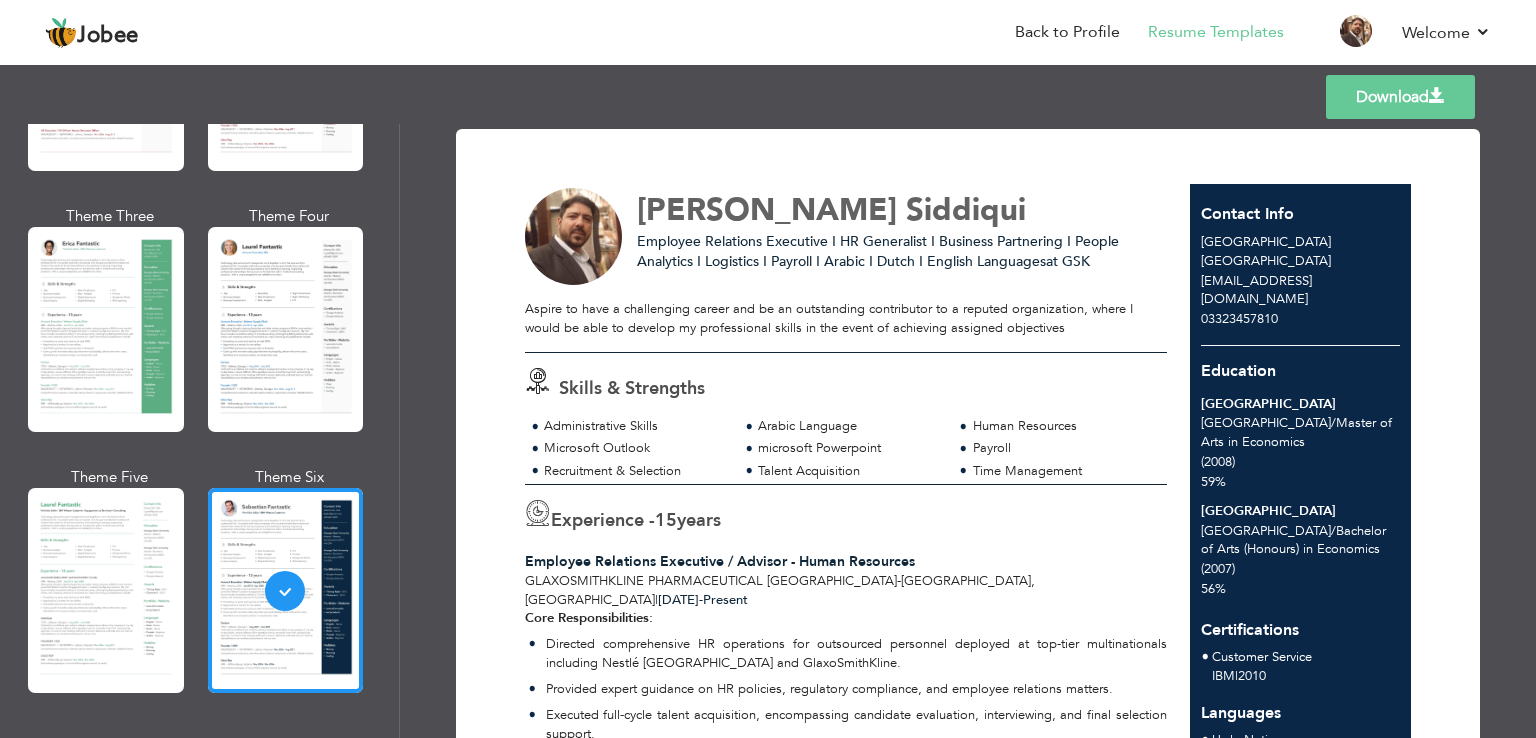 click on "Download" at bounding box center (1400, 97) 